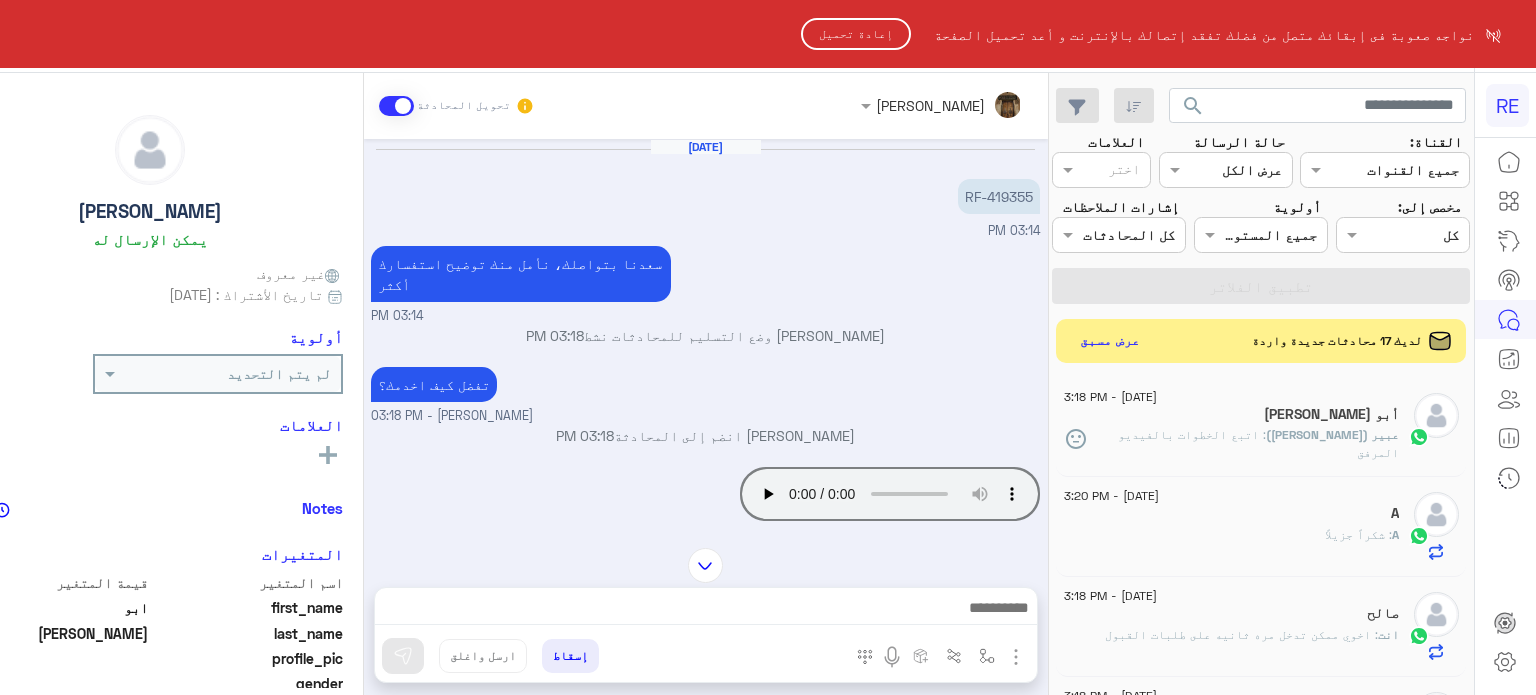 scroll, scrollTop: 0, scrollLeft: 0, axis: both 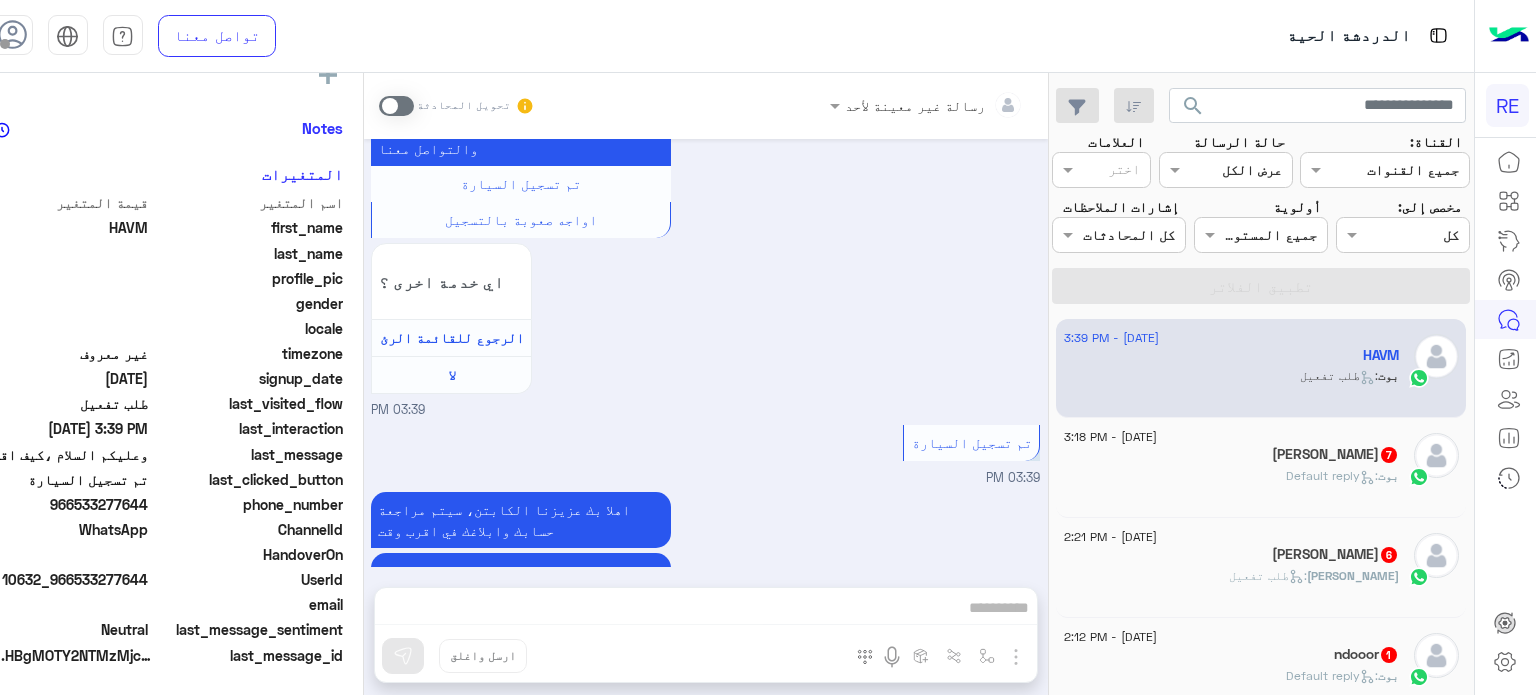 drag, startPoint x: 214, startPoint y: 503, endPoint x: 138, endPoint y: 509, distance: 76.23647 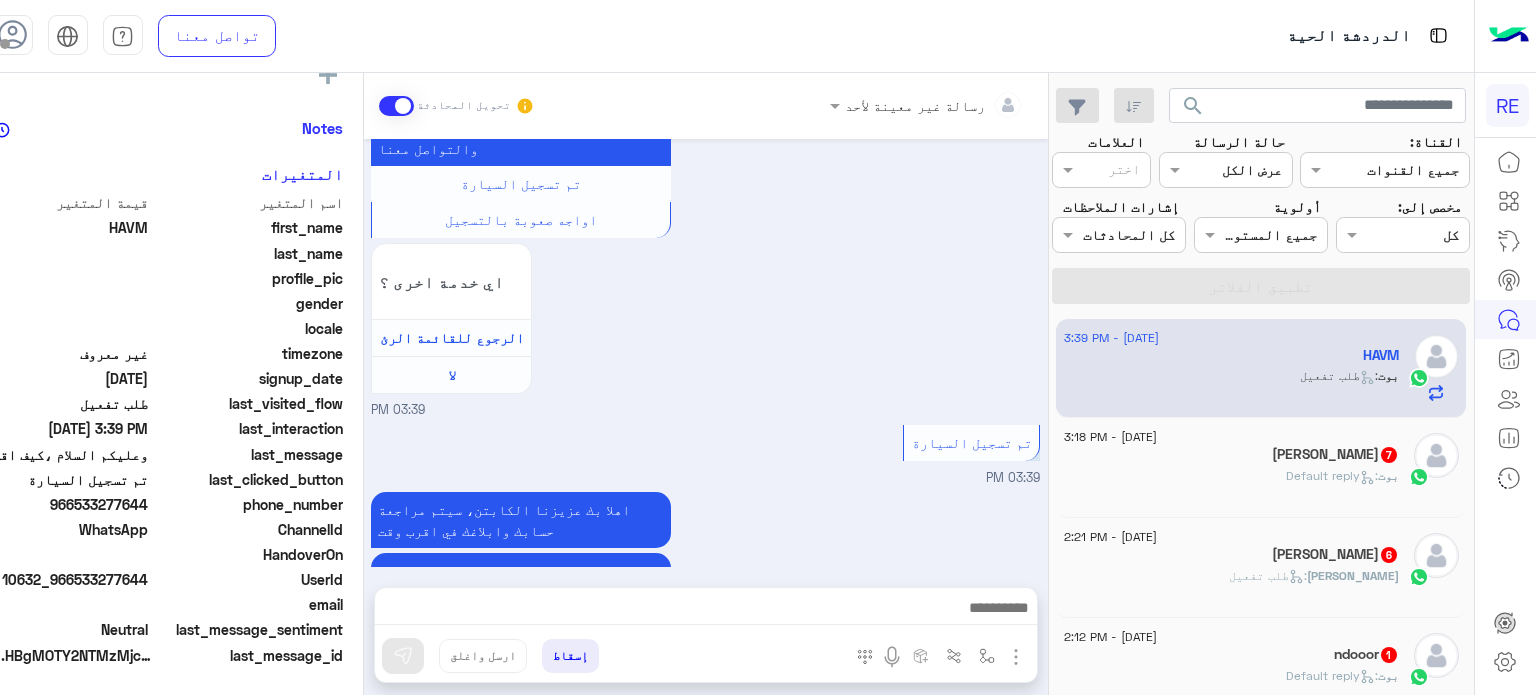 scroll, scrollTop: 1861, scrollLeft: 0, axis: vertical 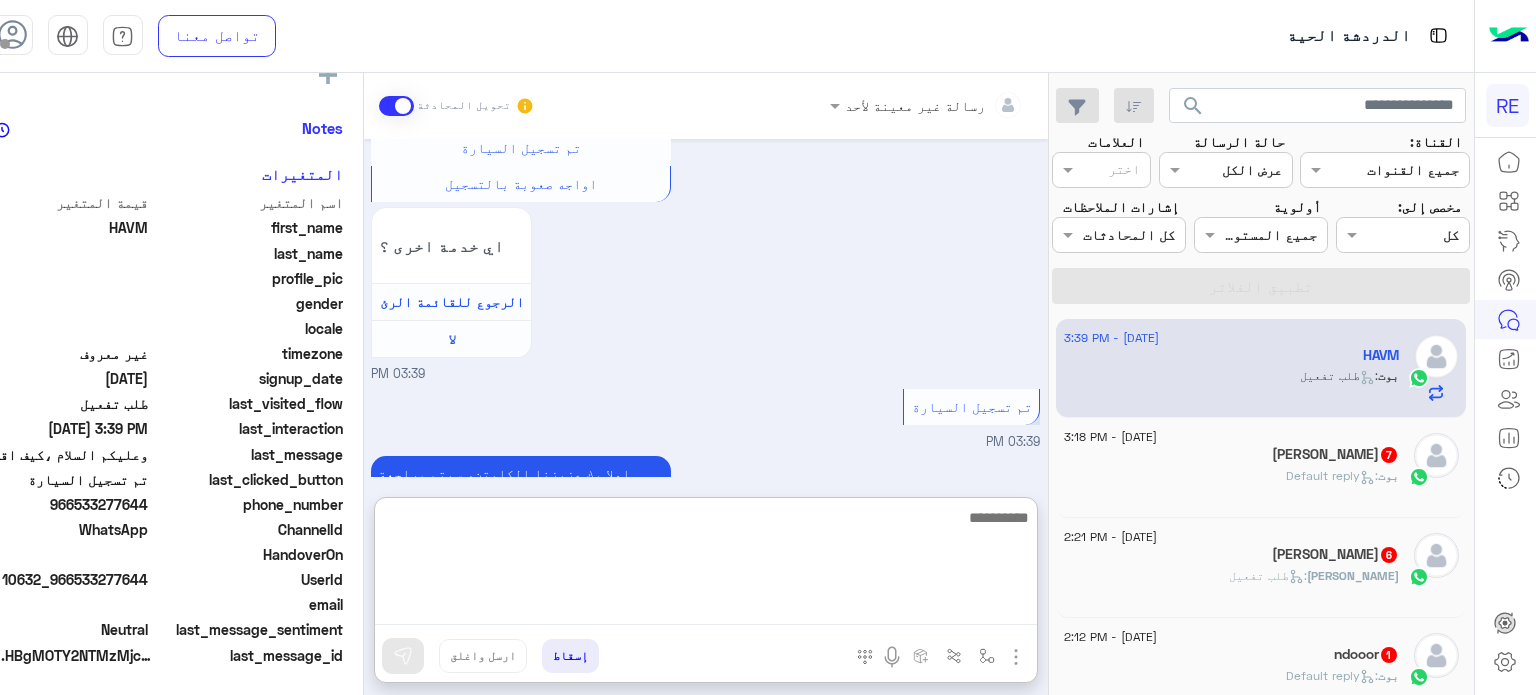 click at bounding box center [706, 565] 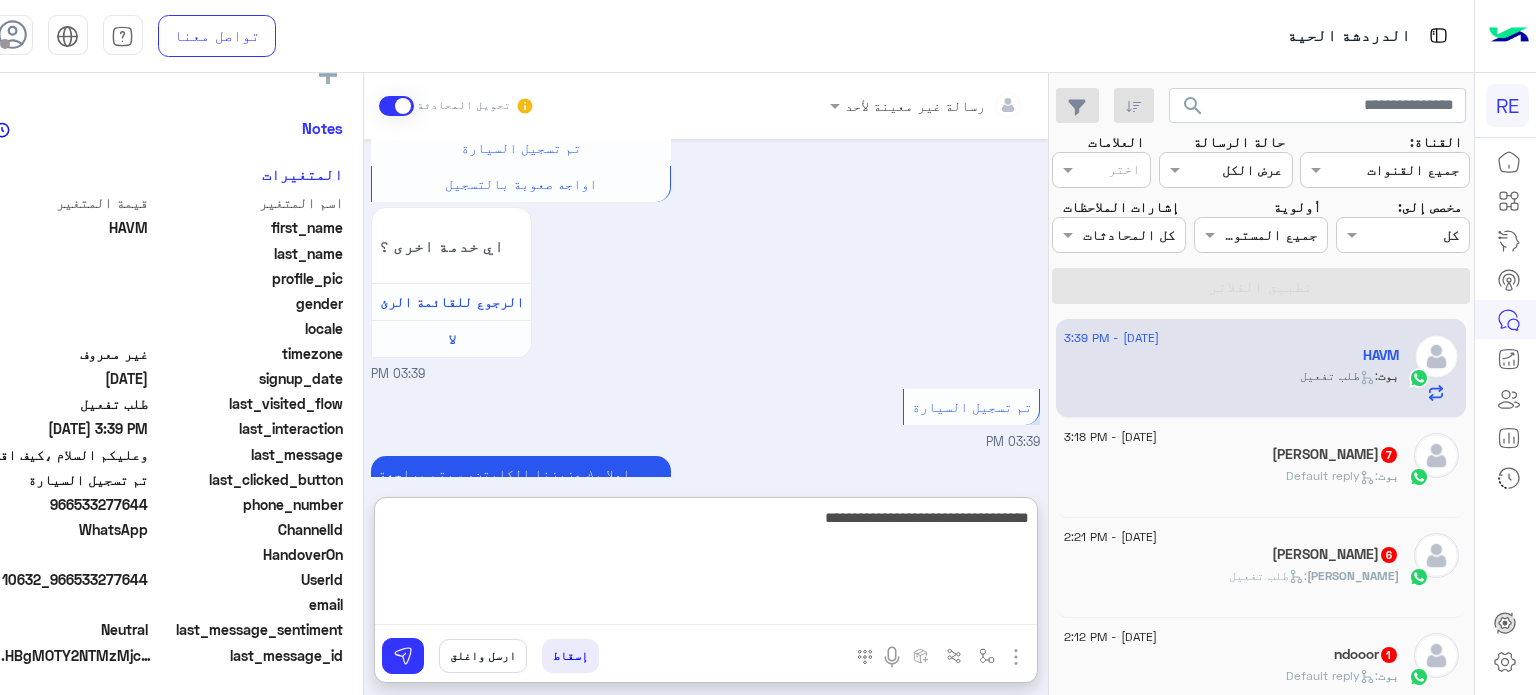 type on "**********" 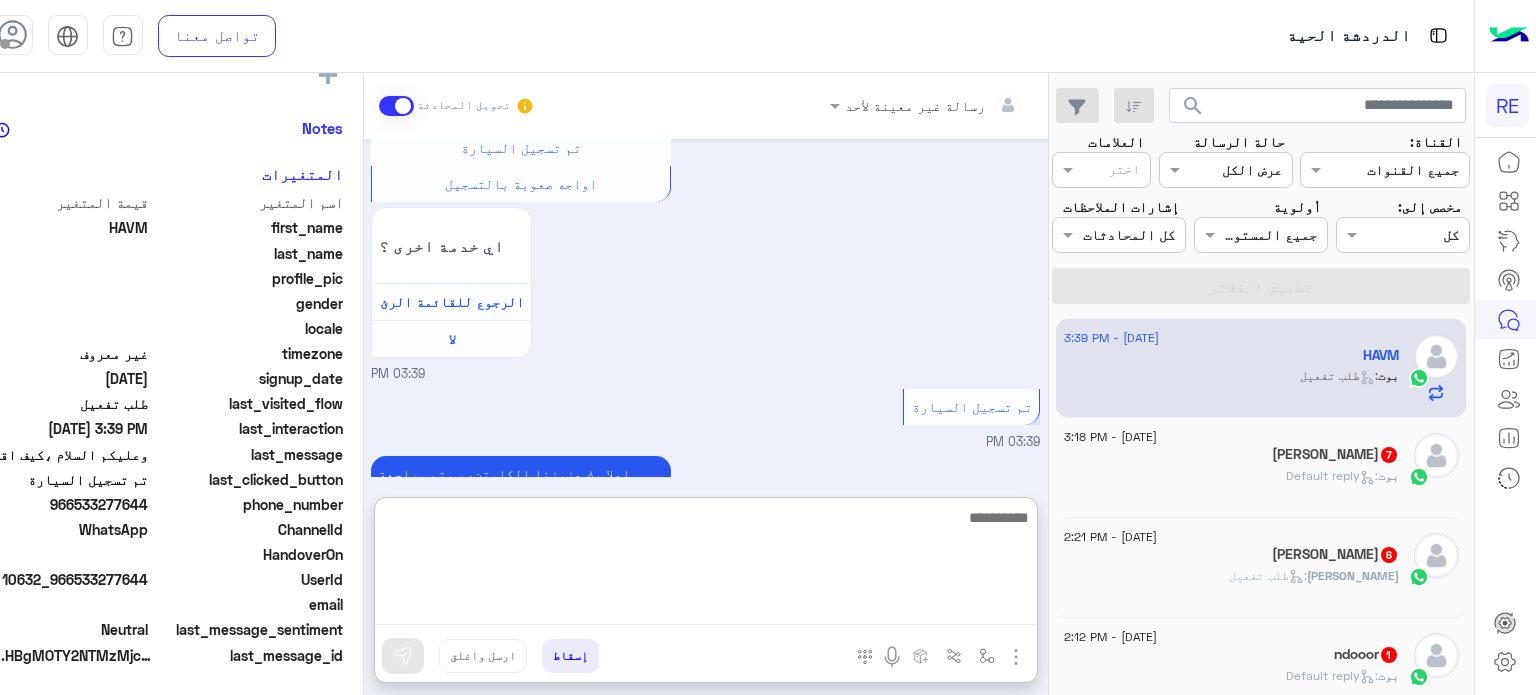 scroll, scrollTop: 2016, scrollLeft: 0, axis: vertical 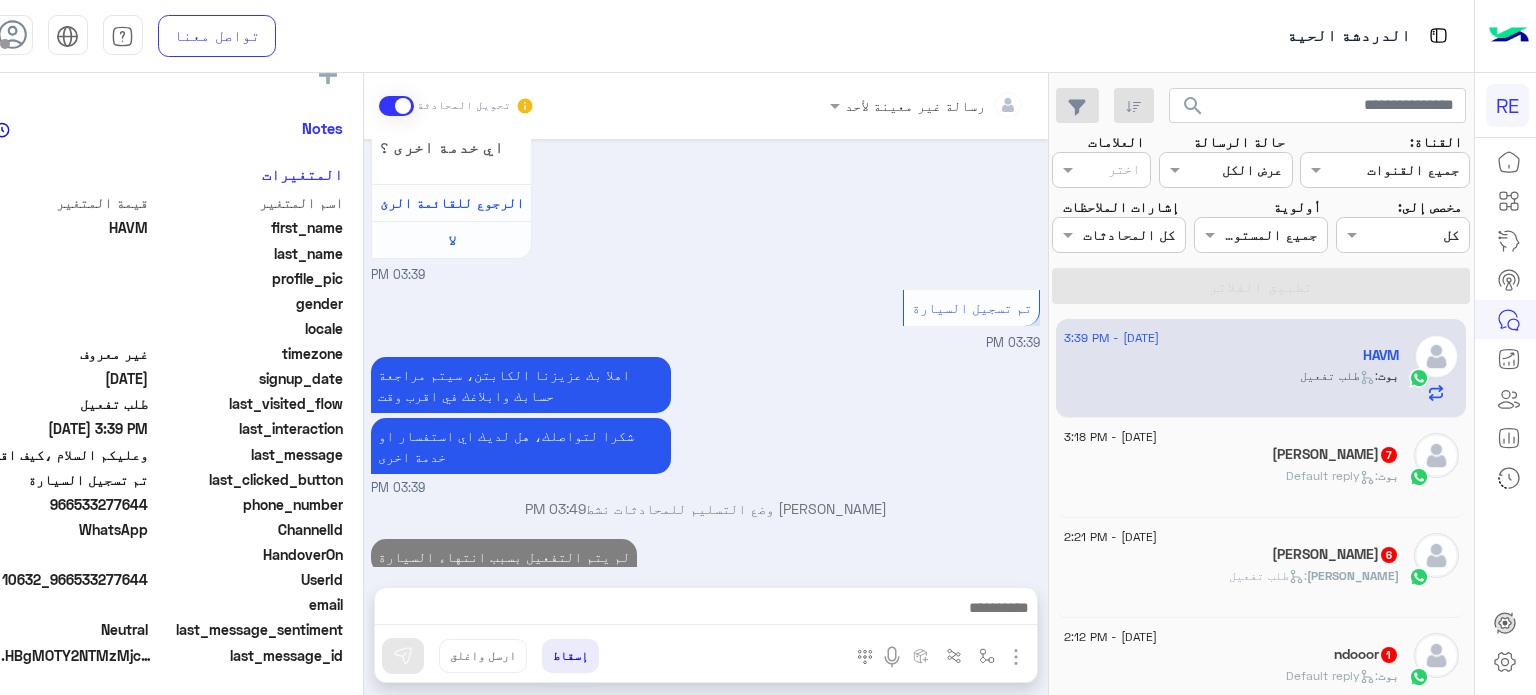 click on "[PERSON_NAME] :   Default reply" 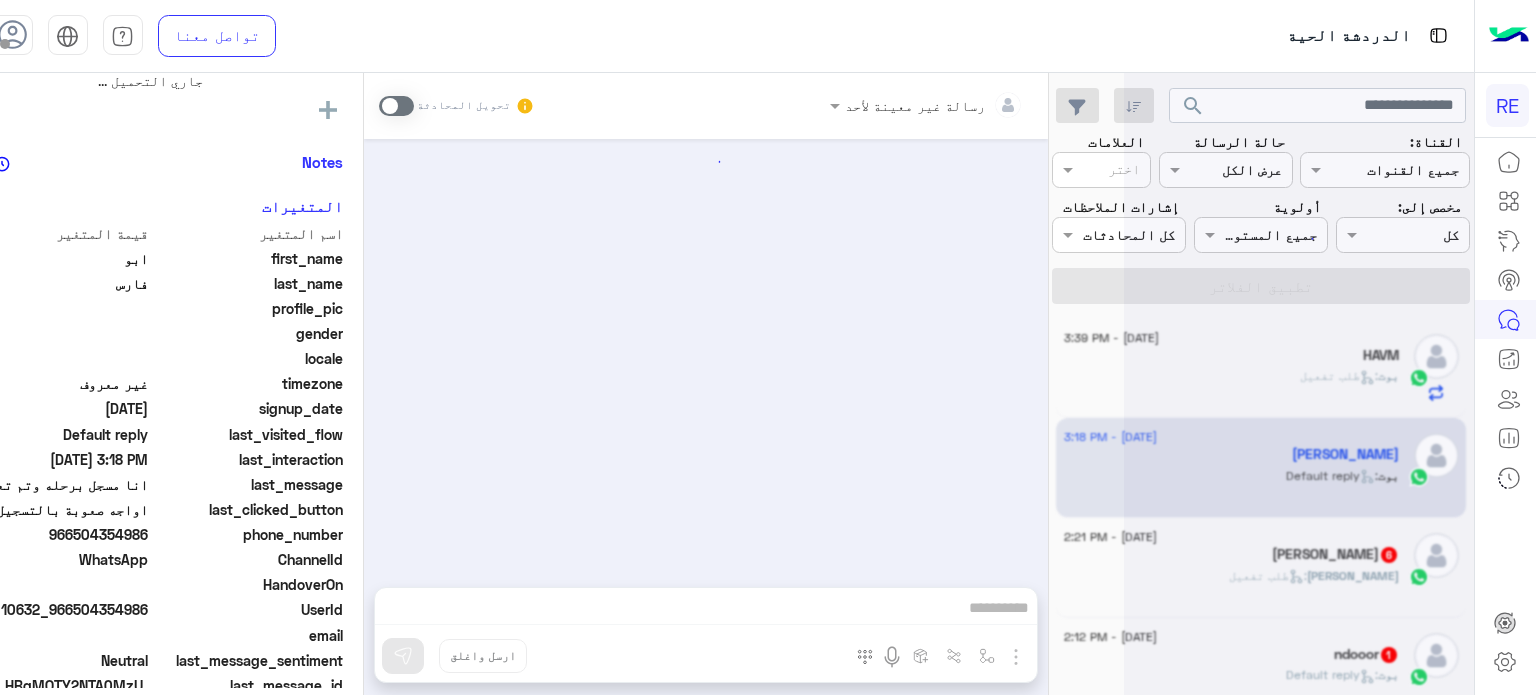 scroll, scrollTop: 469, scrollLeft: 0, axis: vertical 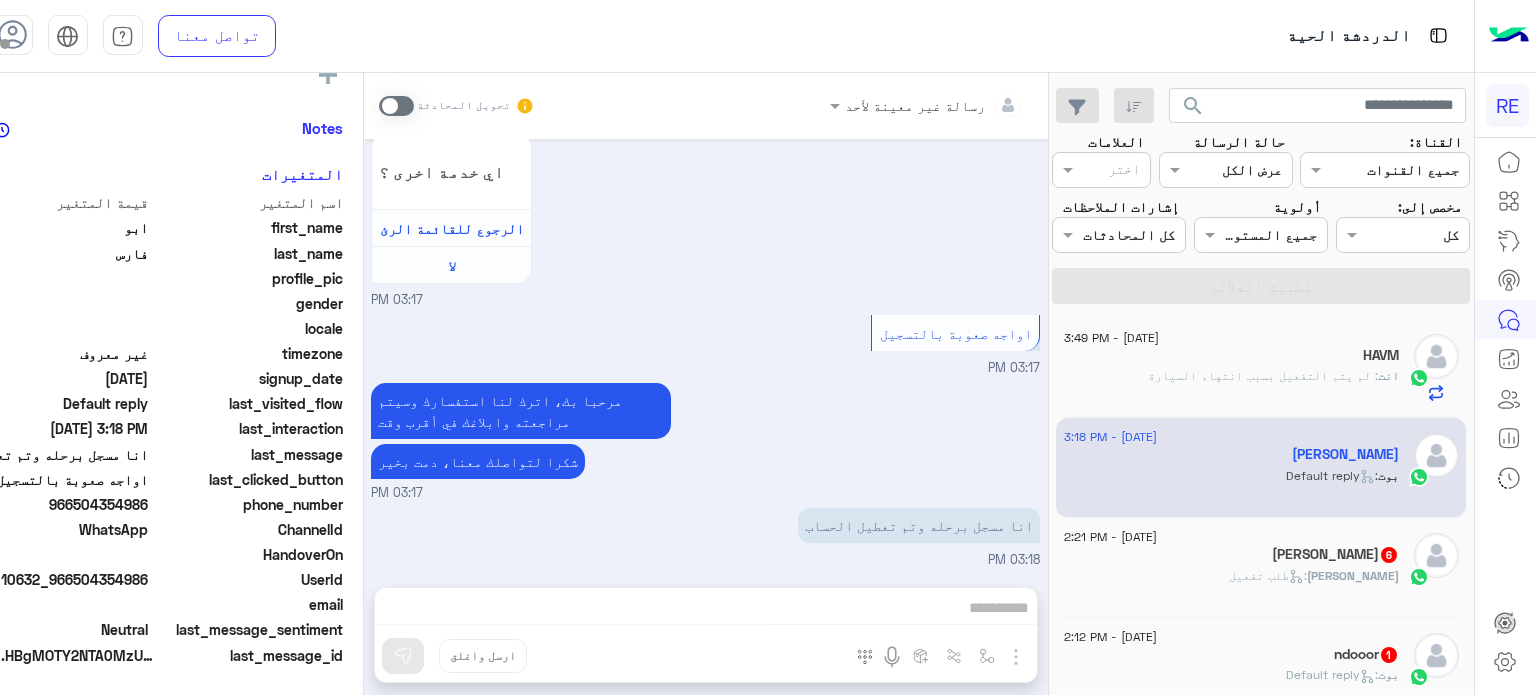 click on "10632_966504354986" 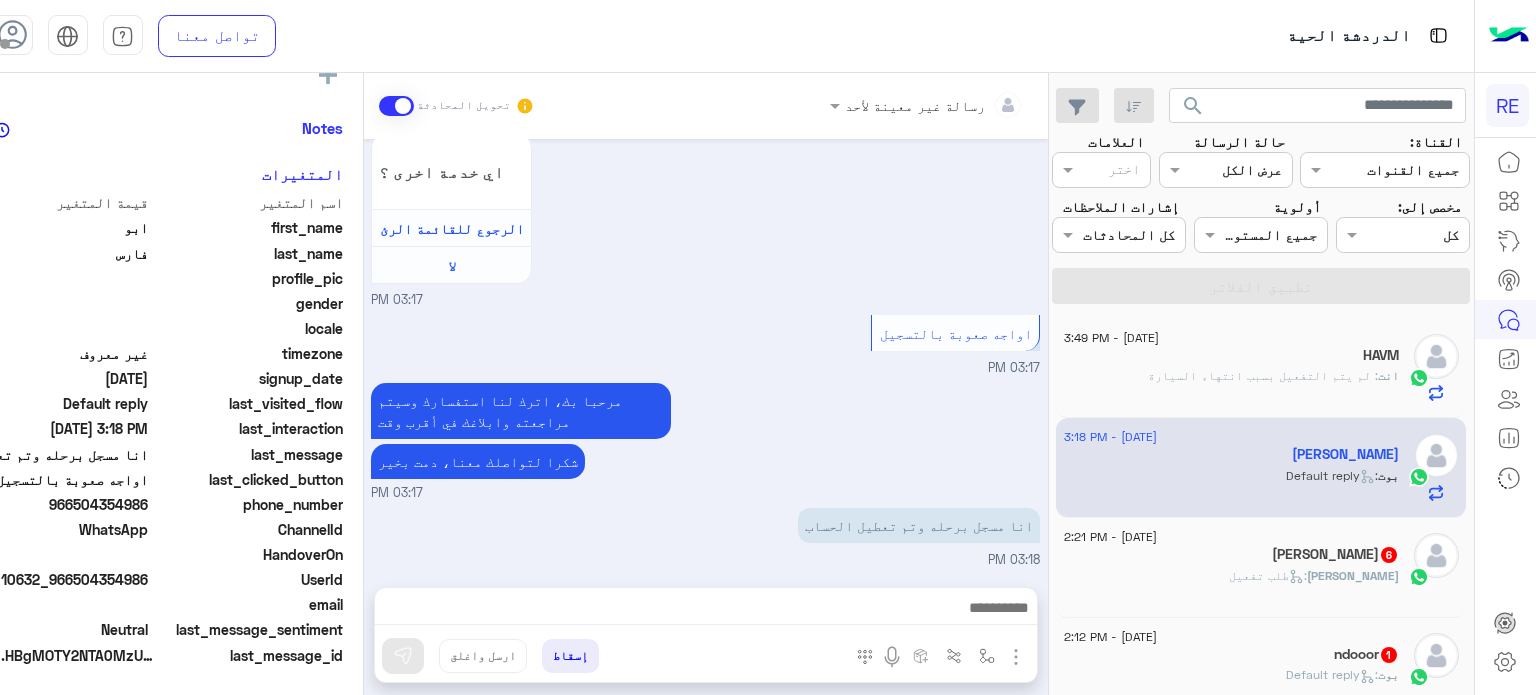 scroll, scrollTop: 1372, scrollLeft: 0, axis: vertical 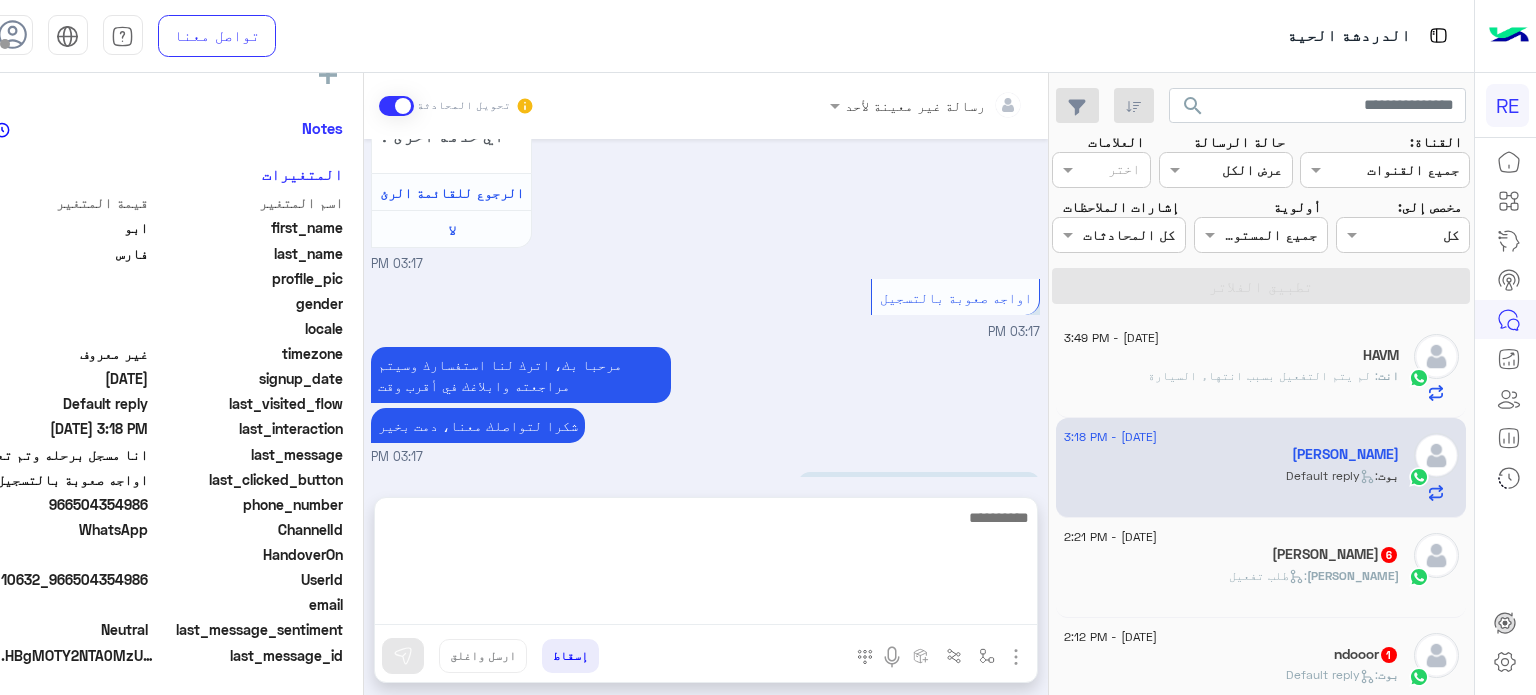 click at bounding box center [706, 565] 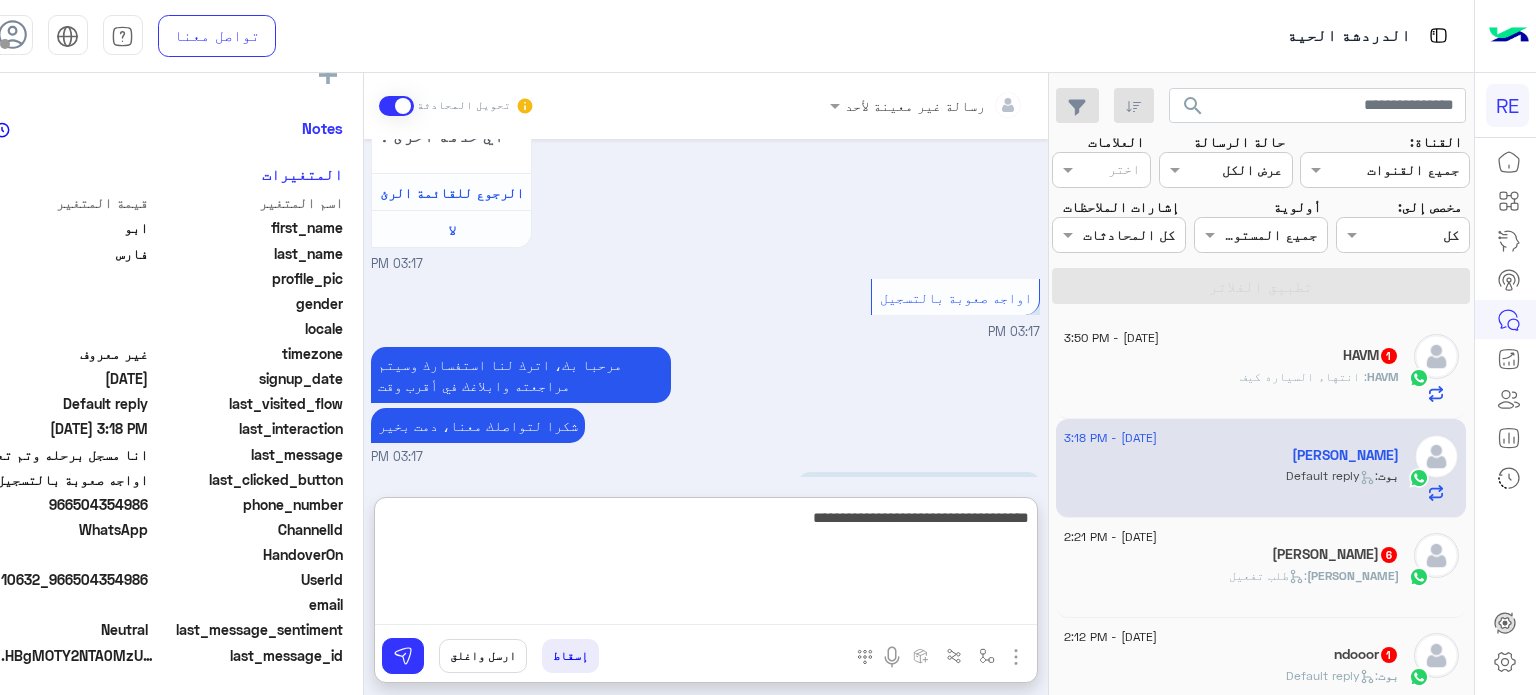 type on "**********" 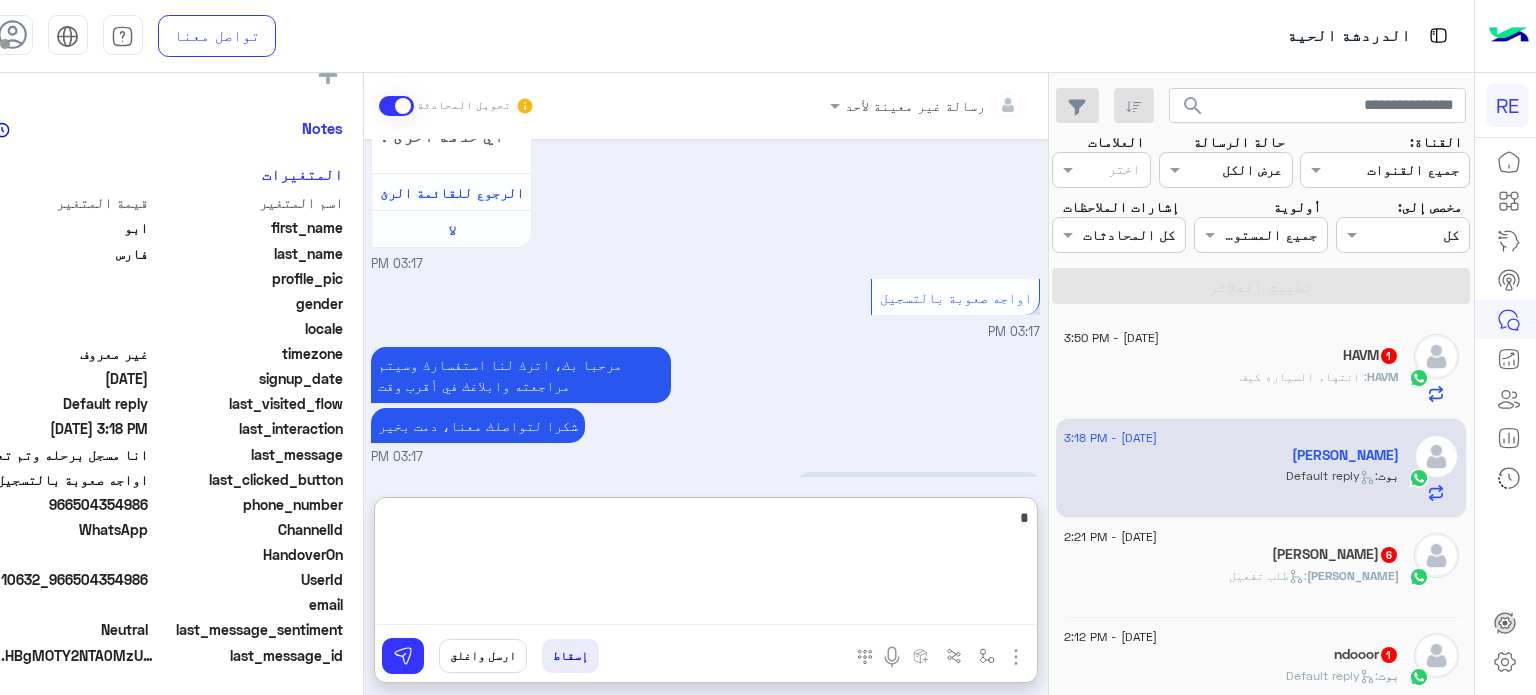 scroll, scrollTop: 1527, scrollLeft: 0, axis: vertical 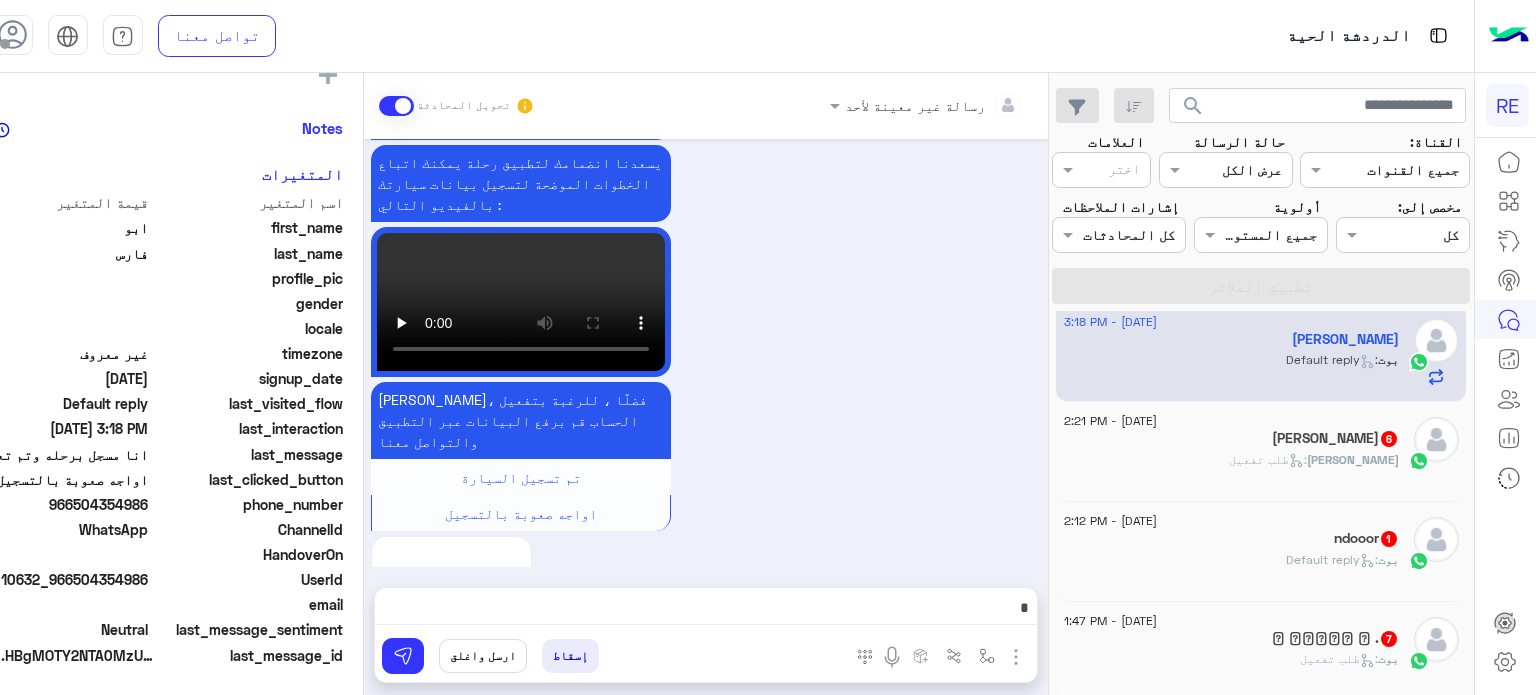 click on ":   طلب تفعيل" 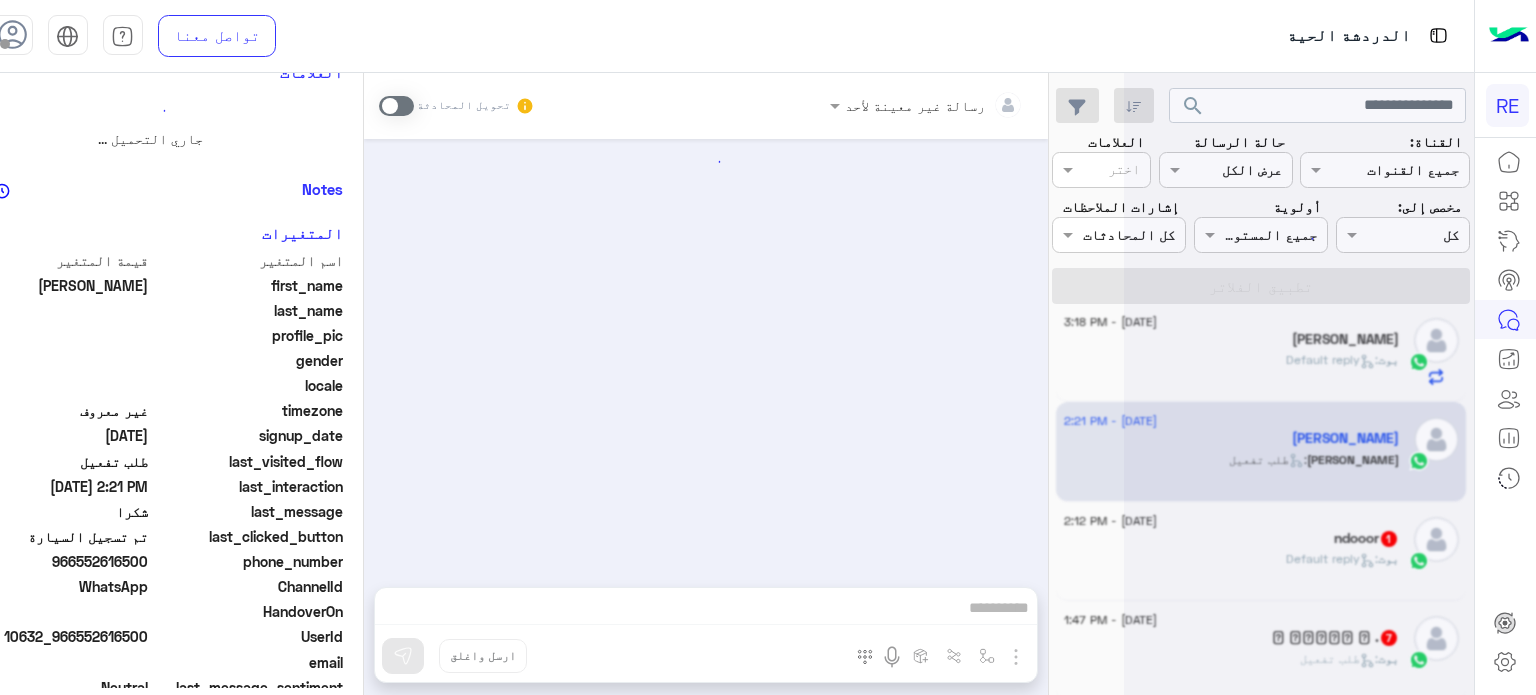 scroll, scrollTop: 438, scrollLeft: 0, axis: vertical 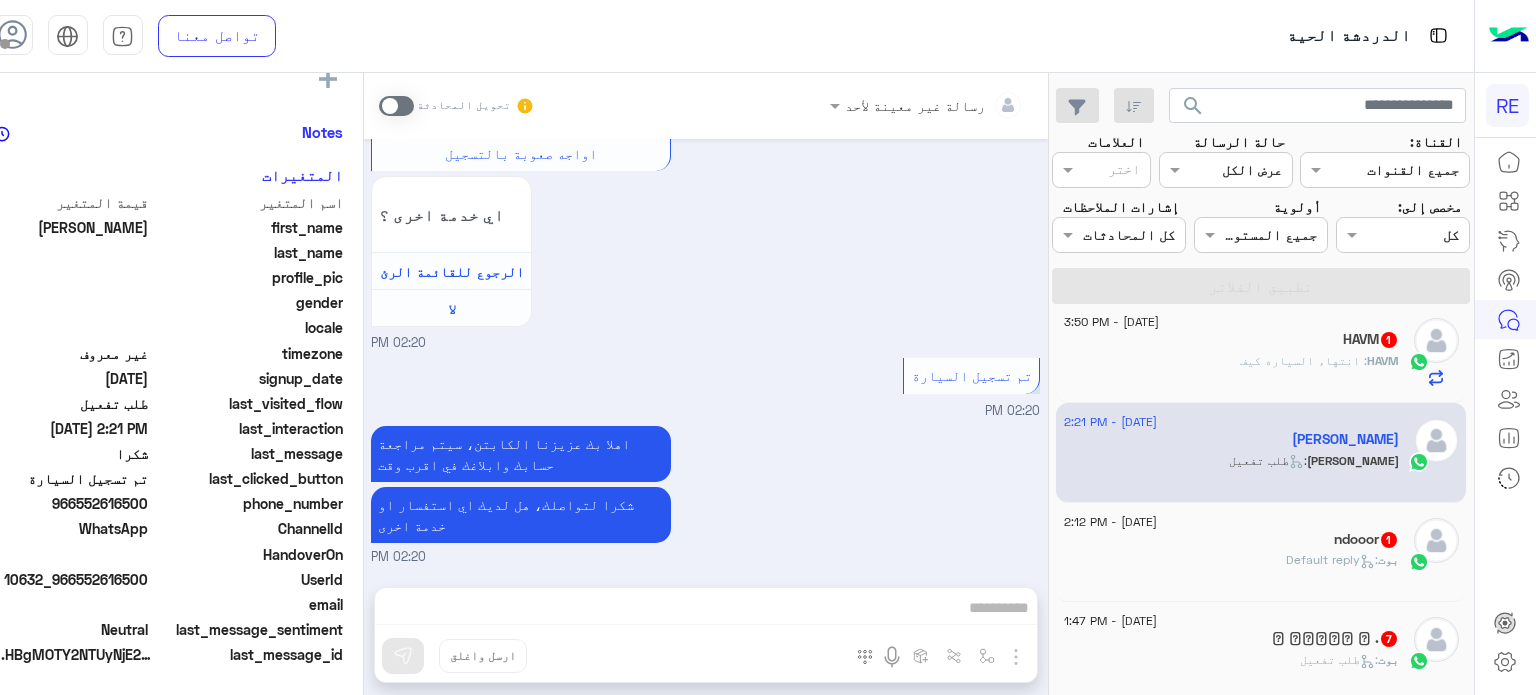 click on ": انتهاء السياره كيف" 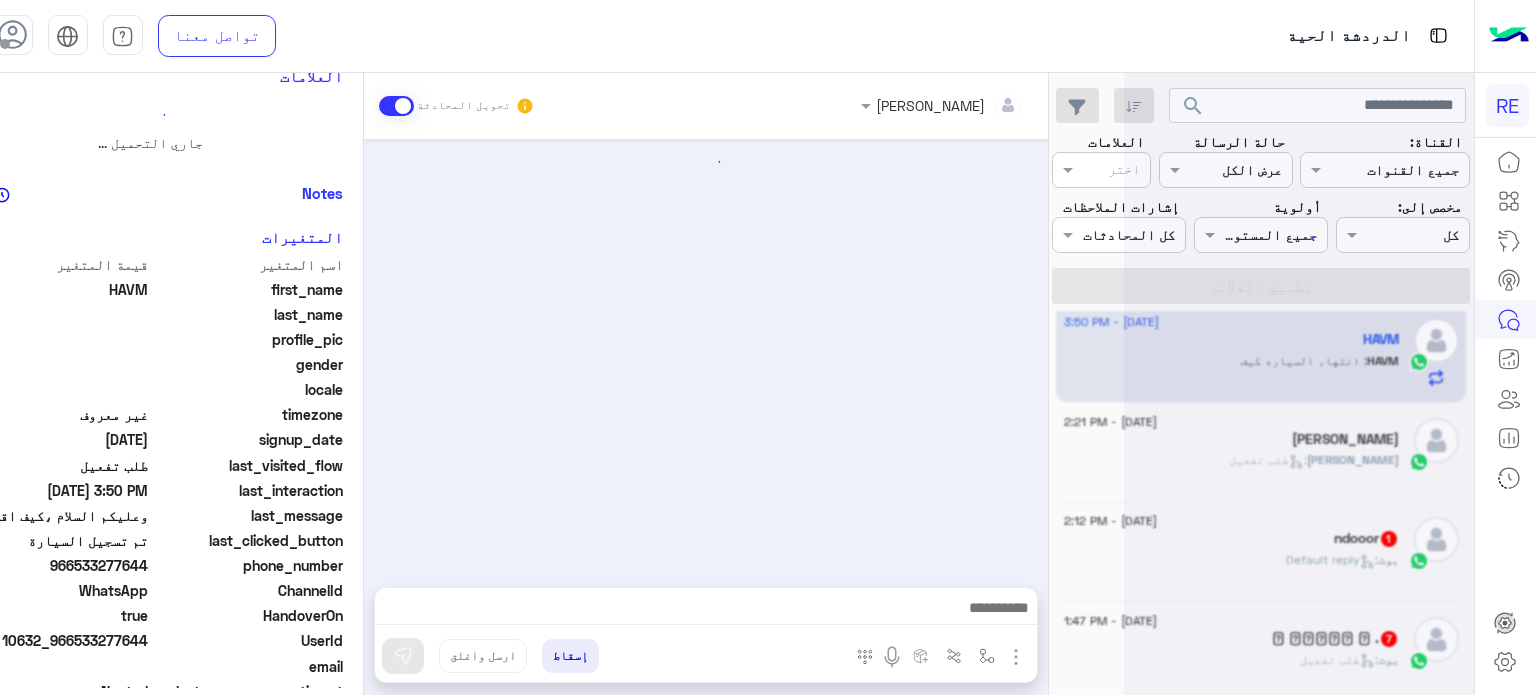 scroll, scrollTop: 0, scrollLeft: 0, axis: both 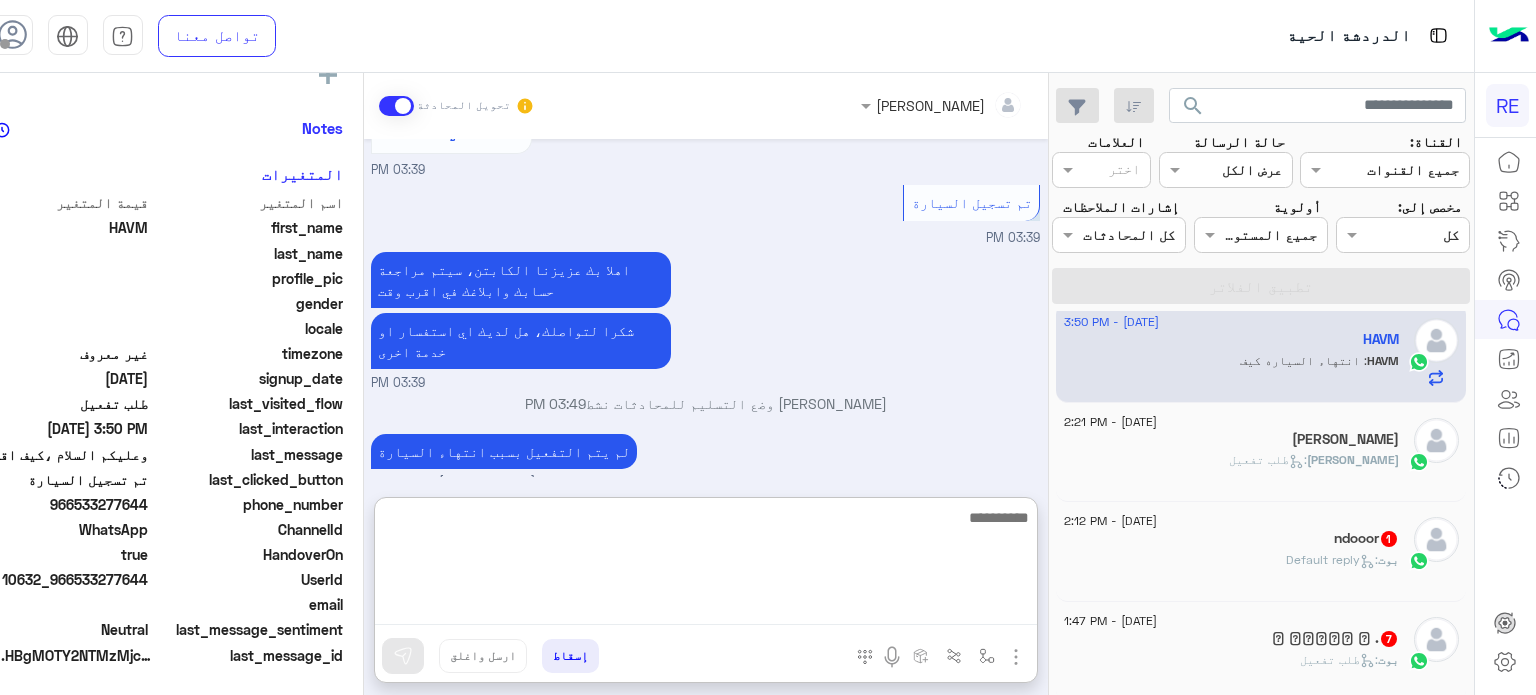 click at bounding box center (706, 565) 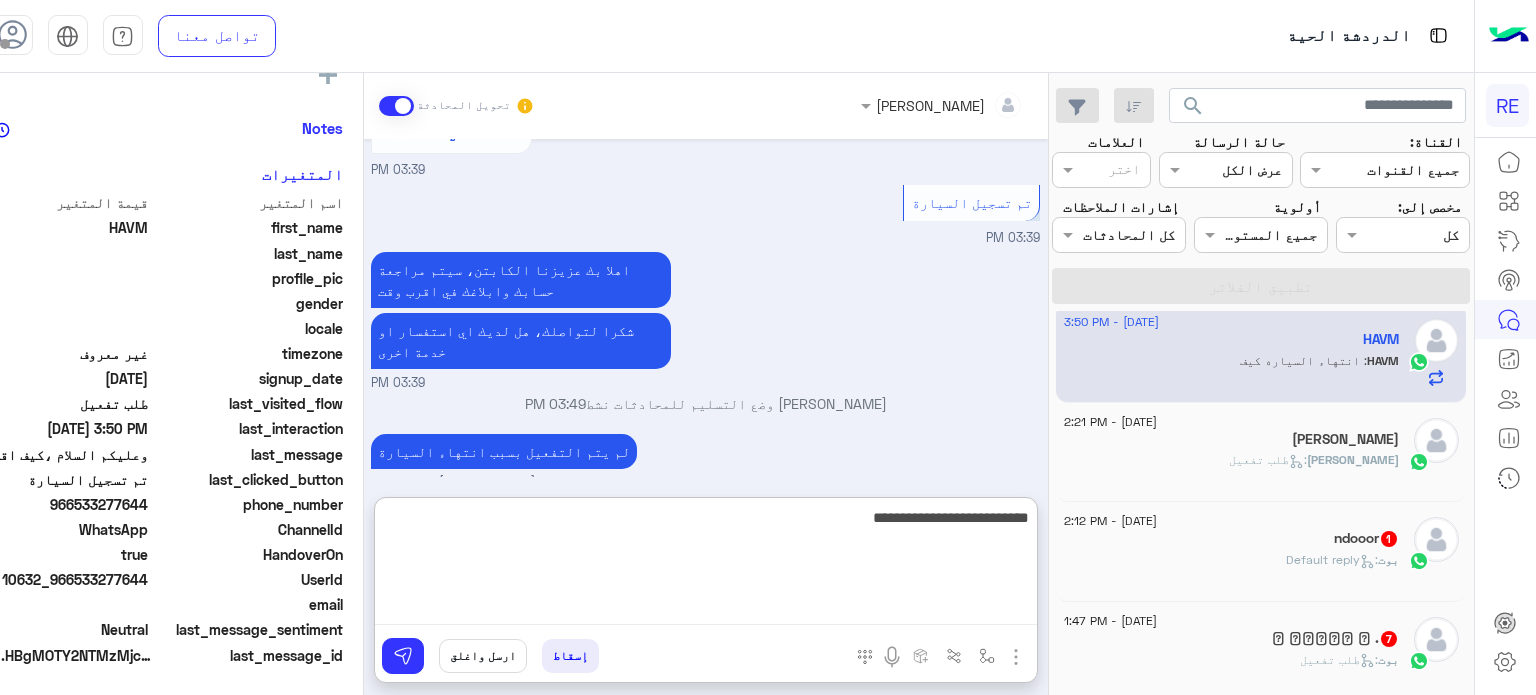 type on "**********" 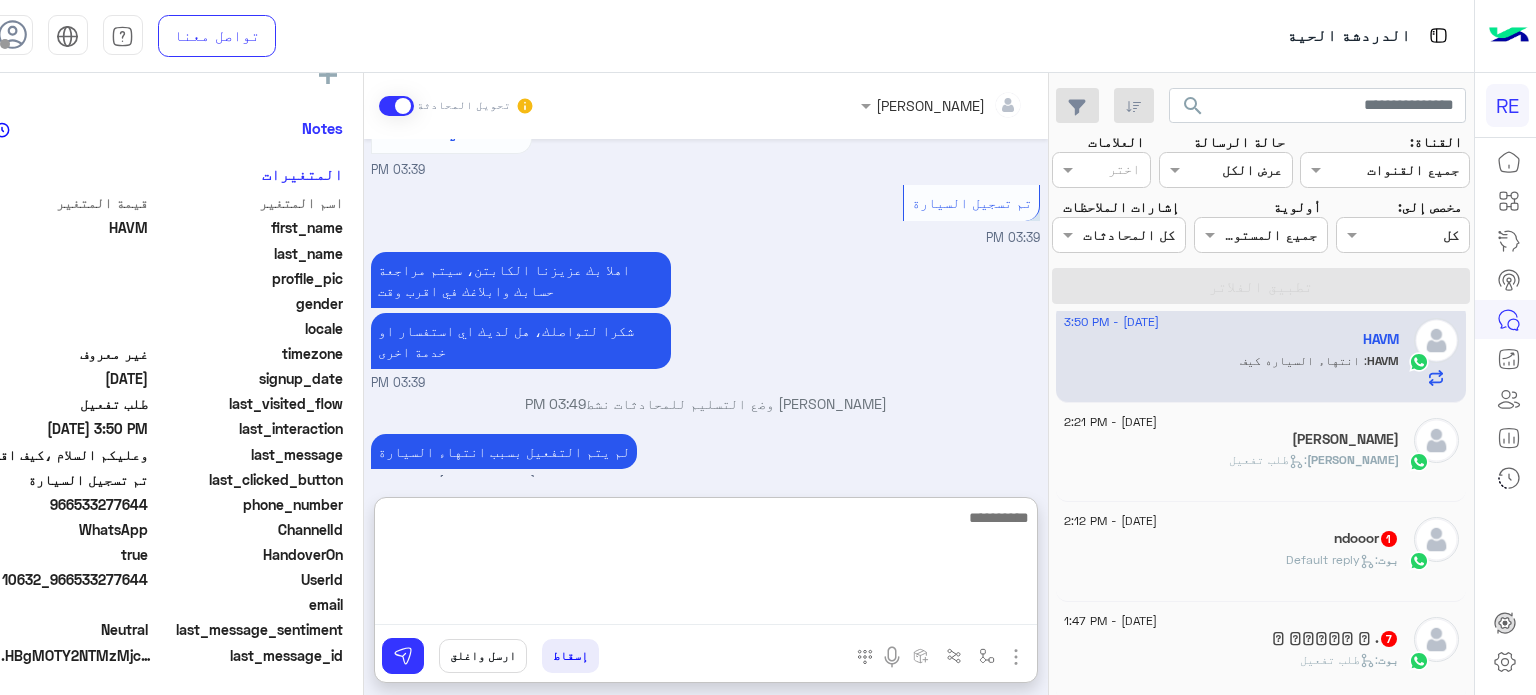 scroll, scrollTop: 1334, scrollLeft: 0, axis: vertical 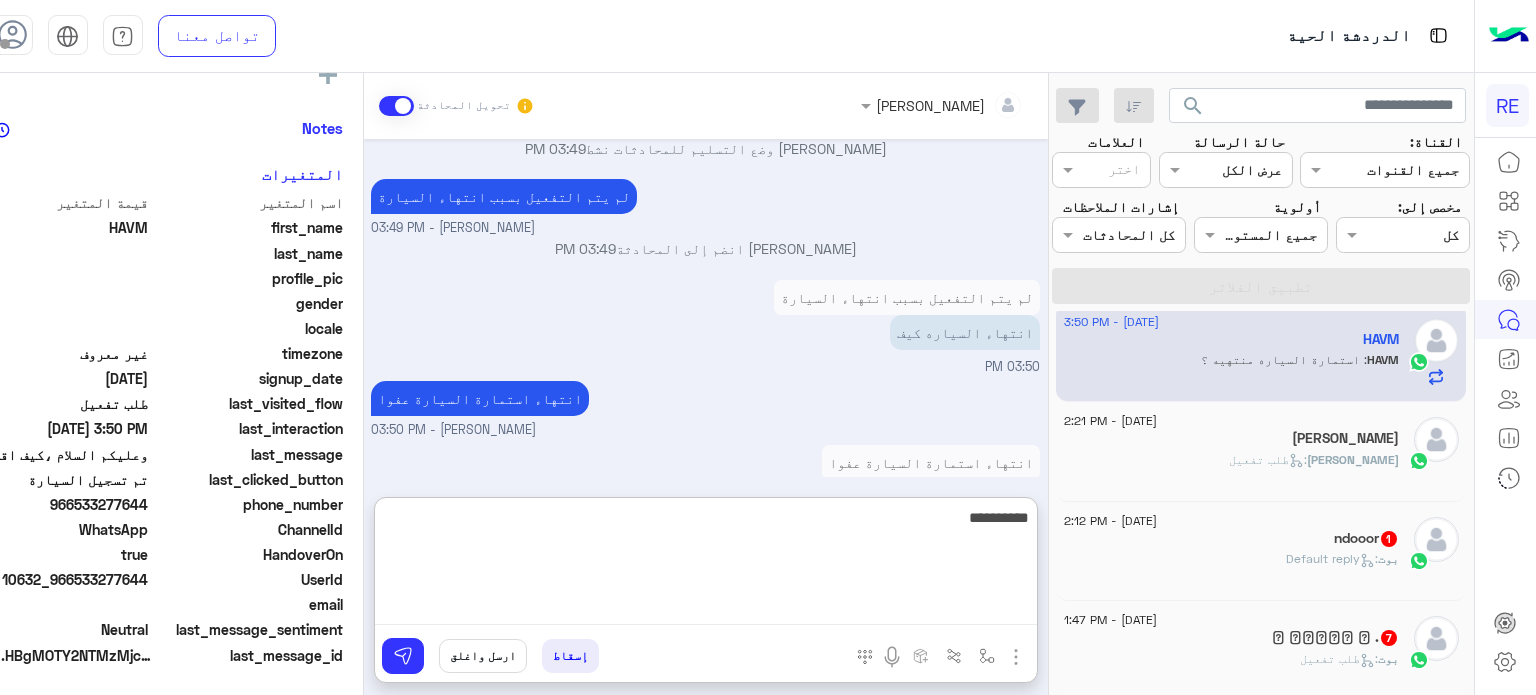 type on "**********" 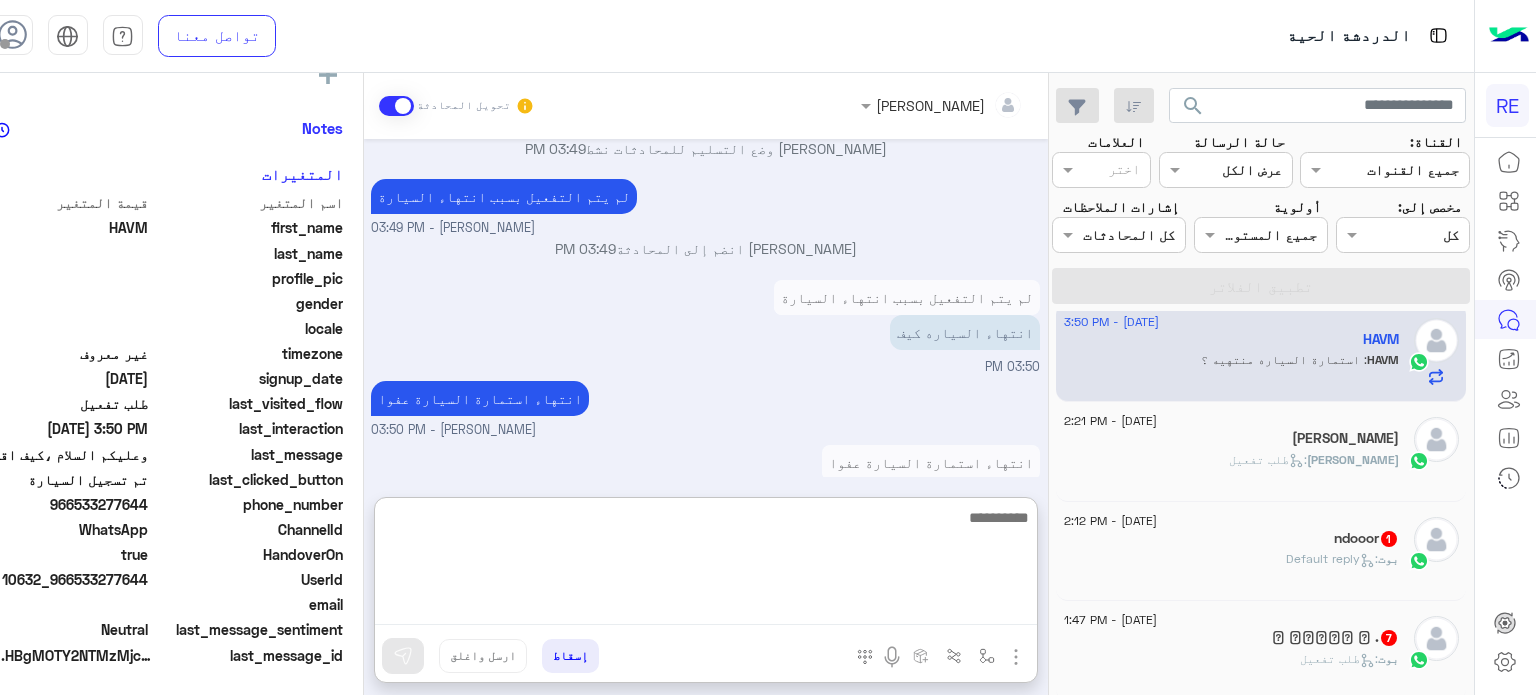 scroll, scrollTop: 1499, scrollLeft: 0, axis: vertical 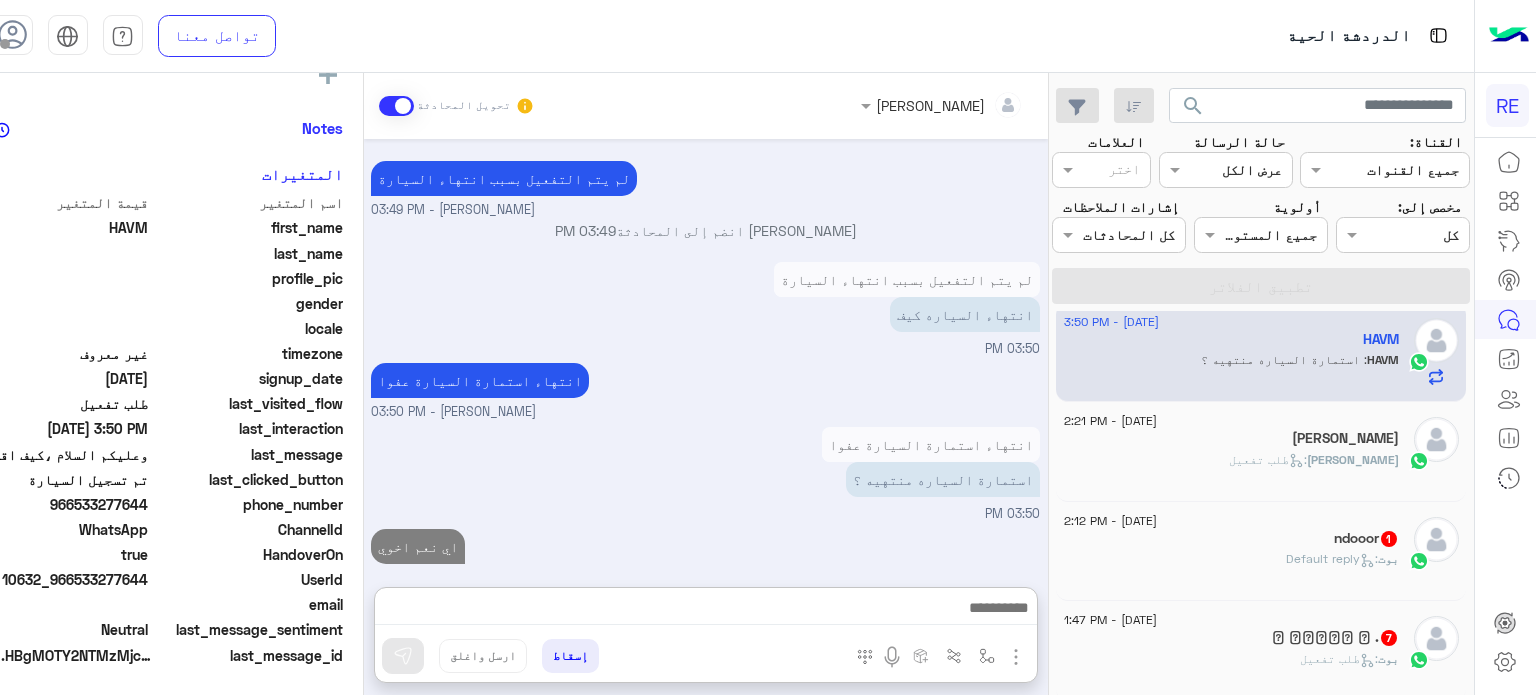 click on "[PERSON_NAME] :   طلب تفعيل" 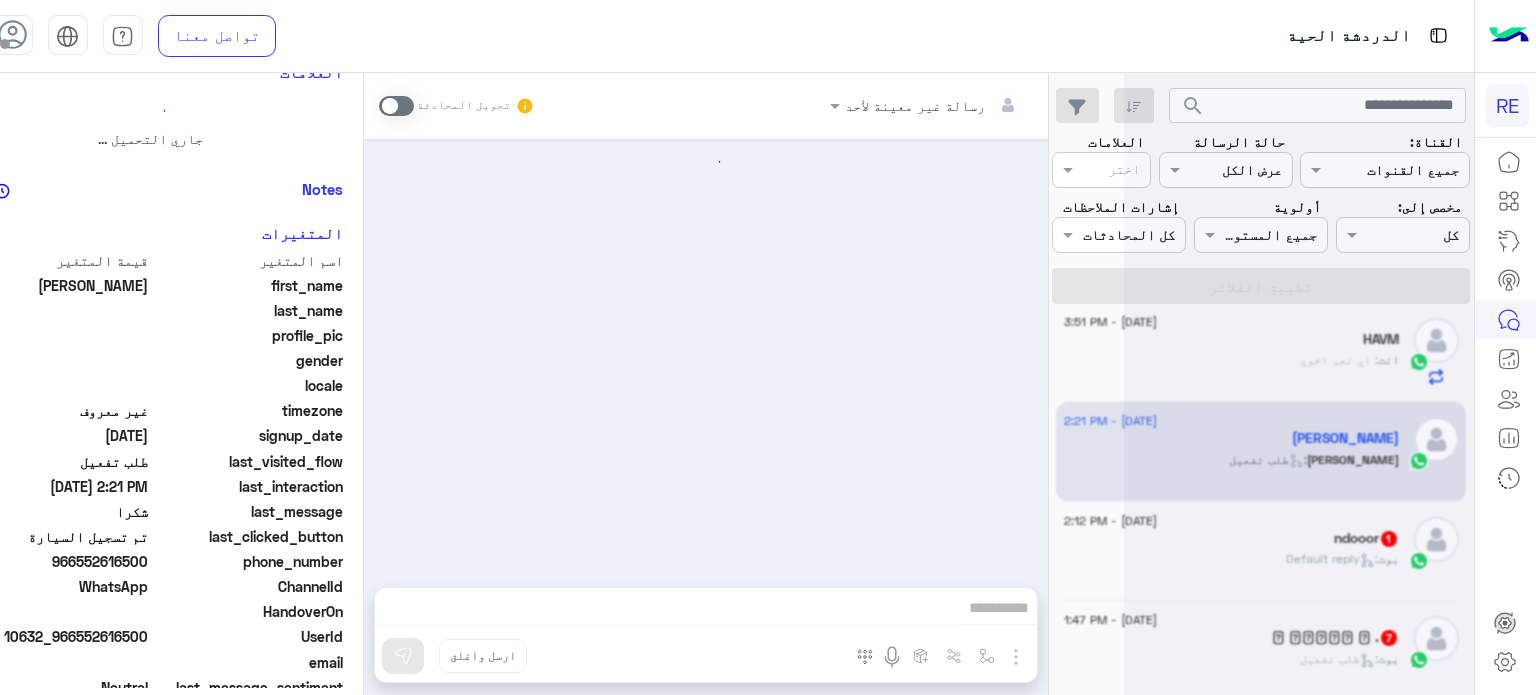 scroll, scrollTop: 0, scrollLeft: 0, axis: both 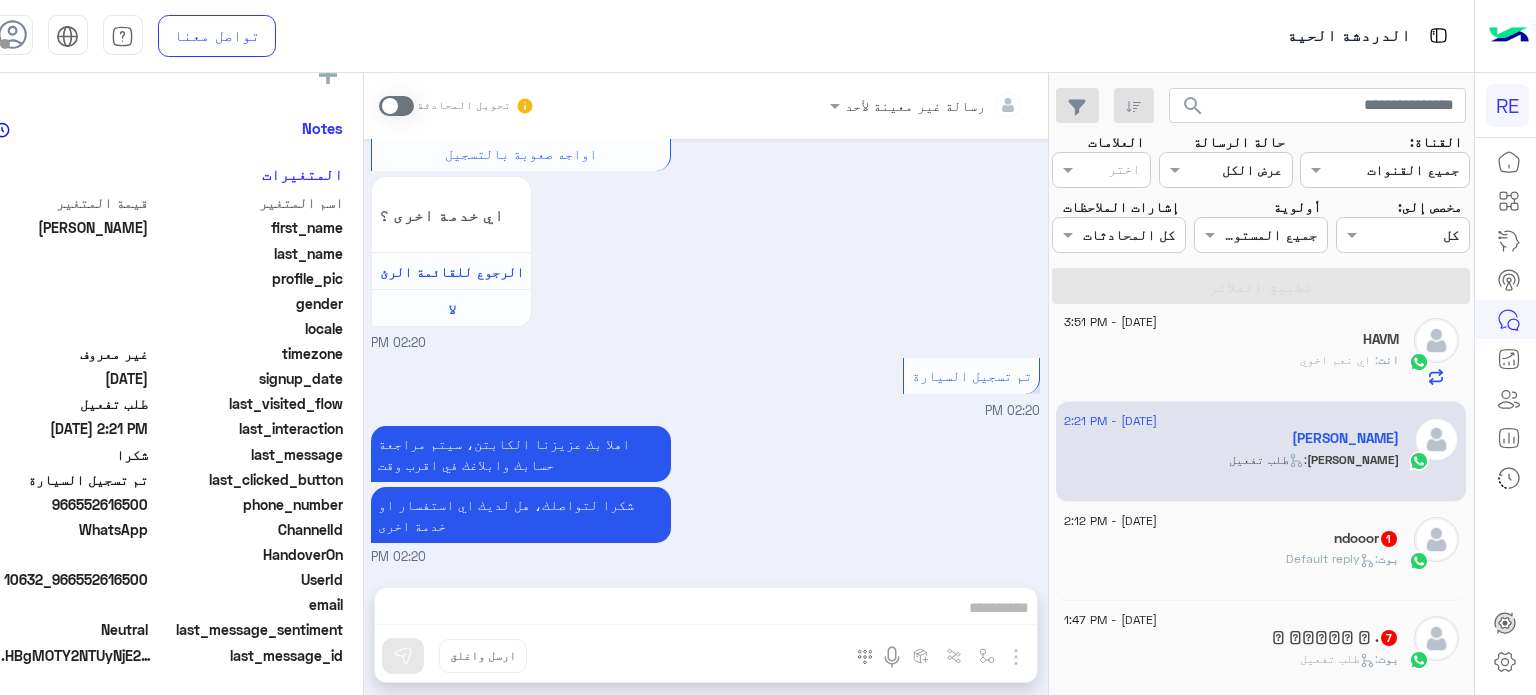 drag, startPoint x: 210, startPoint y: 503, endPoint x: 138, endPoint y: 508, distance: 72.1734 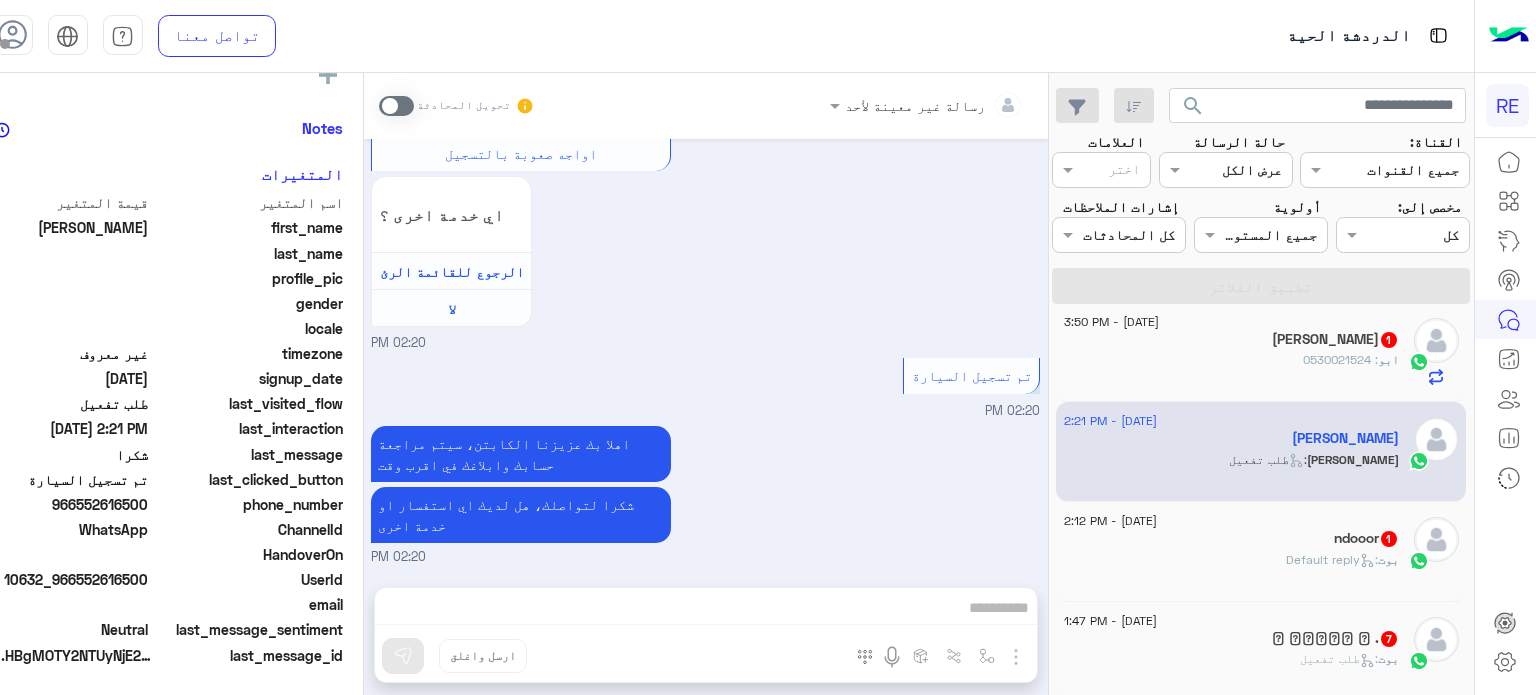 click on "رسالة غير معينة لأحد تحويل المحادثة     [DATE]  وعليكم السلام ،كيف اقدر اساعدك
اهلًا بك في تطبيق رحلة 👋
Welcome to Rehla  👋
من فضلك أختر لغة التواصل
Please choose your preferred Language
English   عربي     02:19 PM   عربي    02:20 PM  هل أنت ؟   كابتن 👨🏻‍✈️   عميل 🧳   رحال (مرشد مرخص) 🏖️     02:20 PM   كابتن �    02:20 PM  اختر [DATE] الخدمات التالية:    02:20 PM   تسجيل حساب     02:20 PM  يمكنك الاطلاع على شروط الانضمام لرحلة ك (كابتن ) الموجودة بالصورة أعلاه،
لتحميل التطبيق عبر الرابط التالي : 📲
[URL][DOMAIN_NAME]    يسعدنا انضمامك لتطبيق رحلة يمكنك اتباع الخطوات الموضحة لتسجيل بيانات سيارتك بالفيديو التالي  : اي خدمة اخرى ؟" at bounding box center (706, 388) 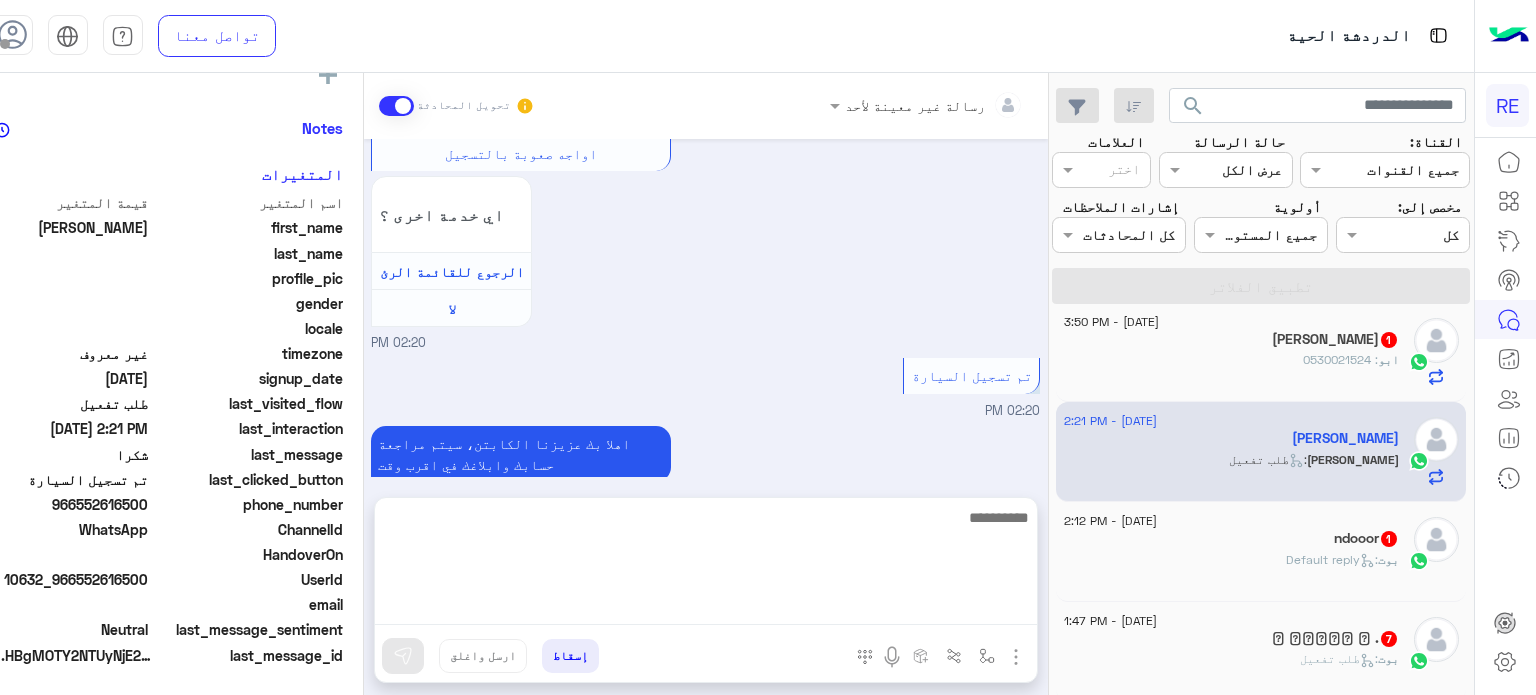 scroll, scrollTop: 1861, scrollLeft: 0, axis: vertical 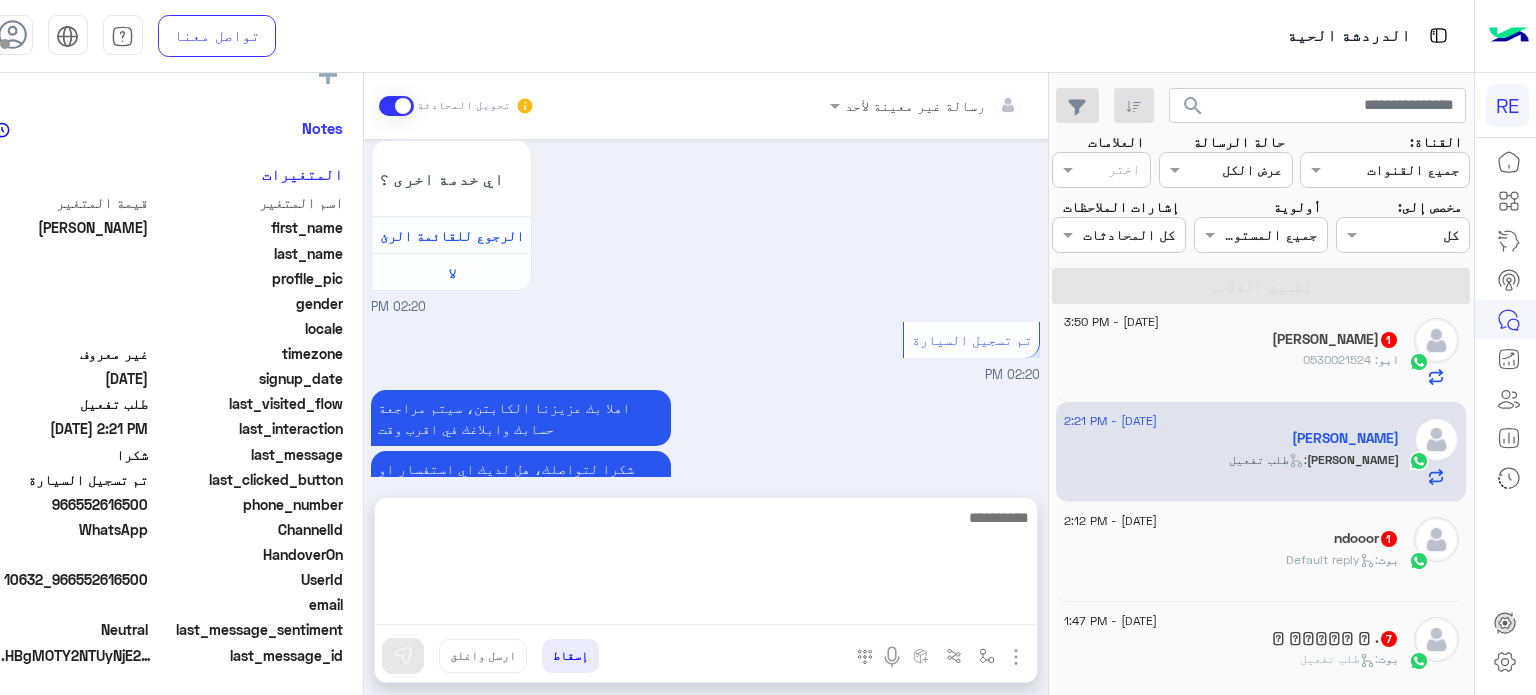 click at bounding box center [706, 565] 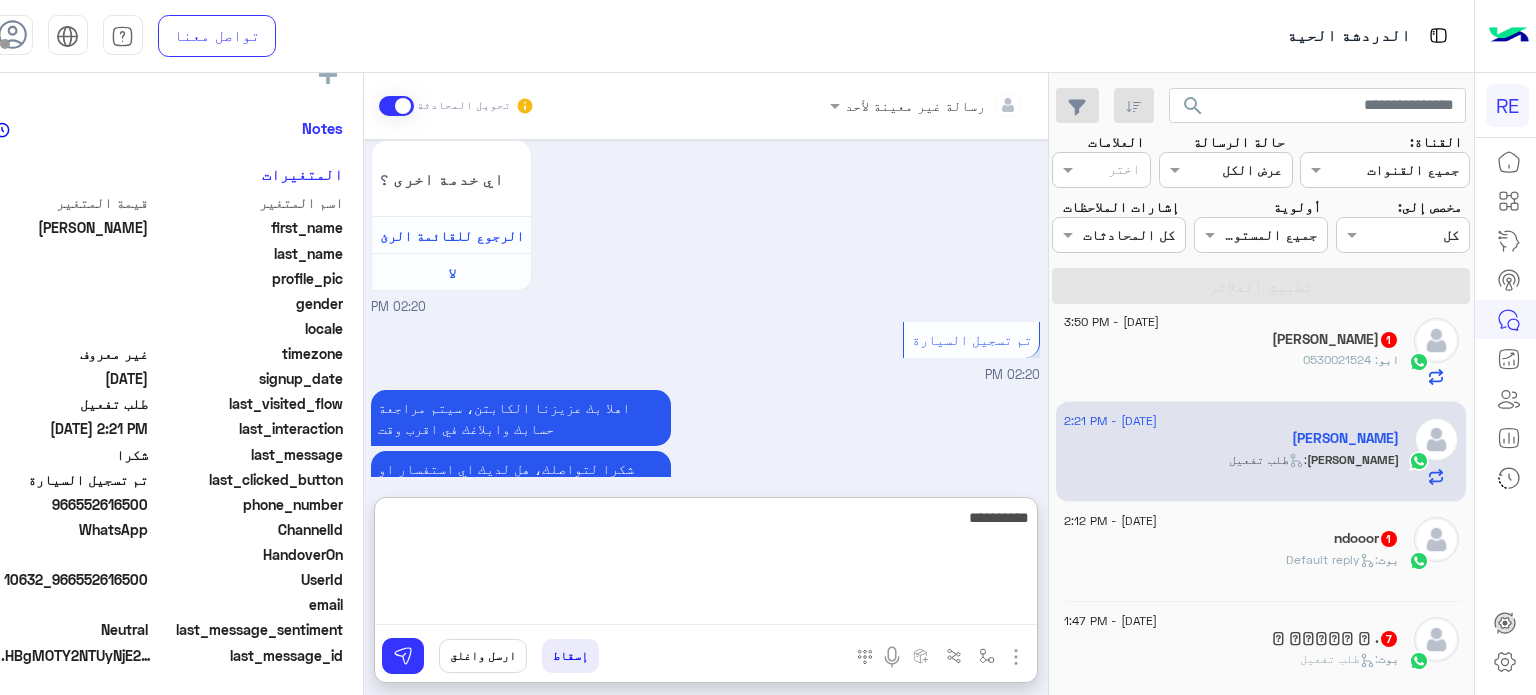 type on "**********" 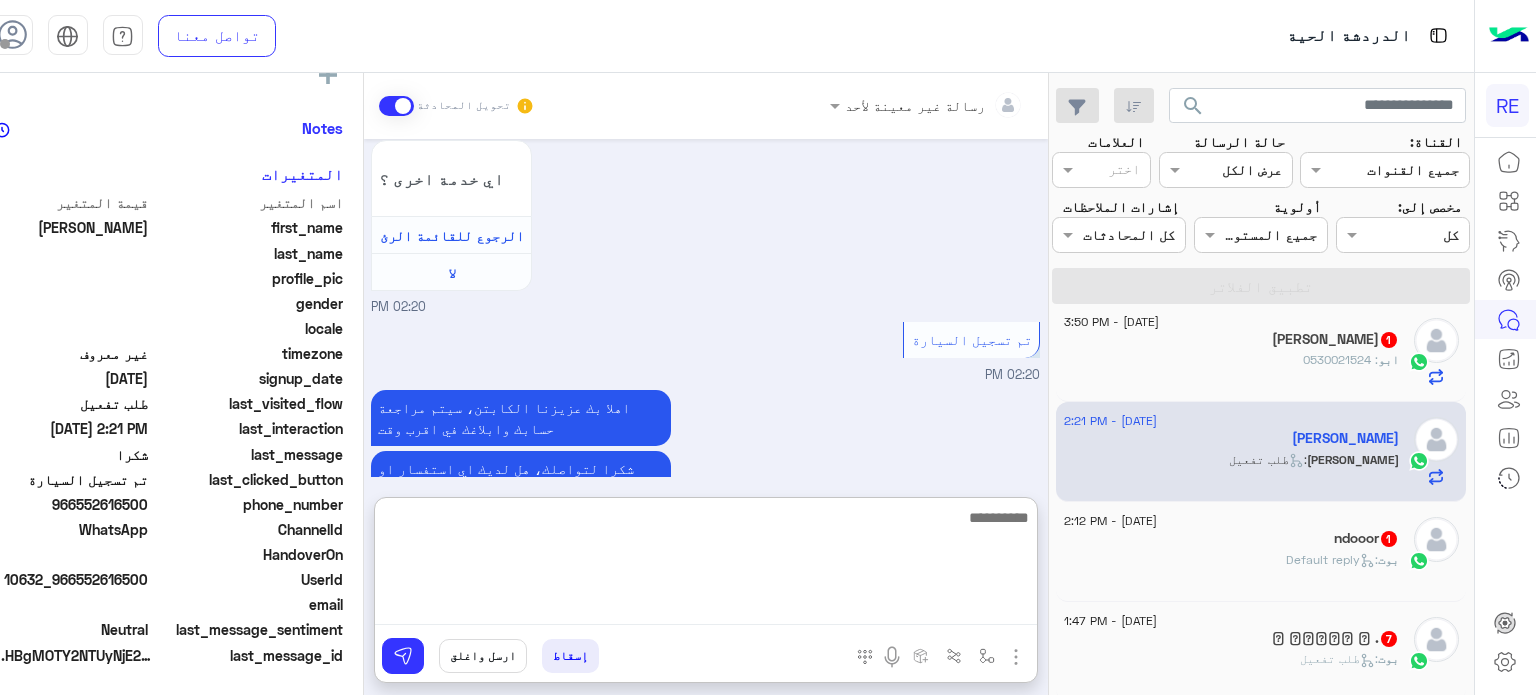 scroll, scrollTop: 2016, scrollLeft: 0, axis: vertical 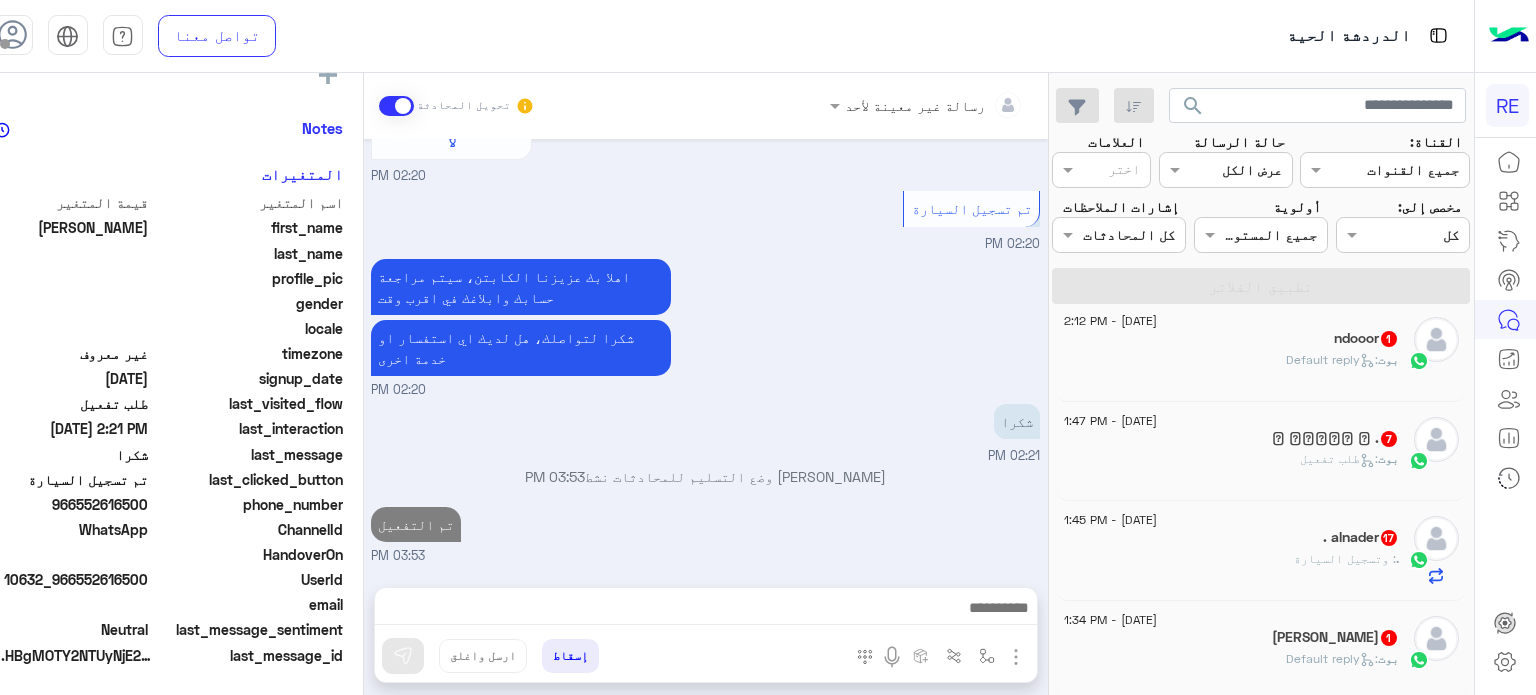 click on ":   Default reply" 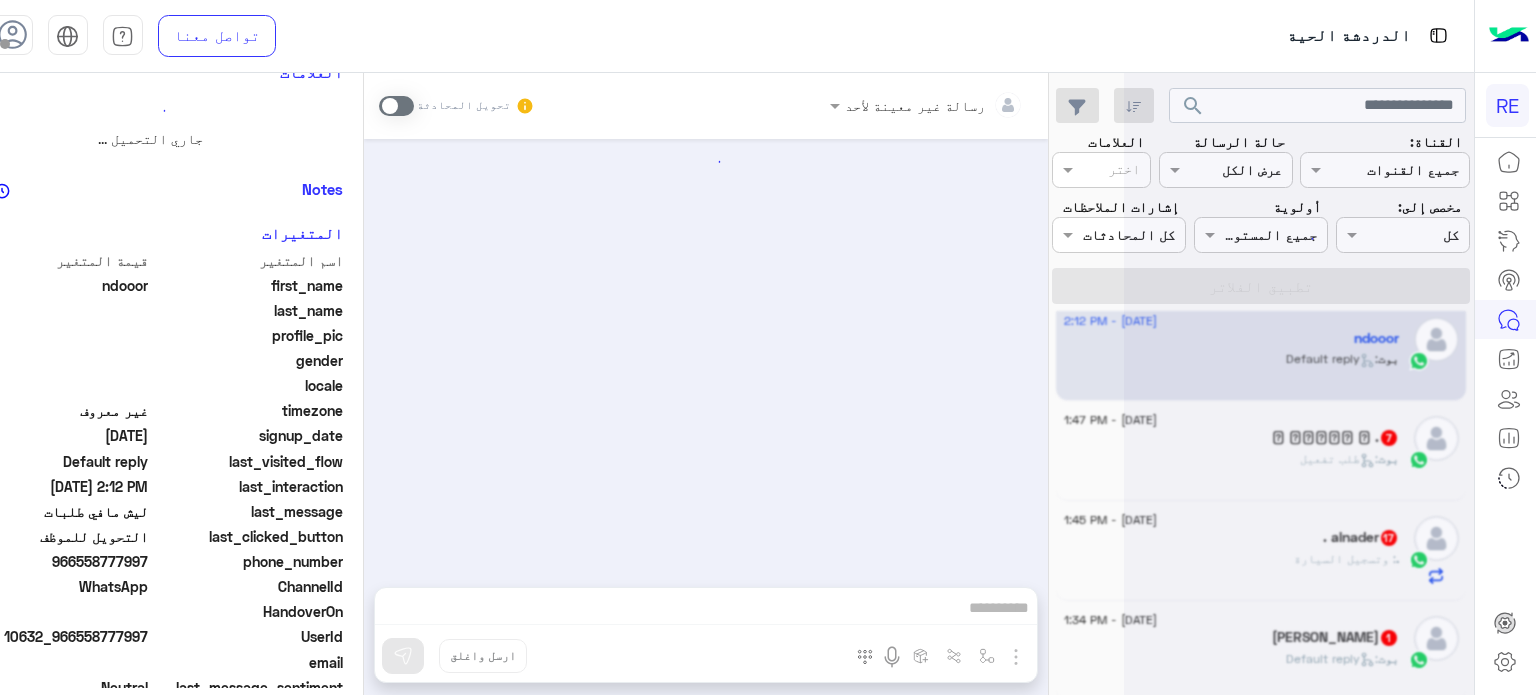 scroll, scrollTop: 438, scrollLeft: 0, axis: vertical 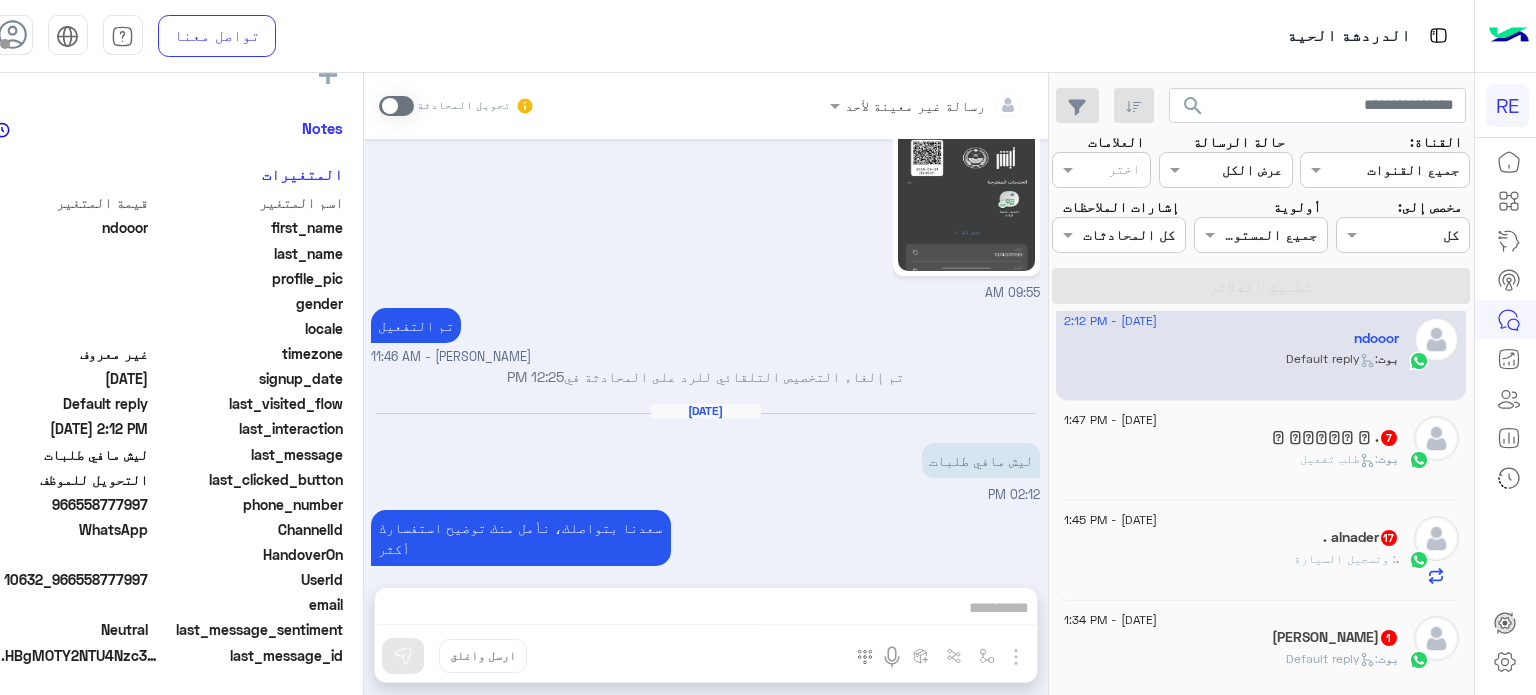 click on "بوت :   طلب تفعيل" 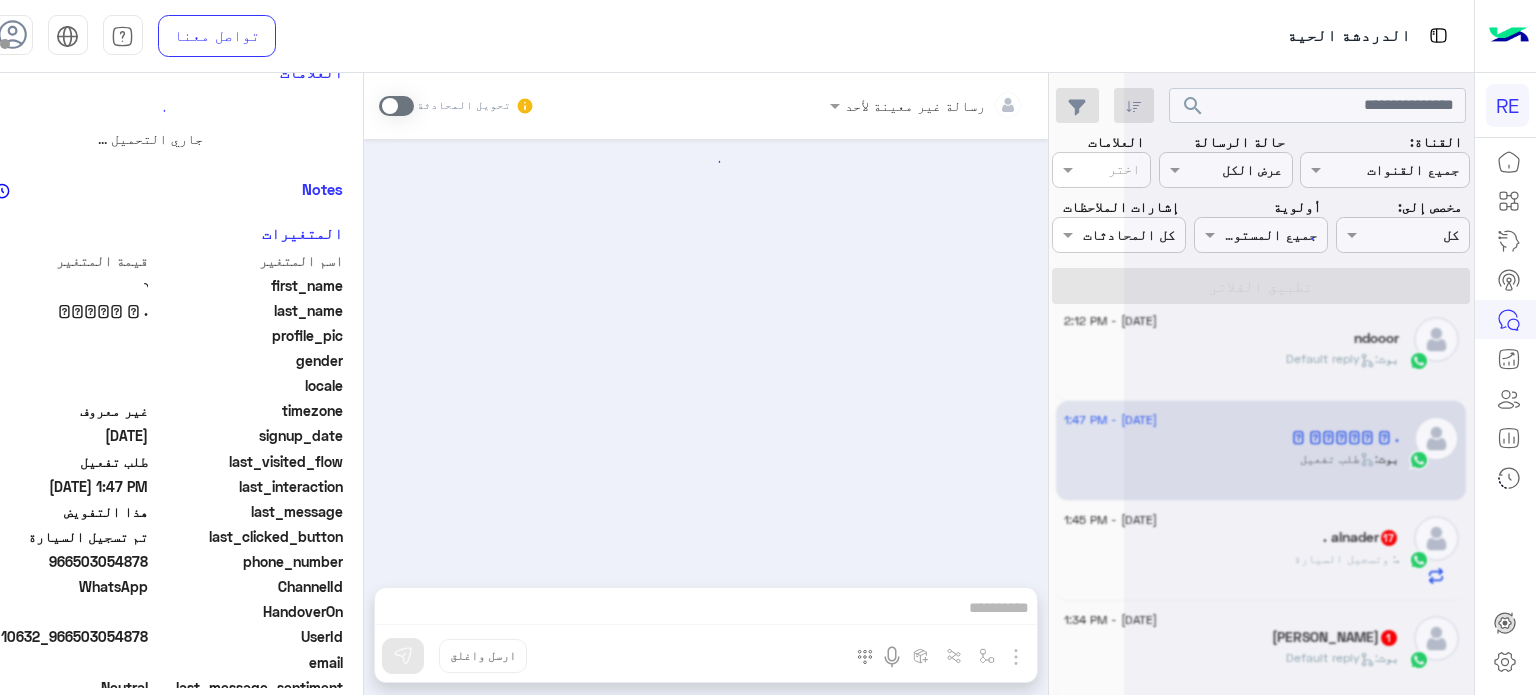 scroll, scrollTop: 0, scrollLeft: 0, axis: both 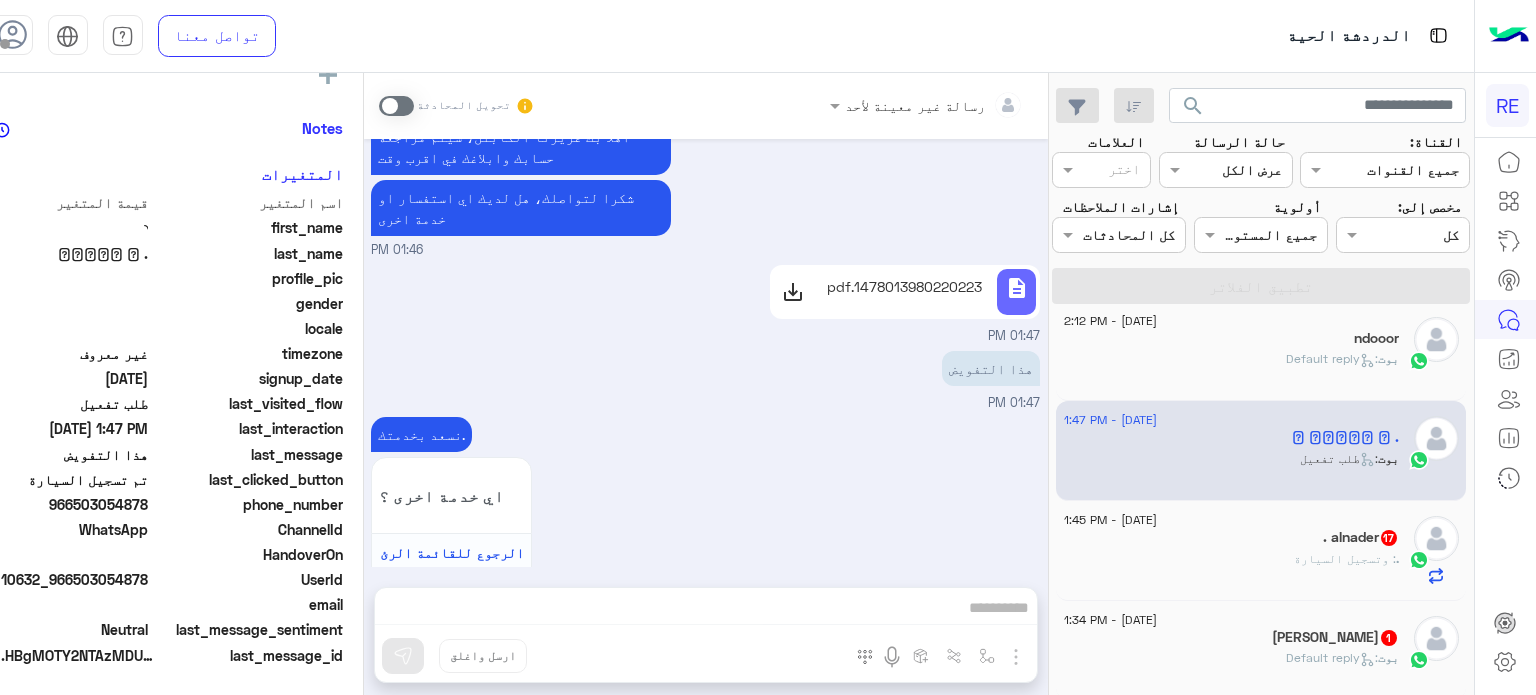 drag, startPoint x: 215, startPoint y: 575, endPoint x: 141, endPoint y: 589, distance: 75.31268 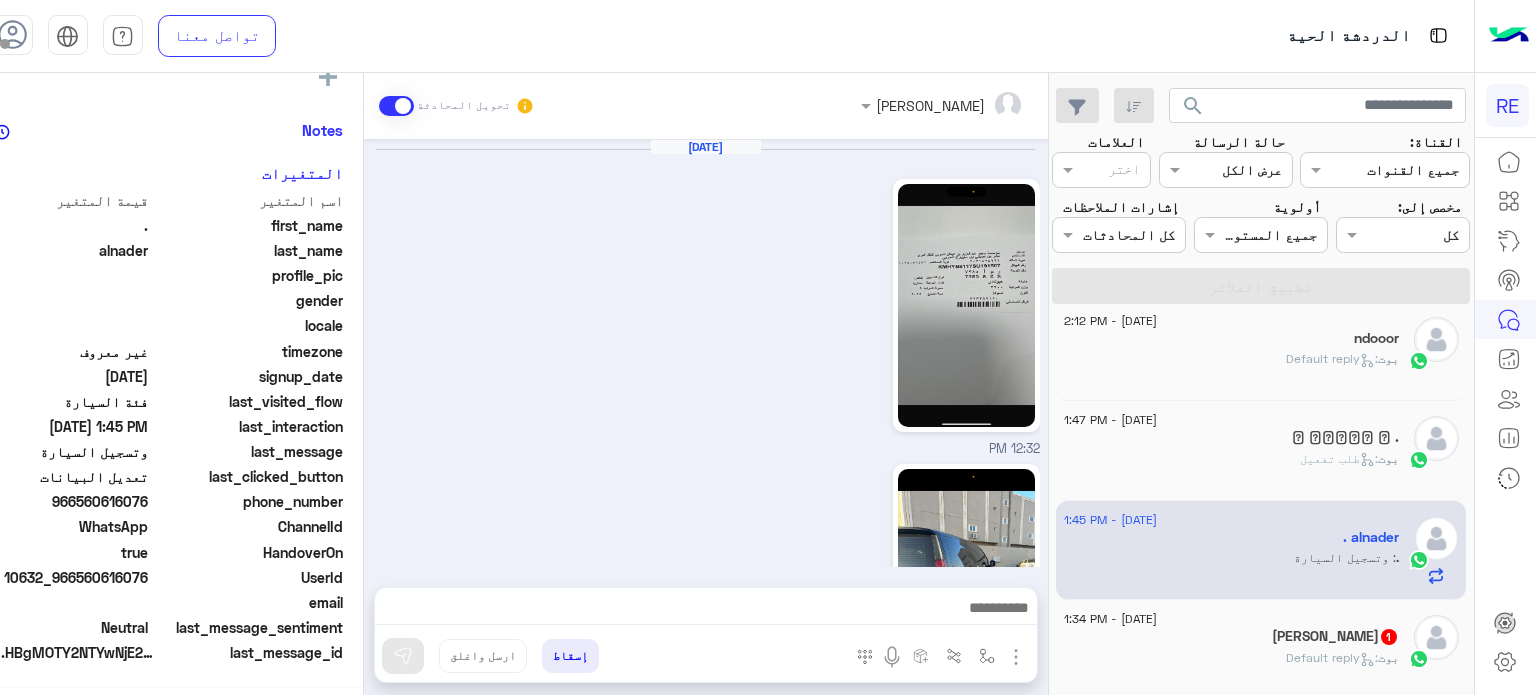 scroll, scrollTop: 376, scrollLeft: 0, axis: vertical 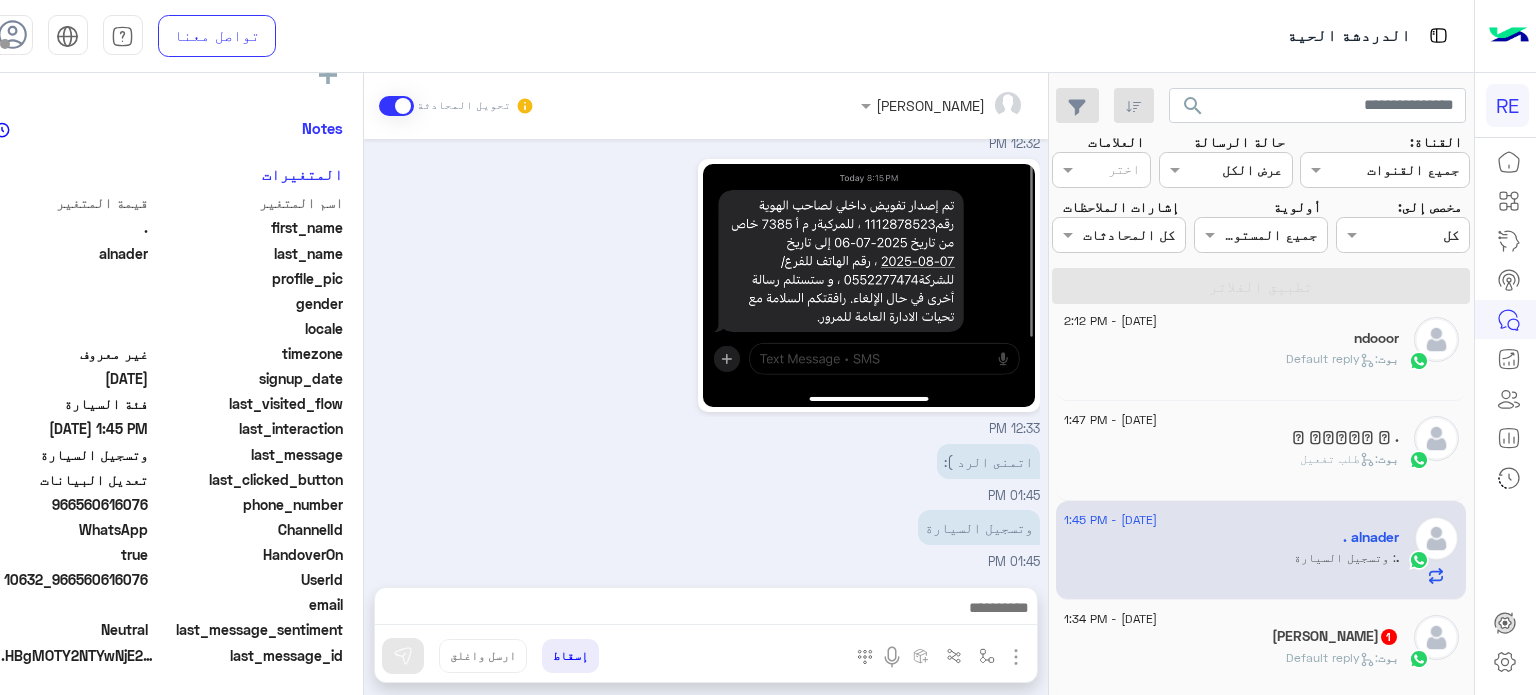 drag, startPoint x: 212, startPoint y: 579, endPoint x: 140, endPoint y: 584, distance: 72.1734 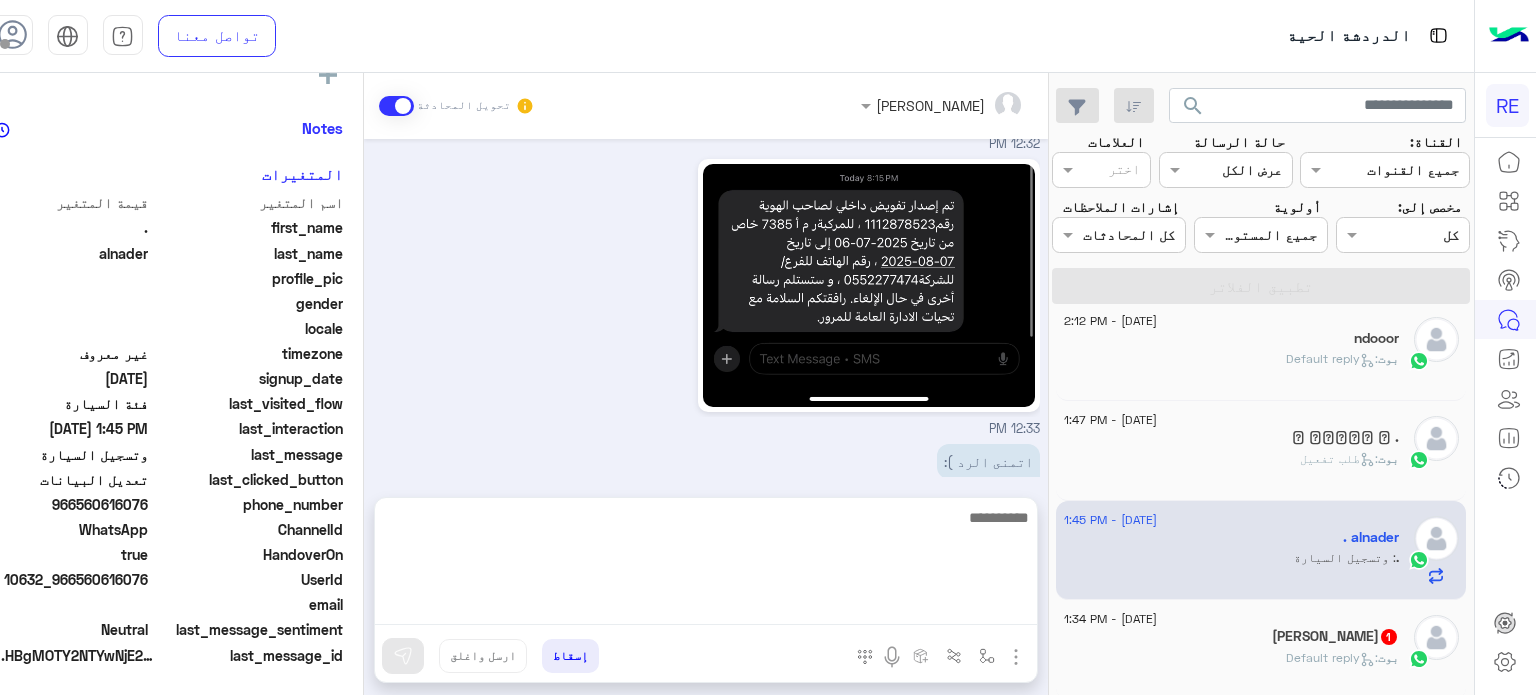 click at bounding box center (706, 565) 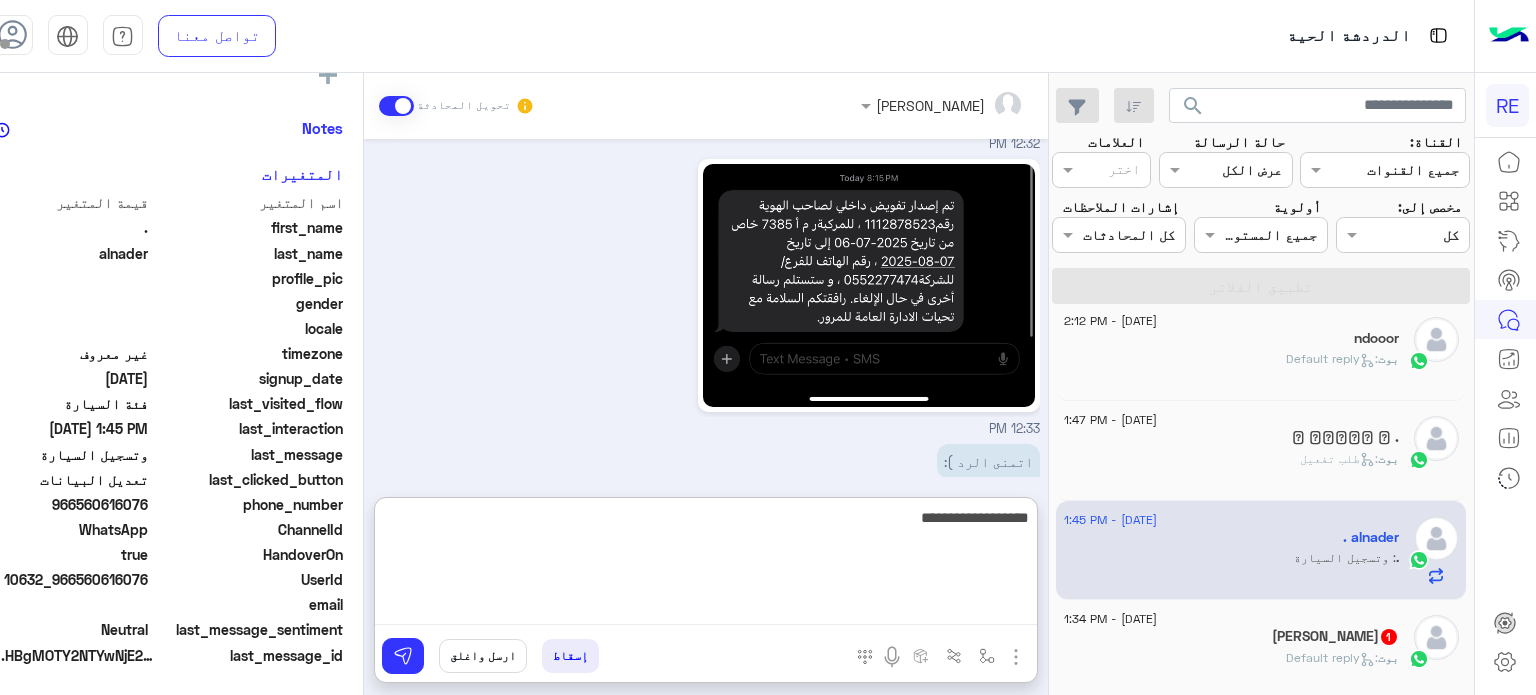 type on "**********" 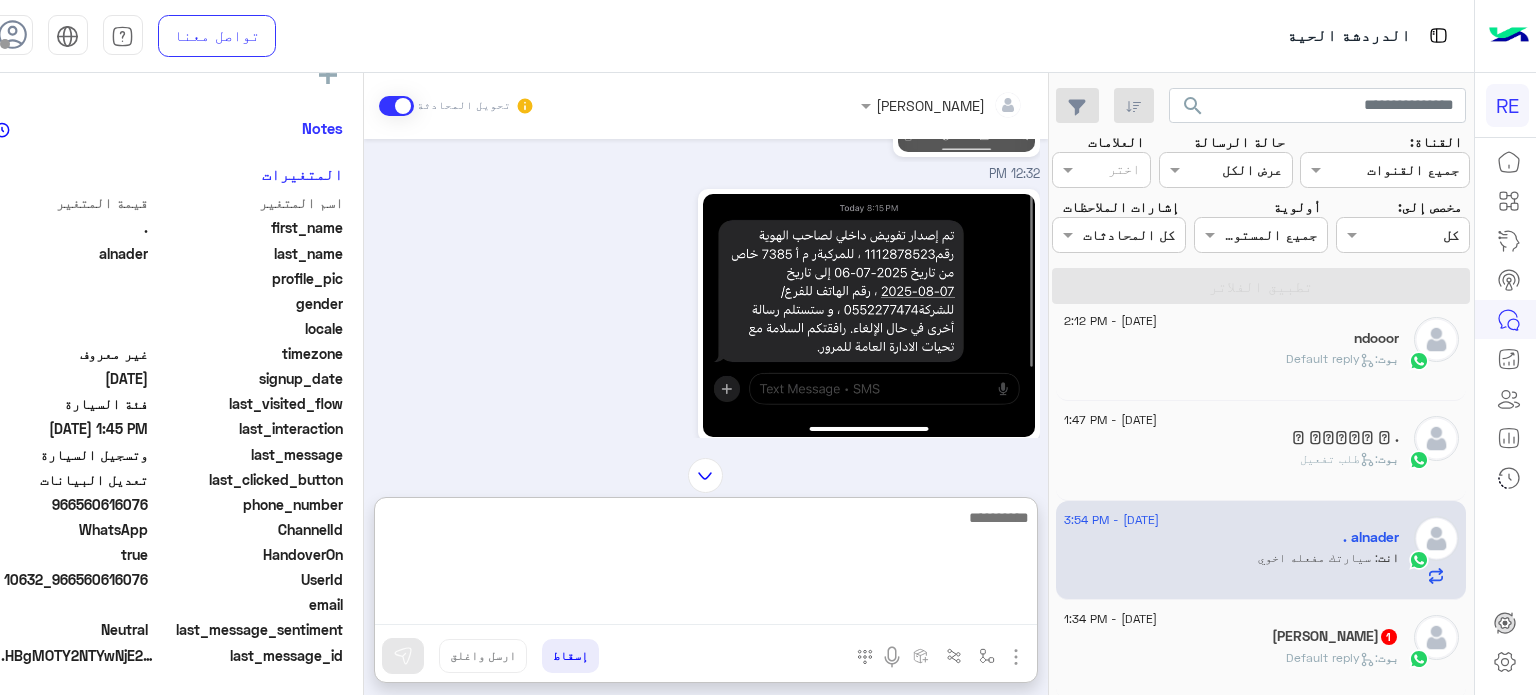 scroll, scrollTop: 2204, scrollLeft: 0, axis: vertical 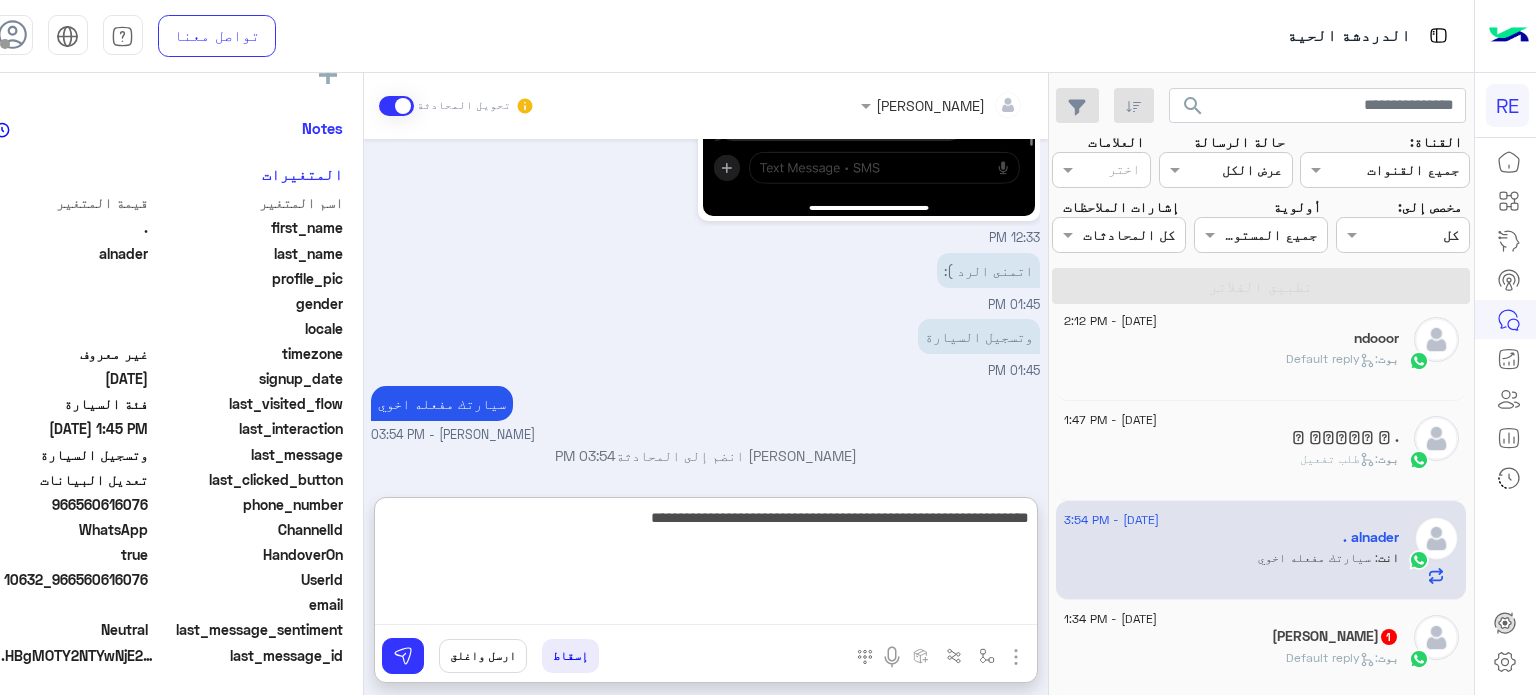 type on "**********" 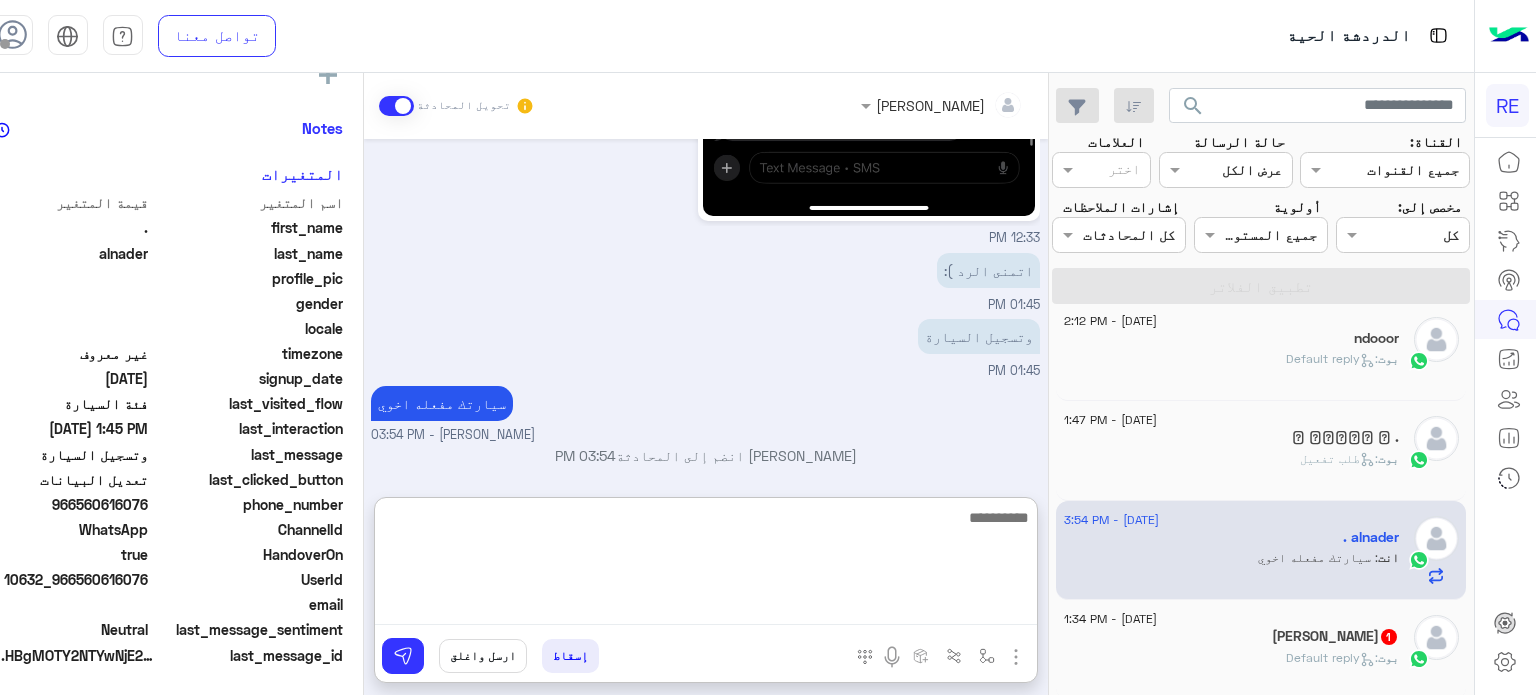 scroll, scrollTop: 2289, scrollLeft: 0, axis: vertical 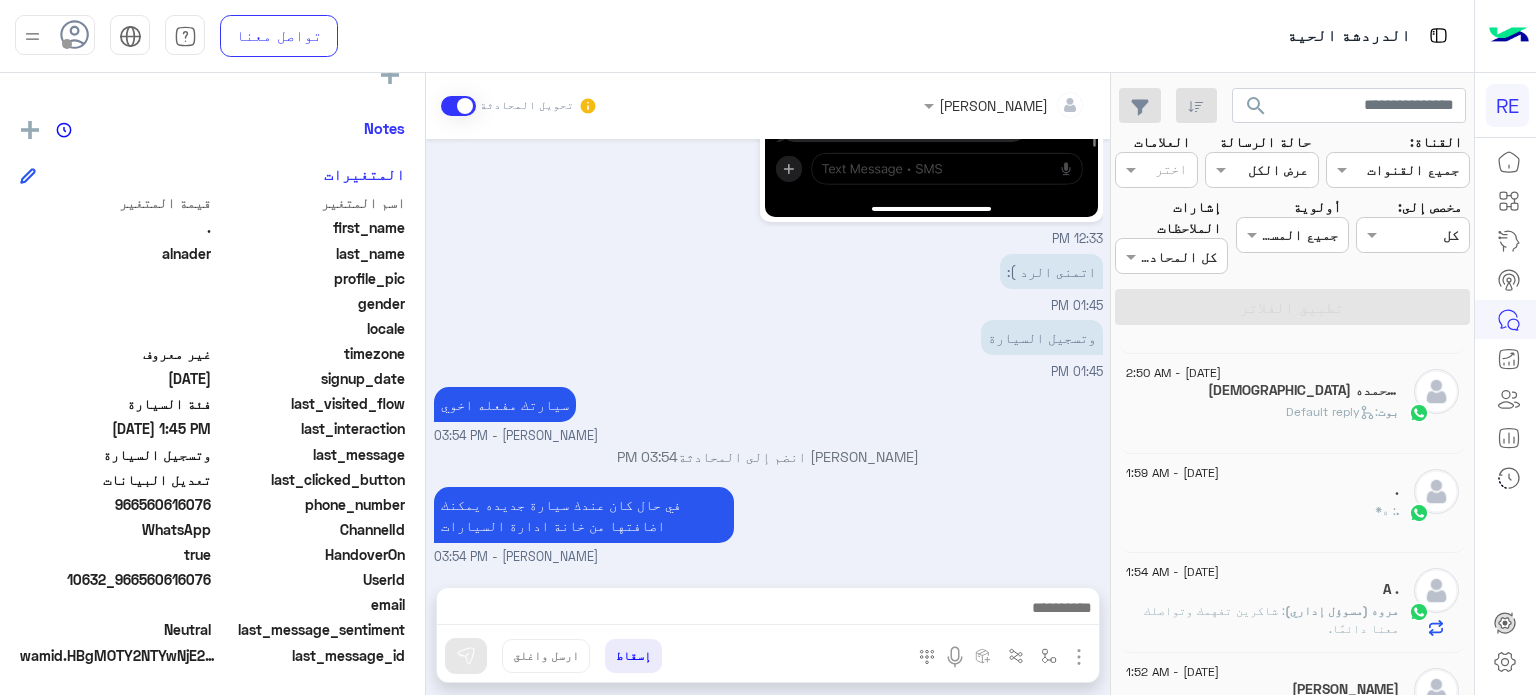 click on ":   Default reply" 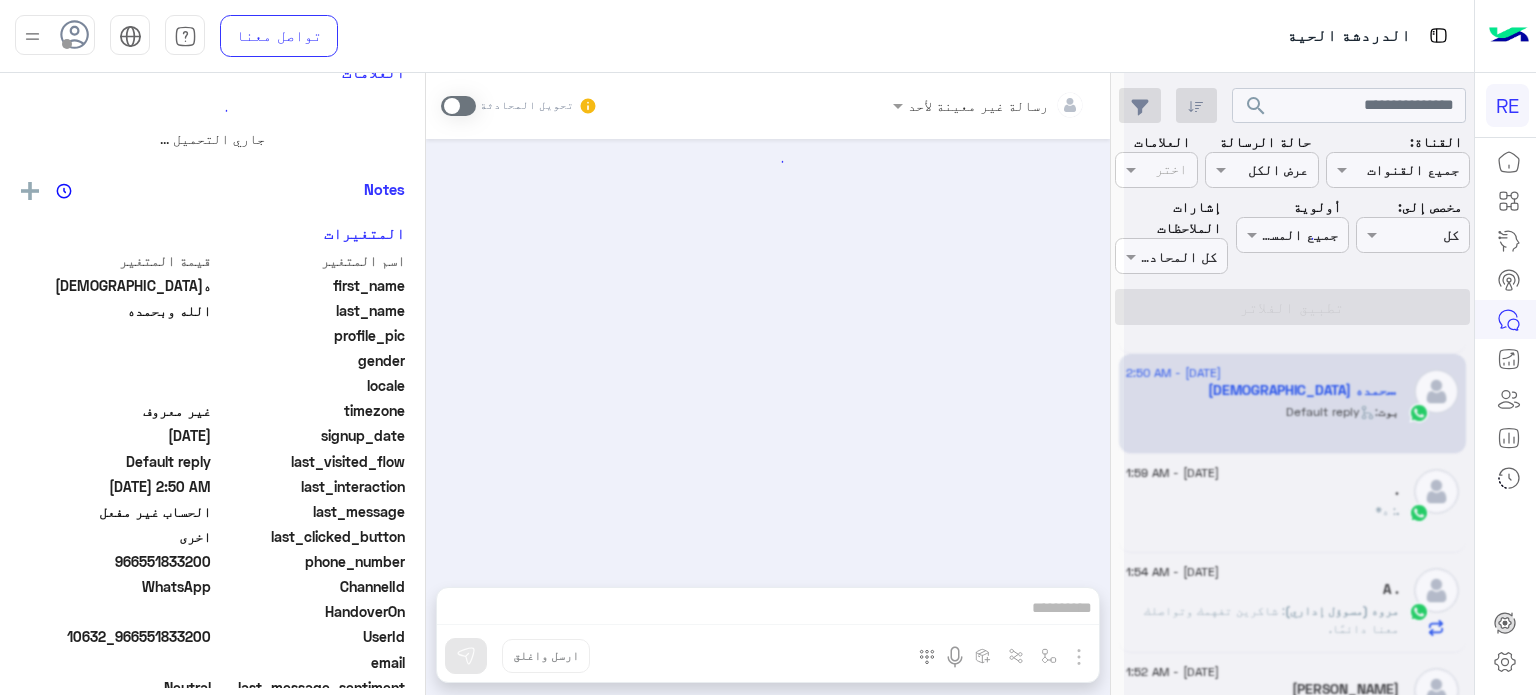 scroll, scrollTop: 0, scrollLeft: 0, axis: both 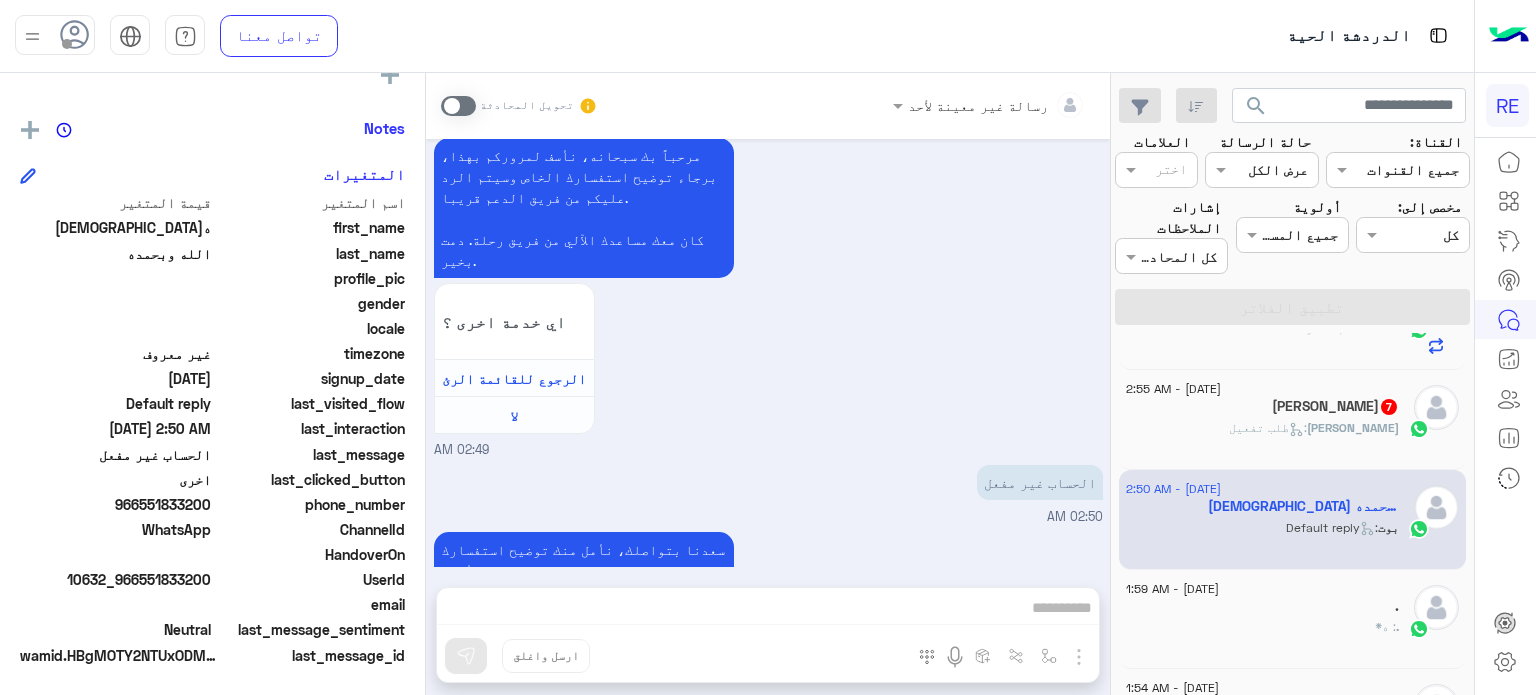 drag, startPoint x: 209, startPoint y: 573, endPoint x: 139, endPoint y: 588, distance: 71.5891 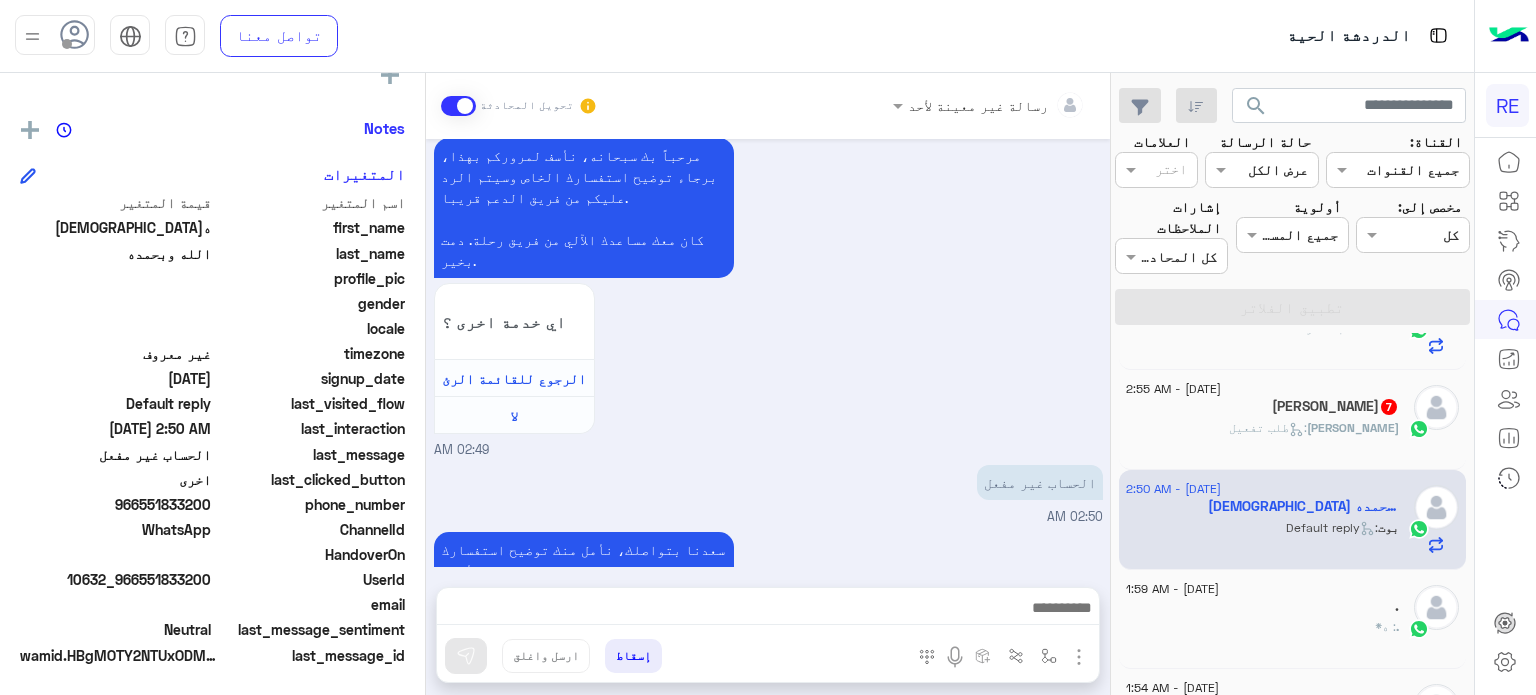 scroll, scrollTop: 682, scrollLeft: 0, axis: vertical 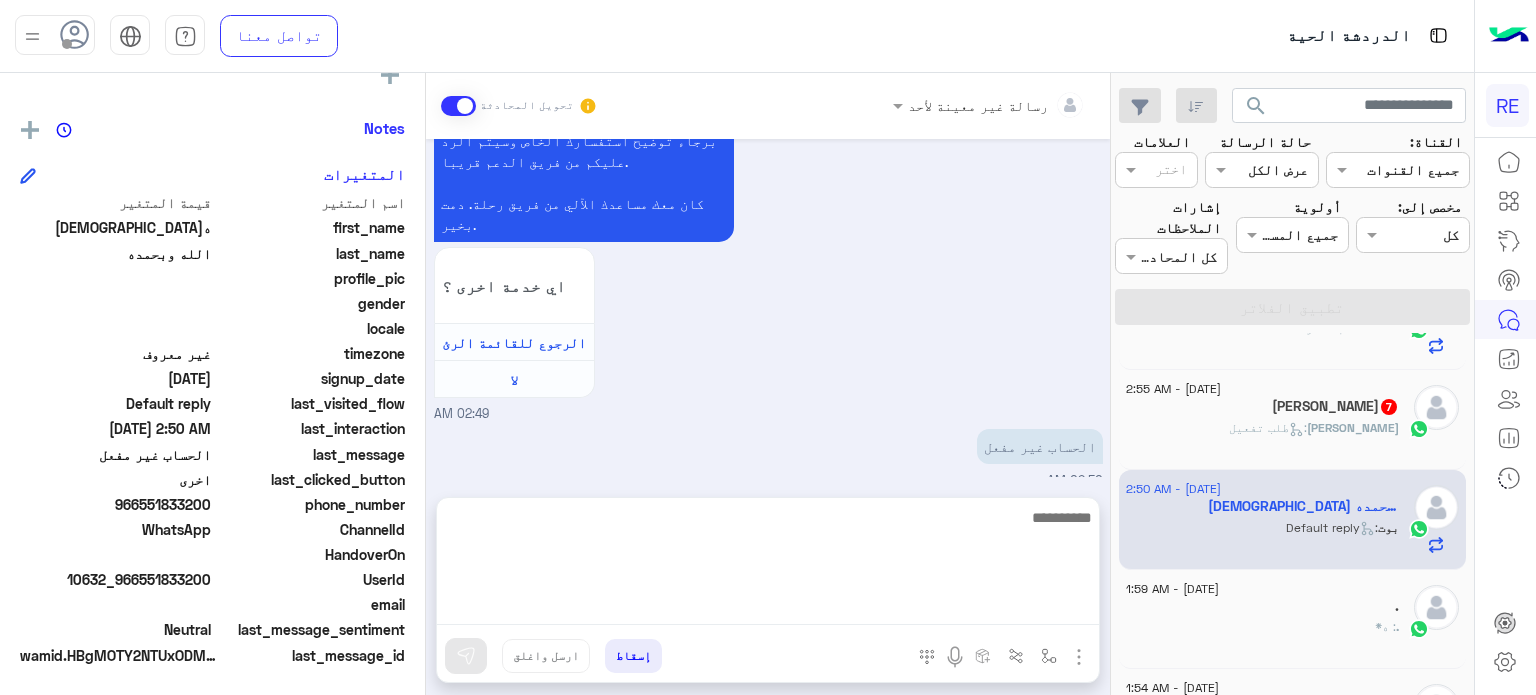 click at bounding box center (768, 565) 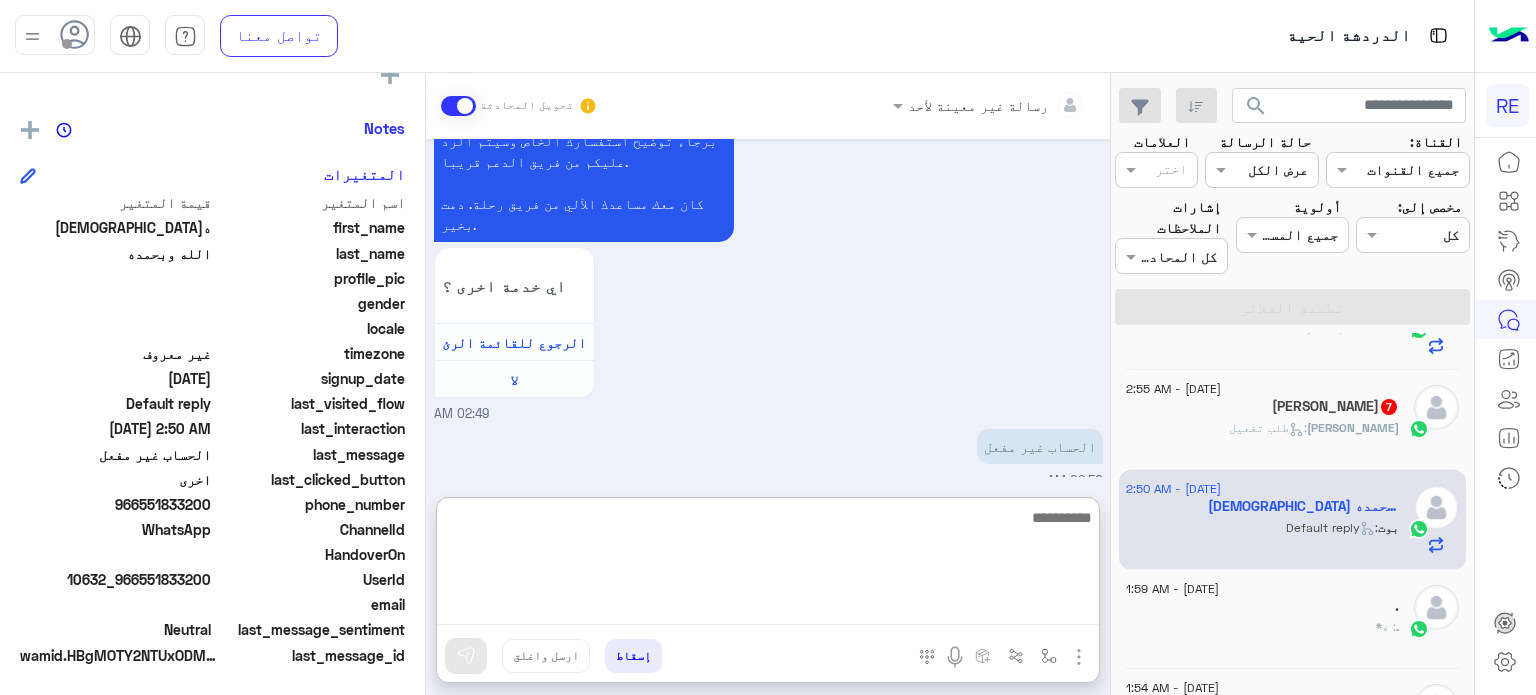 click at bounding box center [768, 565] 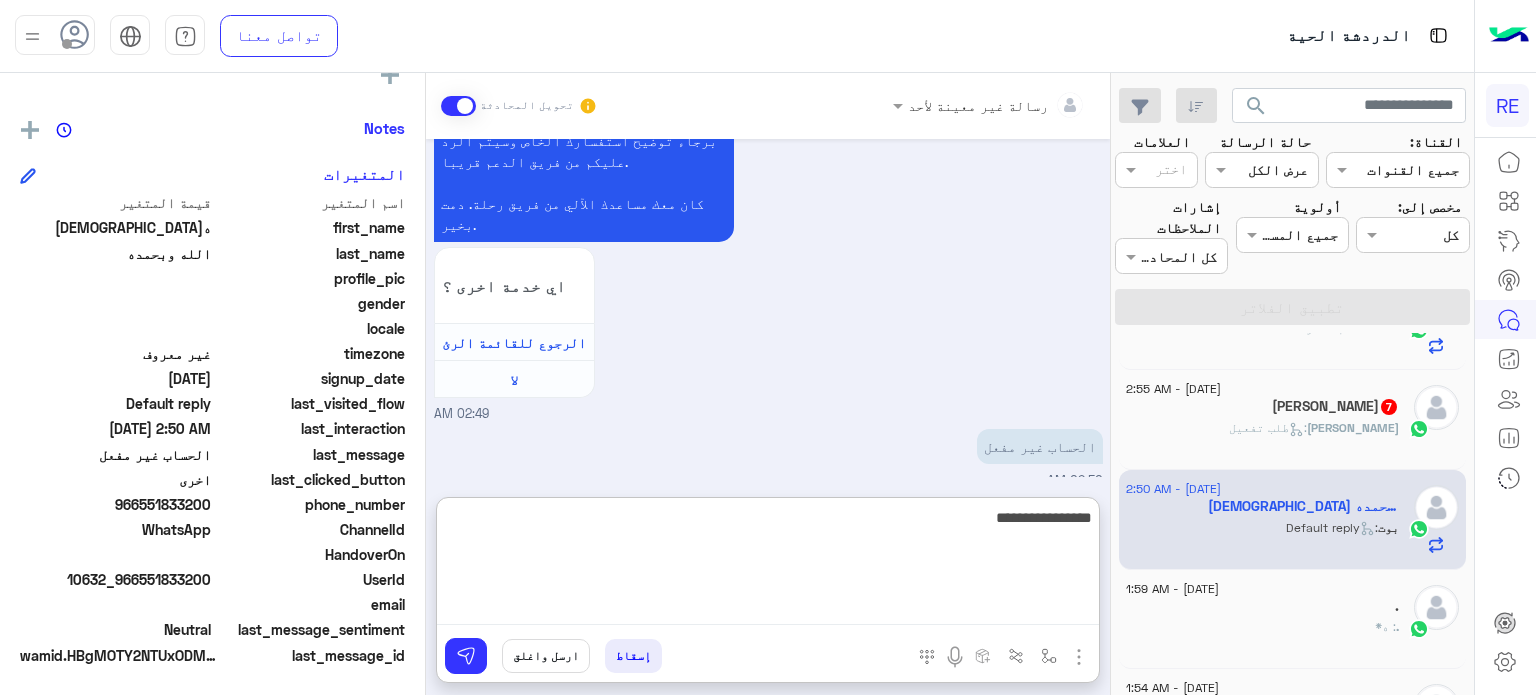 type on "**********" 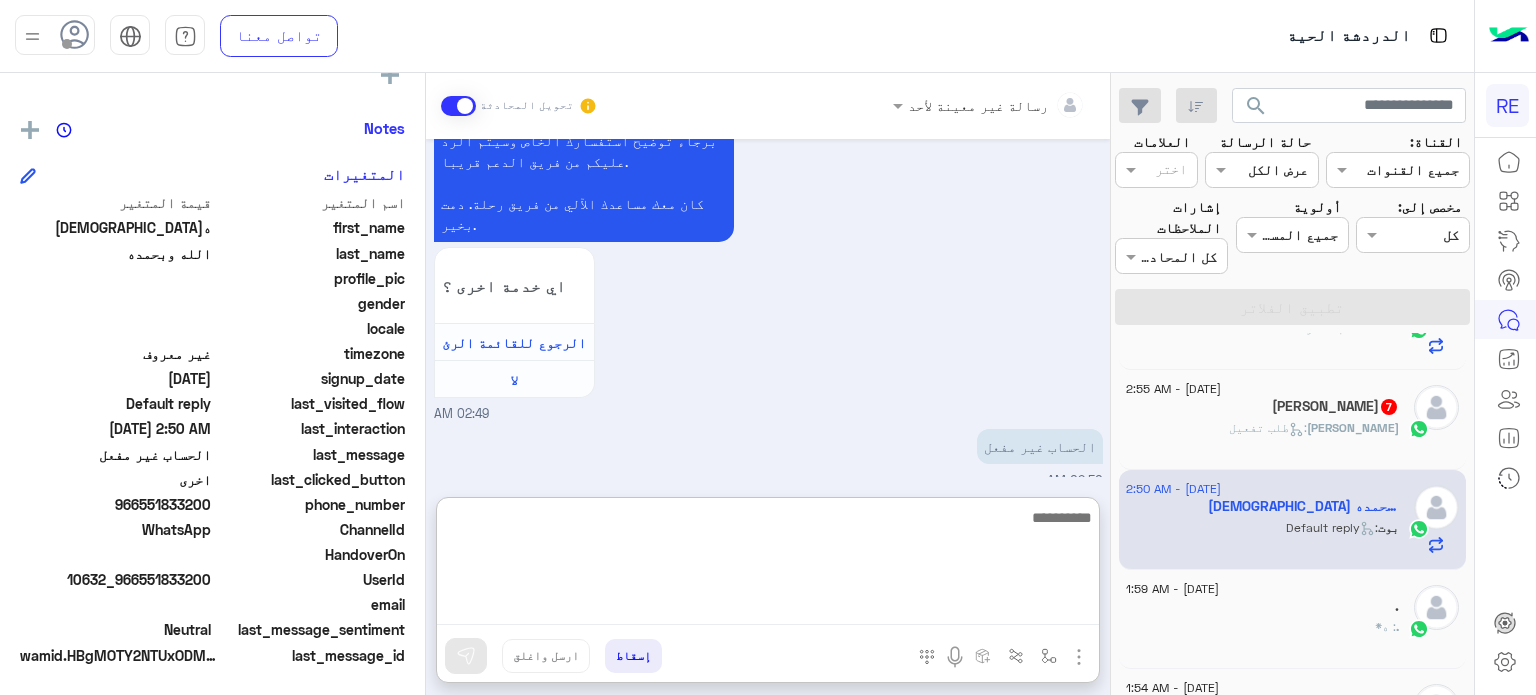 scroll, scrollTop: 836, scrollLeft: 0, axis: vertical 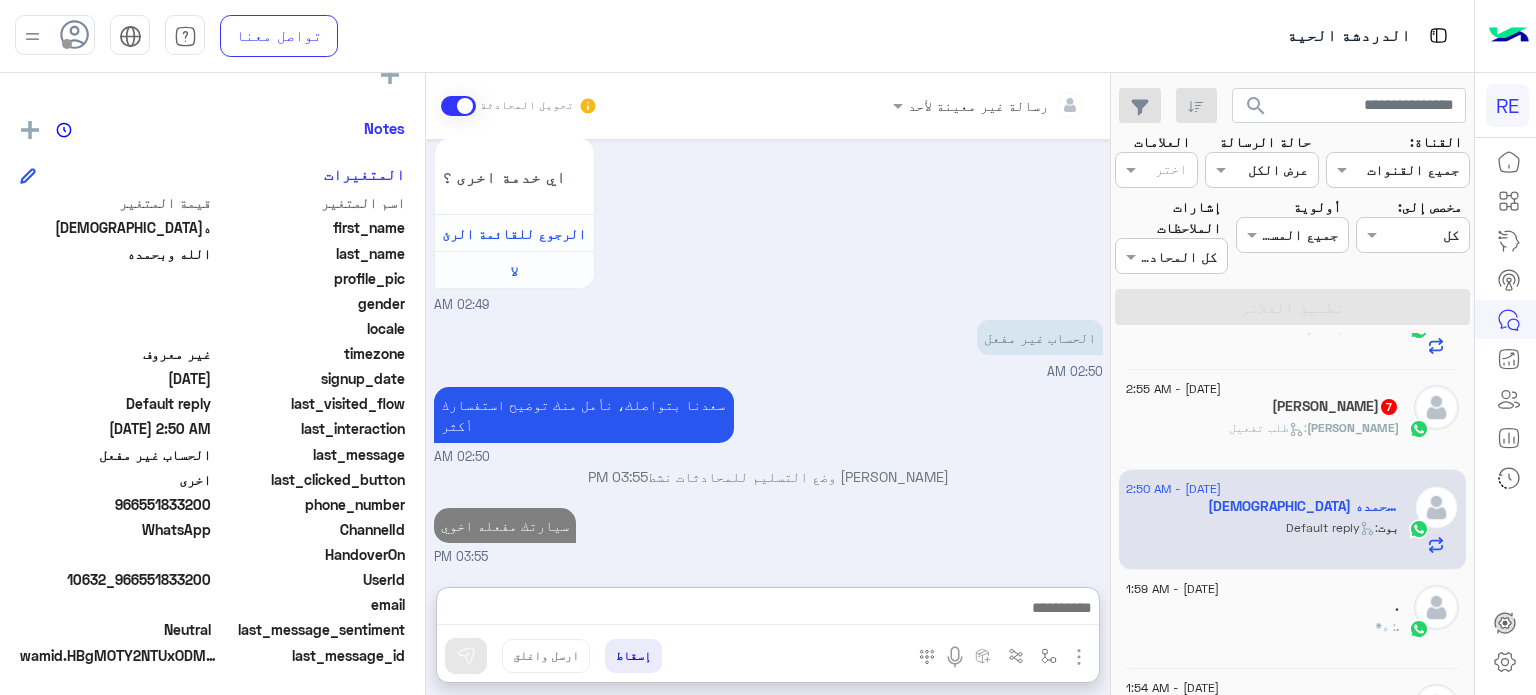 click on "Ali   7" 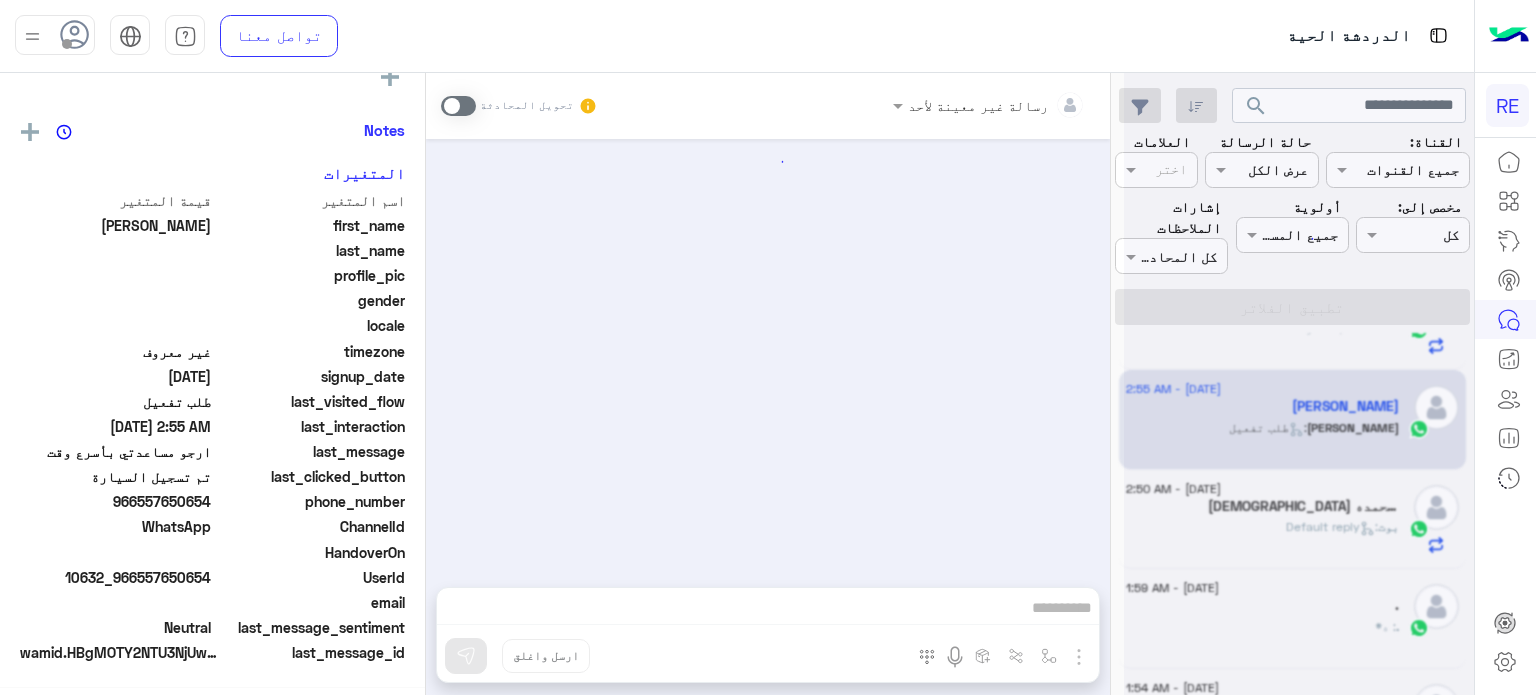 scroll, scrollTop: 376, scrollLeft: 0, axis: vertical 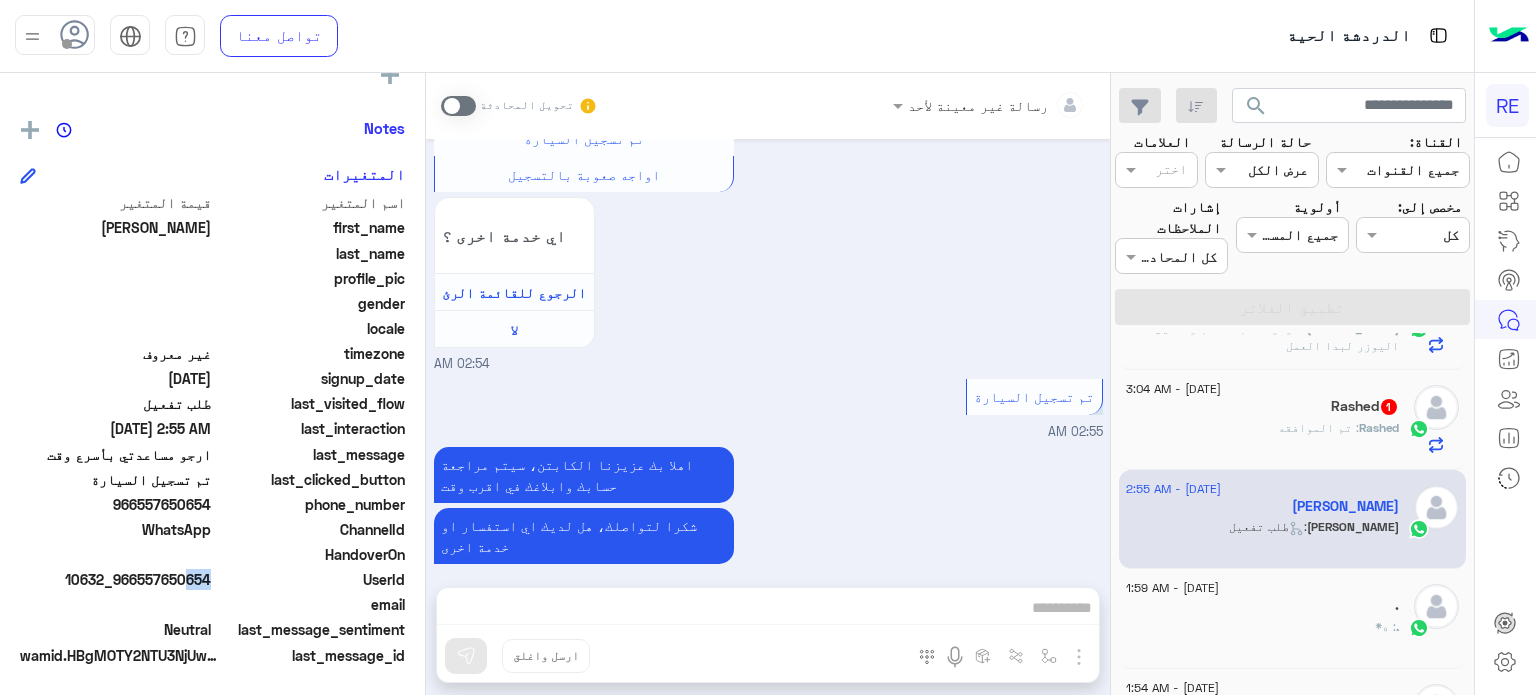 drag, startPoint x: 208, startPoint y: 583, endPoint x: 176, endPoint y: 589, distance: 32.55764 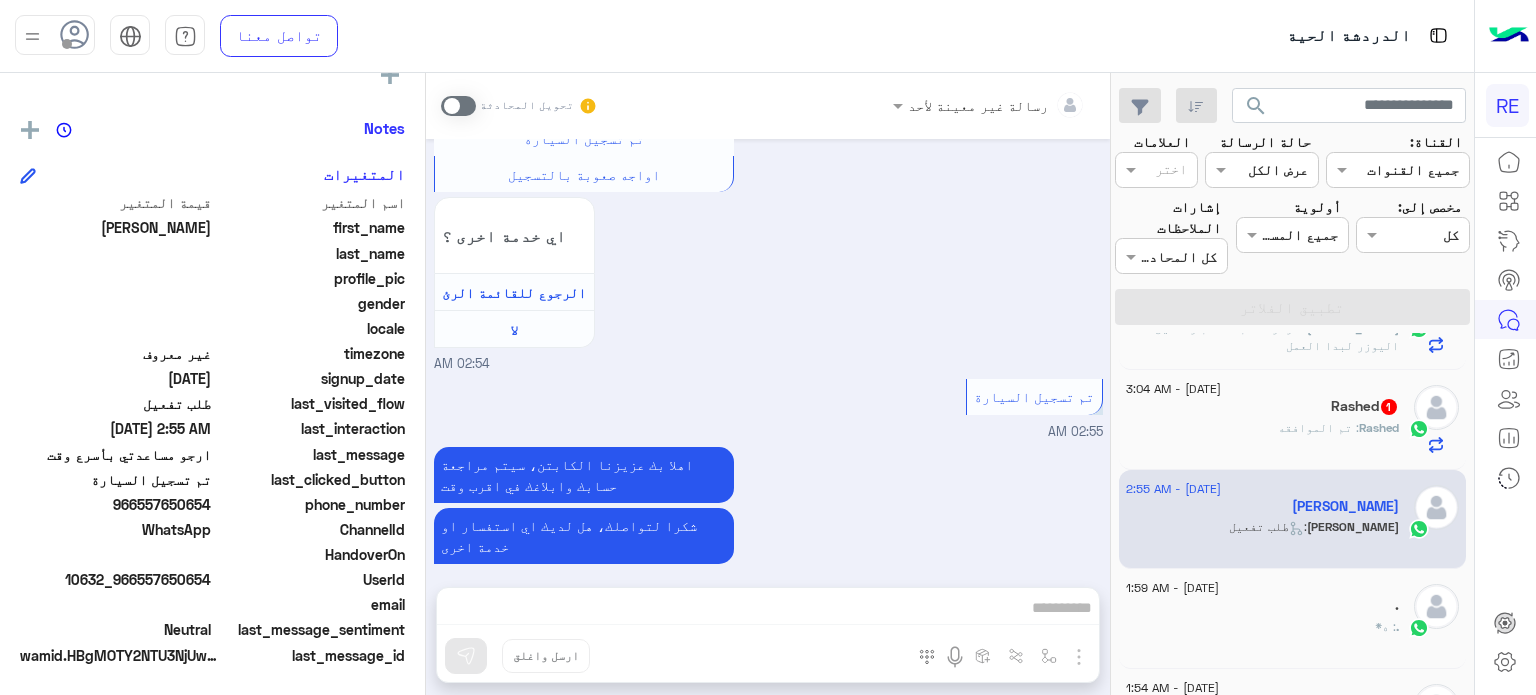click on "رسالة غير معينة لأحد تحويل المحادثة     [DATE]  [PERSON_NAME] بتواصلك، نأمل منك توضيح استفسارك أكثر    02:54 AM   عربي    02:54 AM  هل أنت ؟   كابتن 👨🏻‍✈️   عميل 🧳   رحال (مرشد مرخص) 🏖️     02:54 AM   كابتن �    02:54 AM  اختر [DATE] الخدمات التالية:    02:54 AM   تفعيل حساب    02:54 AM  يمكنك الاطلاع على شروط الانضمام لرحلة ك (كابتن ) الموجودة بالصورة أعلاه،
لتحميل التطبيق عبر الرابط التالي : 📲
[URL][DOMAIN_NAME]    يسعدنا انضمامك لتطبيق رحلة يمكنك اتباع الخطوات الموضحة لتسجيل بيانات سيارتك بالفيديو التالي  : عزيزي الكابتن، فضلًا ، للرغبة بتفعيل الحساب قم برفع البيانات عبر التطبيق والتواصل معنا اي خدمة اخرى ؟" at bounding box center [768, 388] 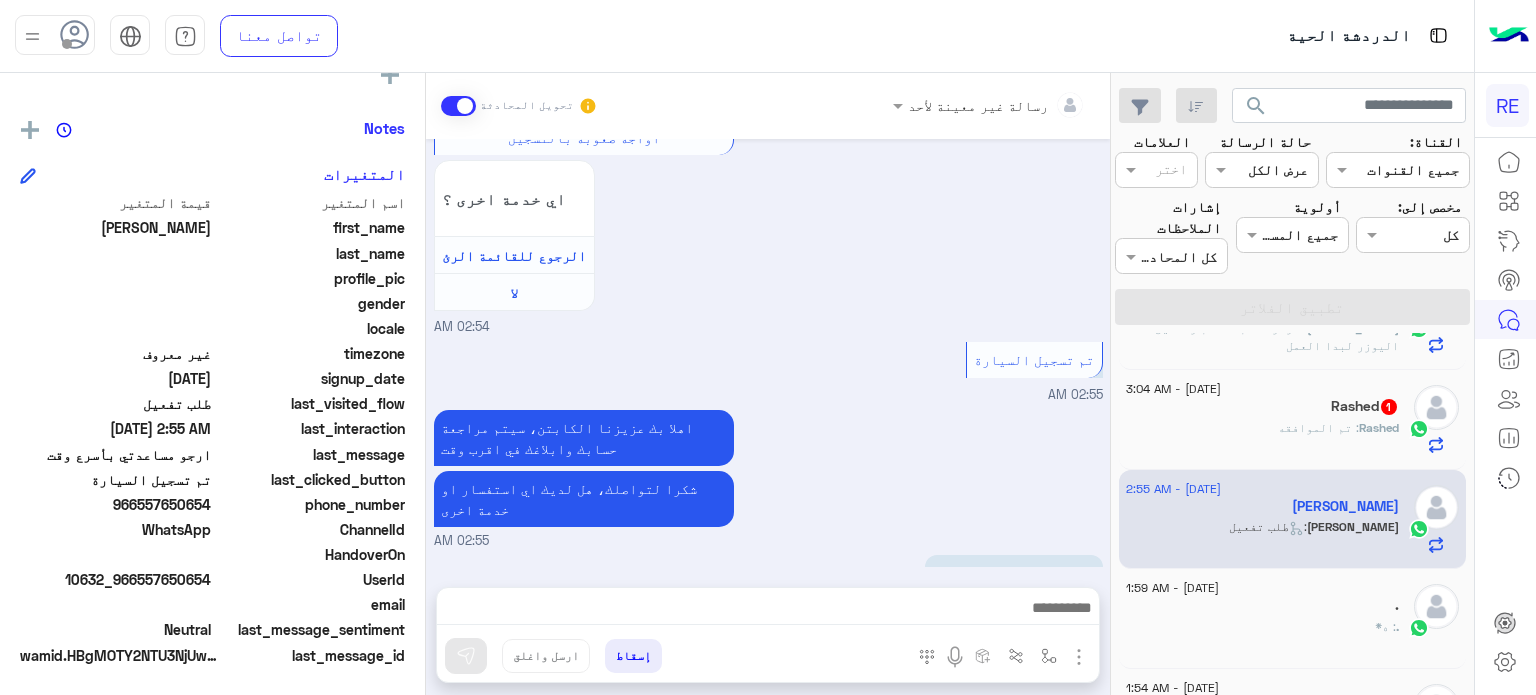 scroll, scrollTop: 1430, scrollLeft: 0, axis: vertical 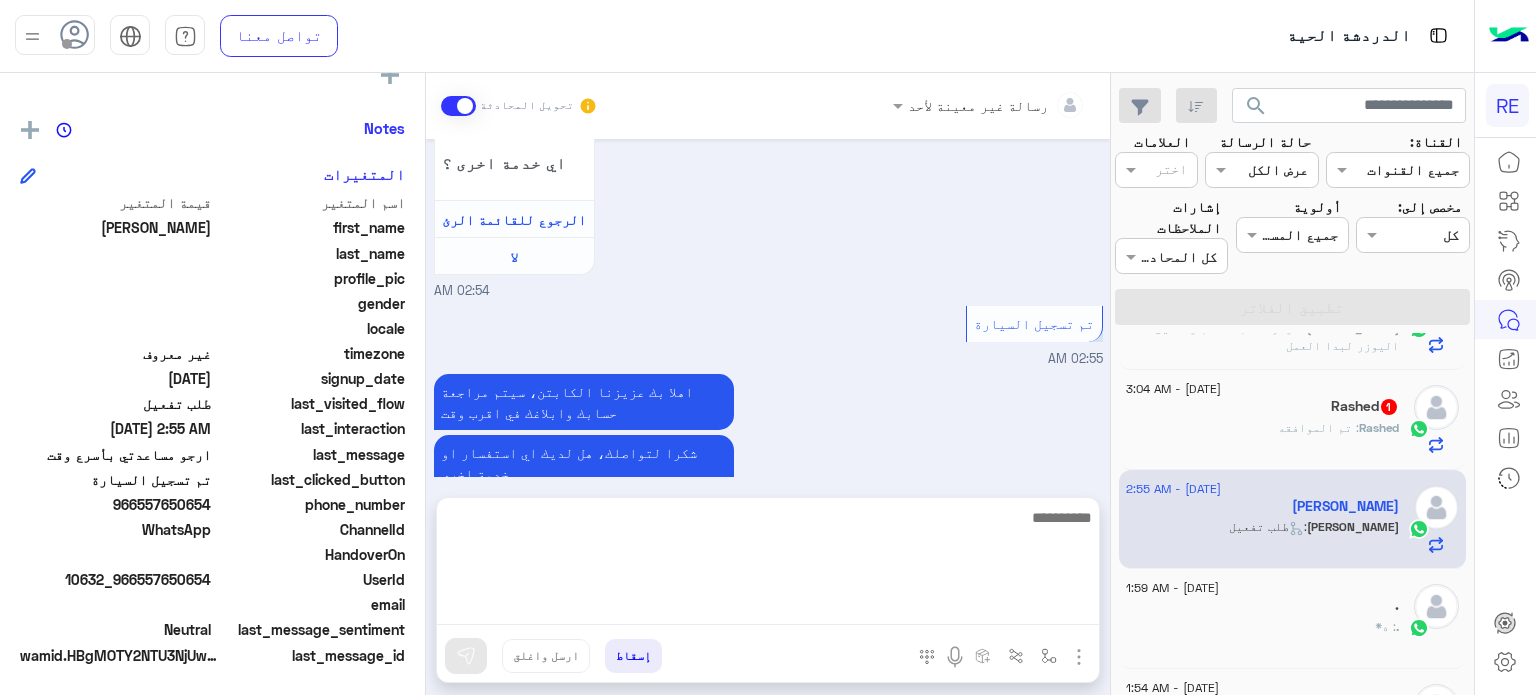 click at bounding box center [768, 565] 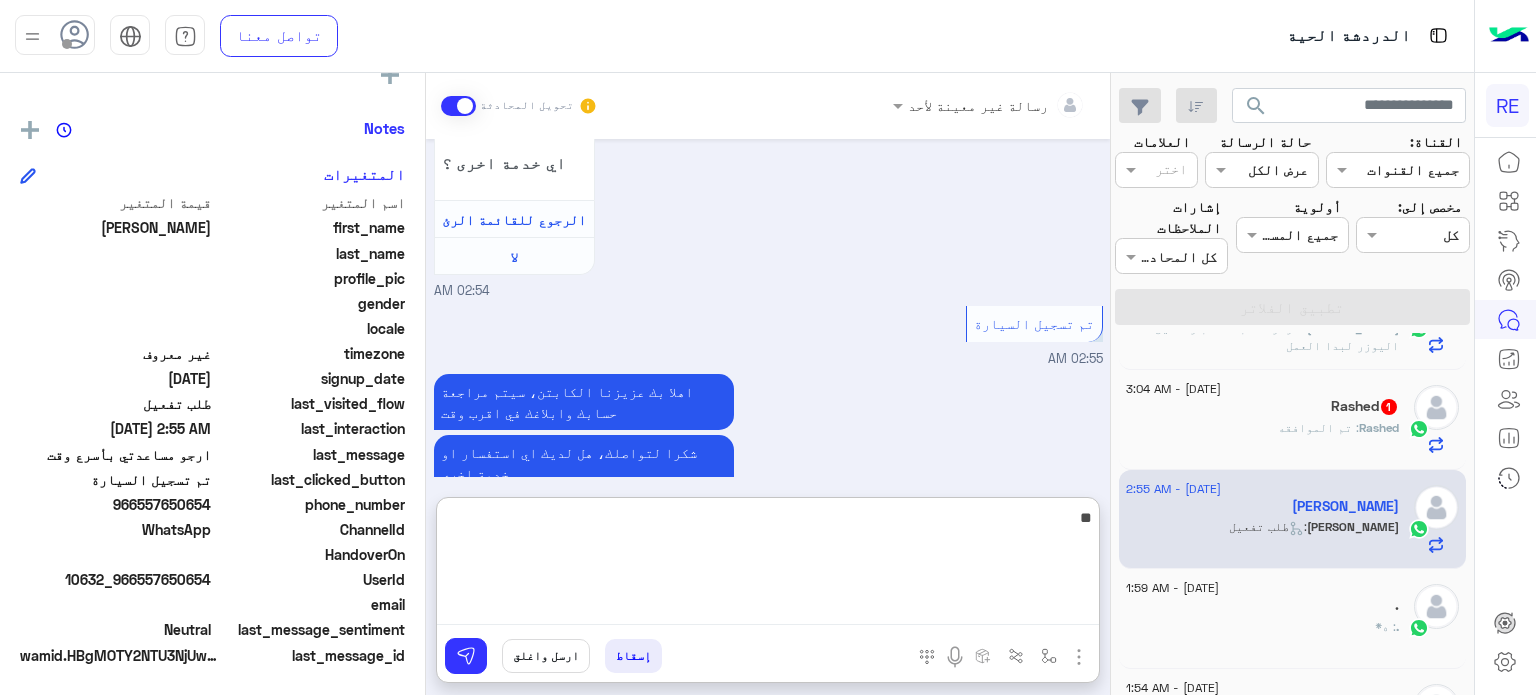 type on "*" 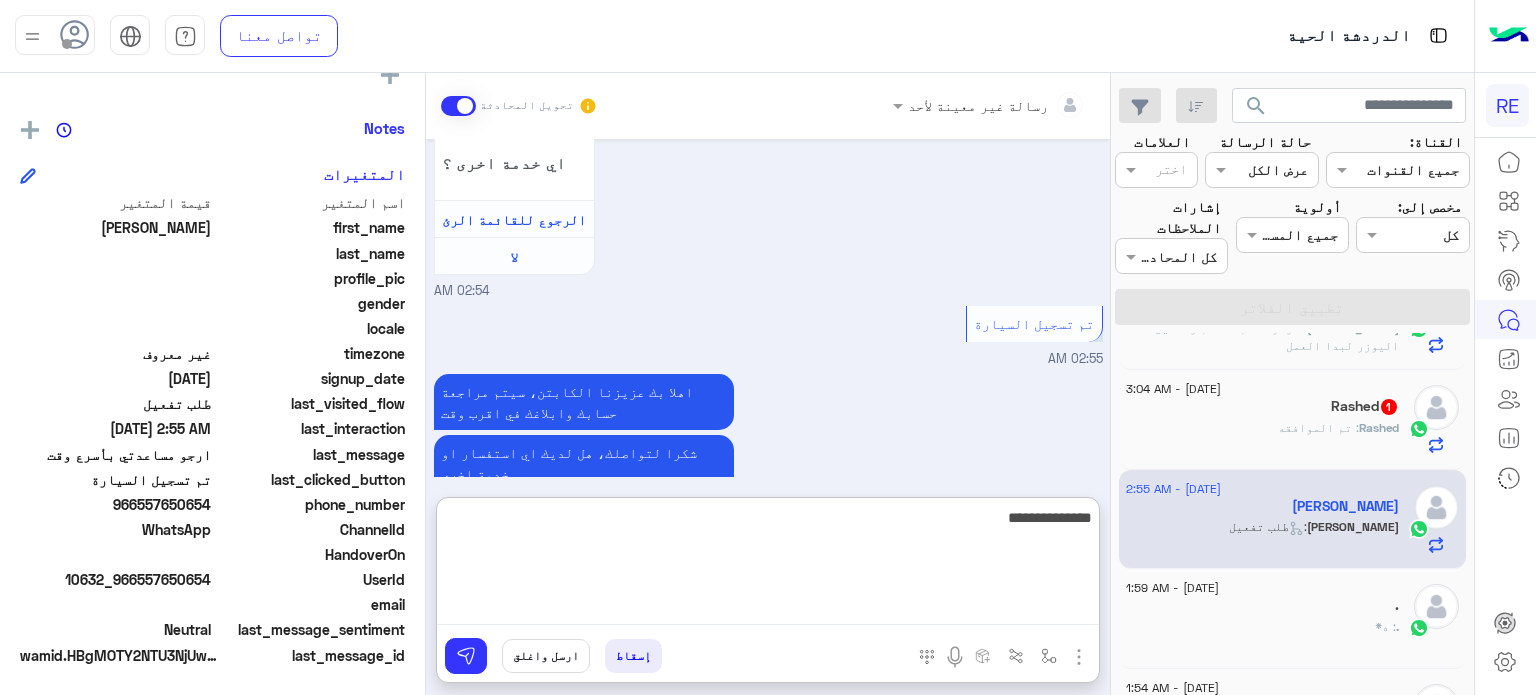 type on "**********" 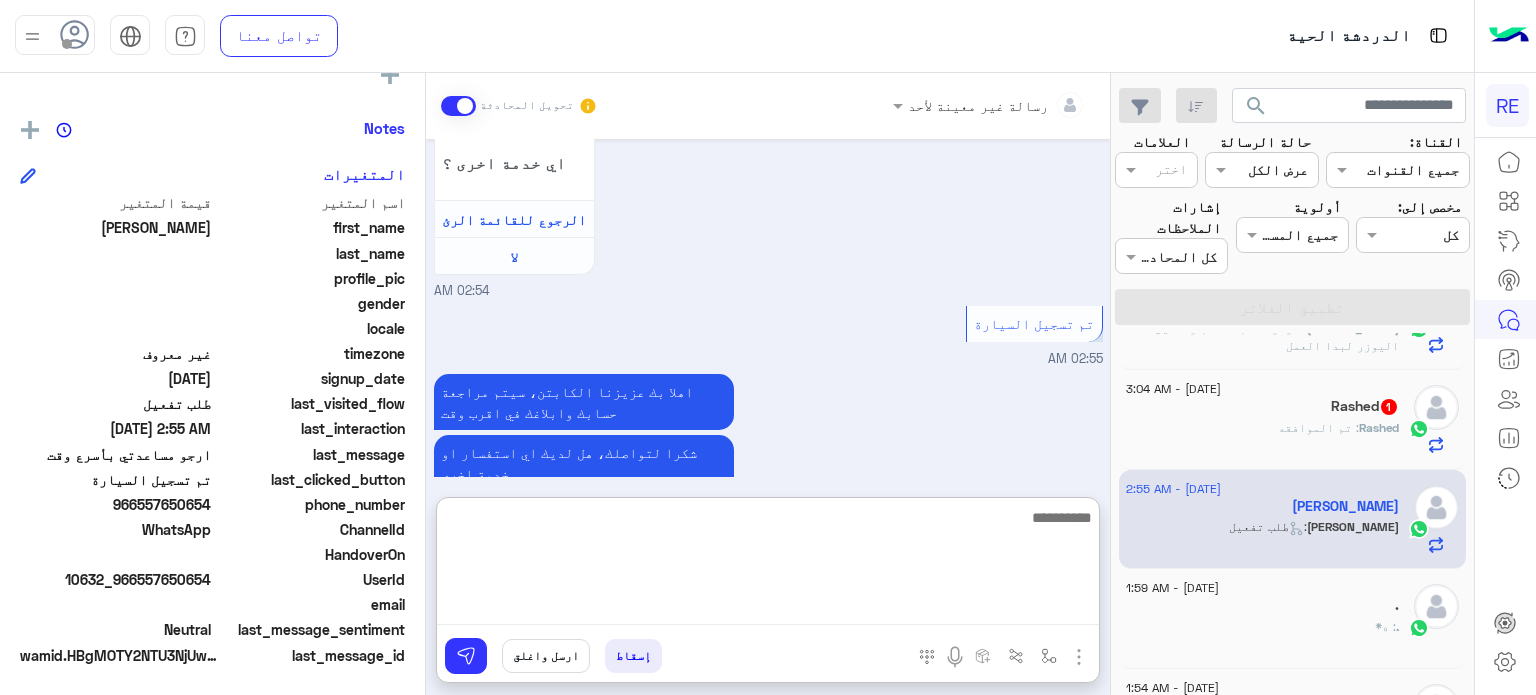 scroll, scrollTop: 1584, scrollLeft: 0, axis: vertical 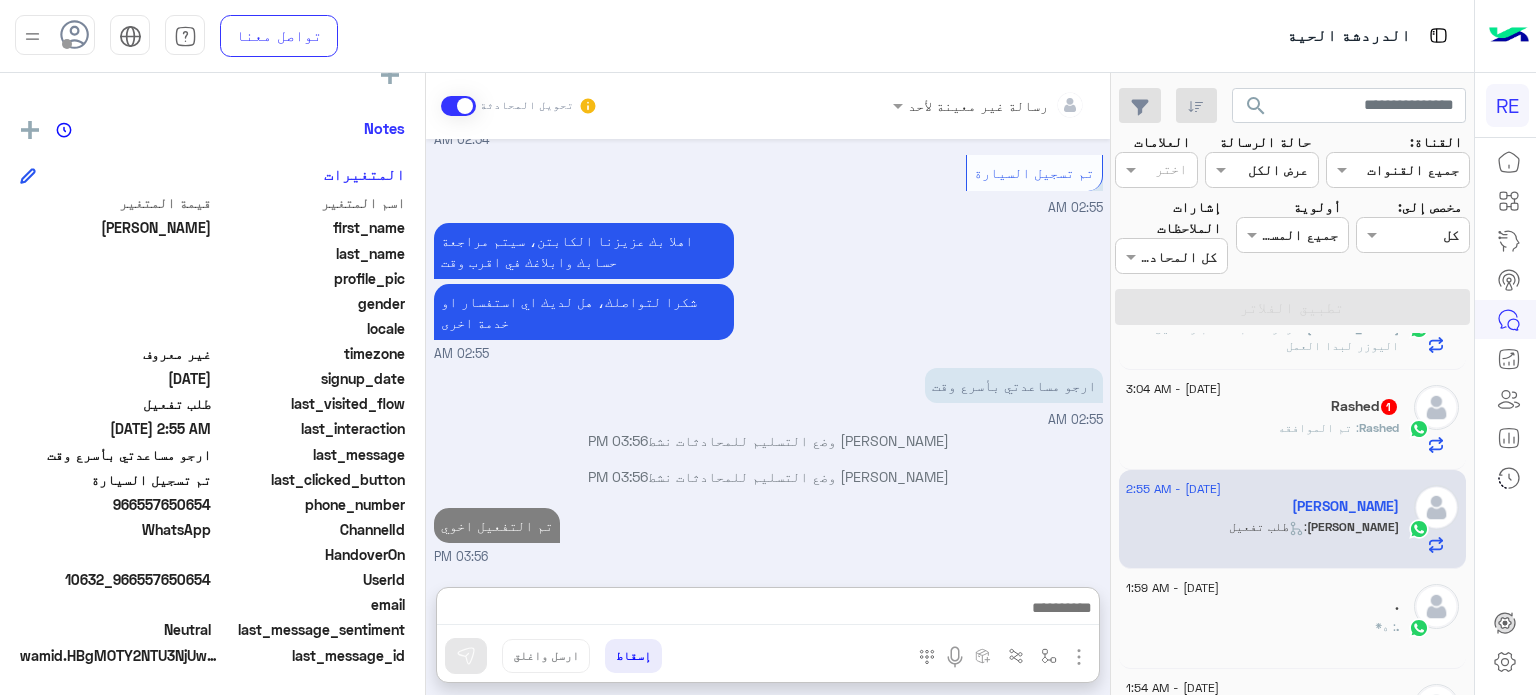 click on "[DATE] - 3:04 AM" 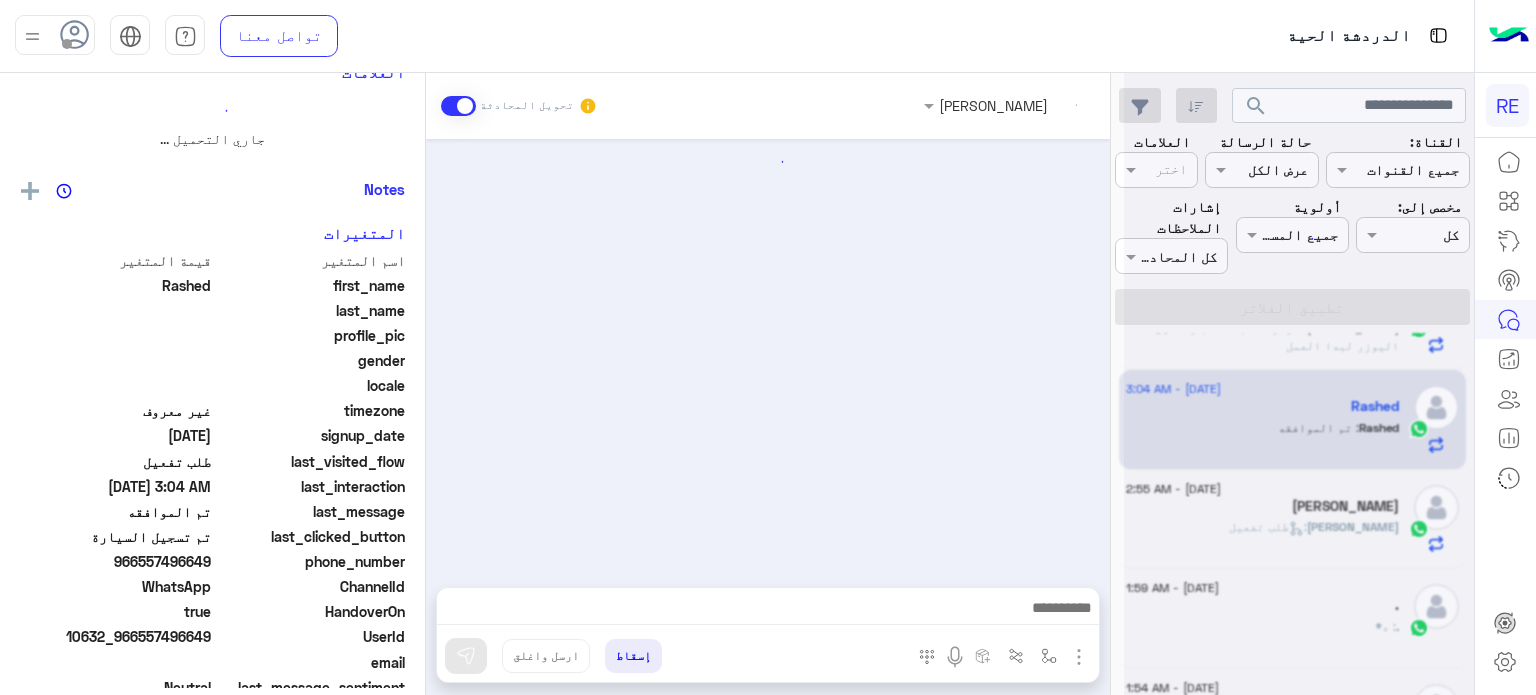 scroll, scrollTop: 0, scrollLeft: 0, axis: both 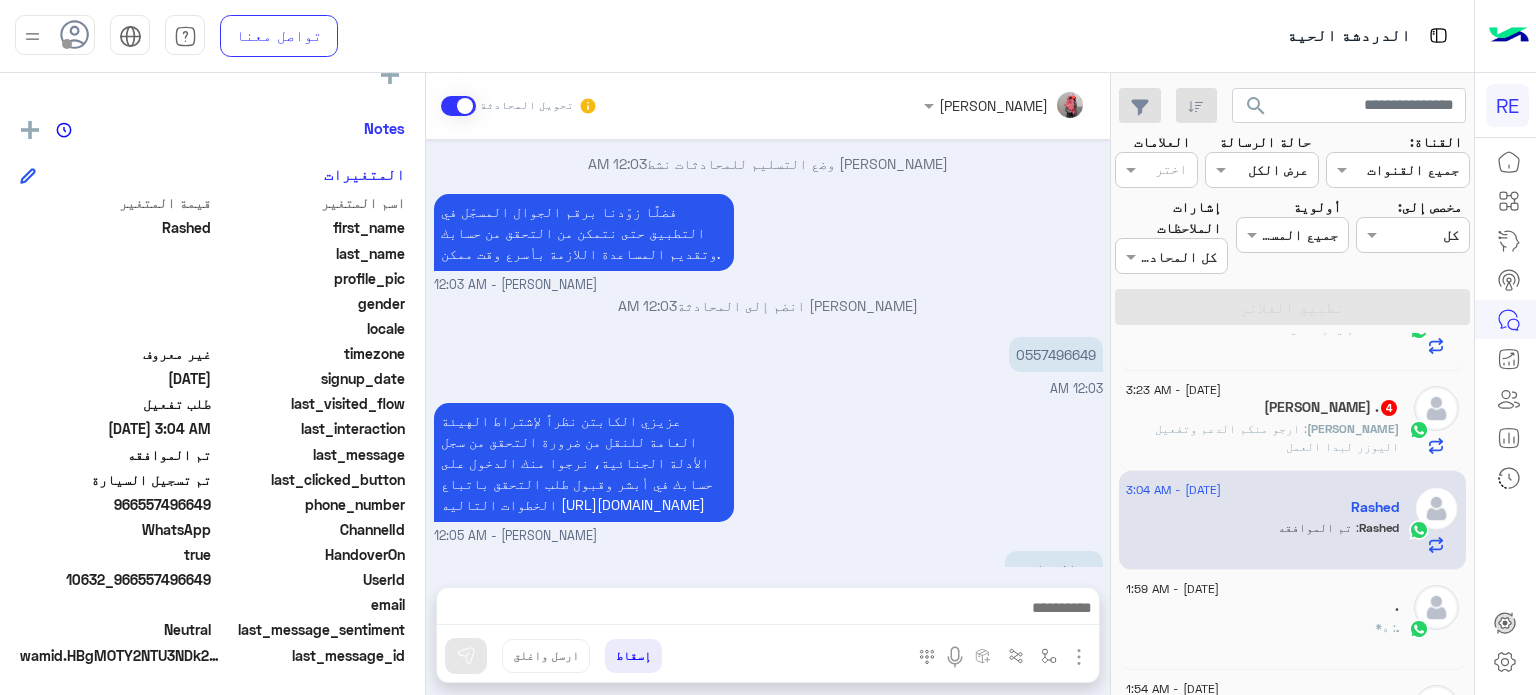 drag, startPoint x: 212, startPoint y: 578, endPoint x: 140, endPoint y: 588, distance: 72.691124 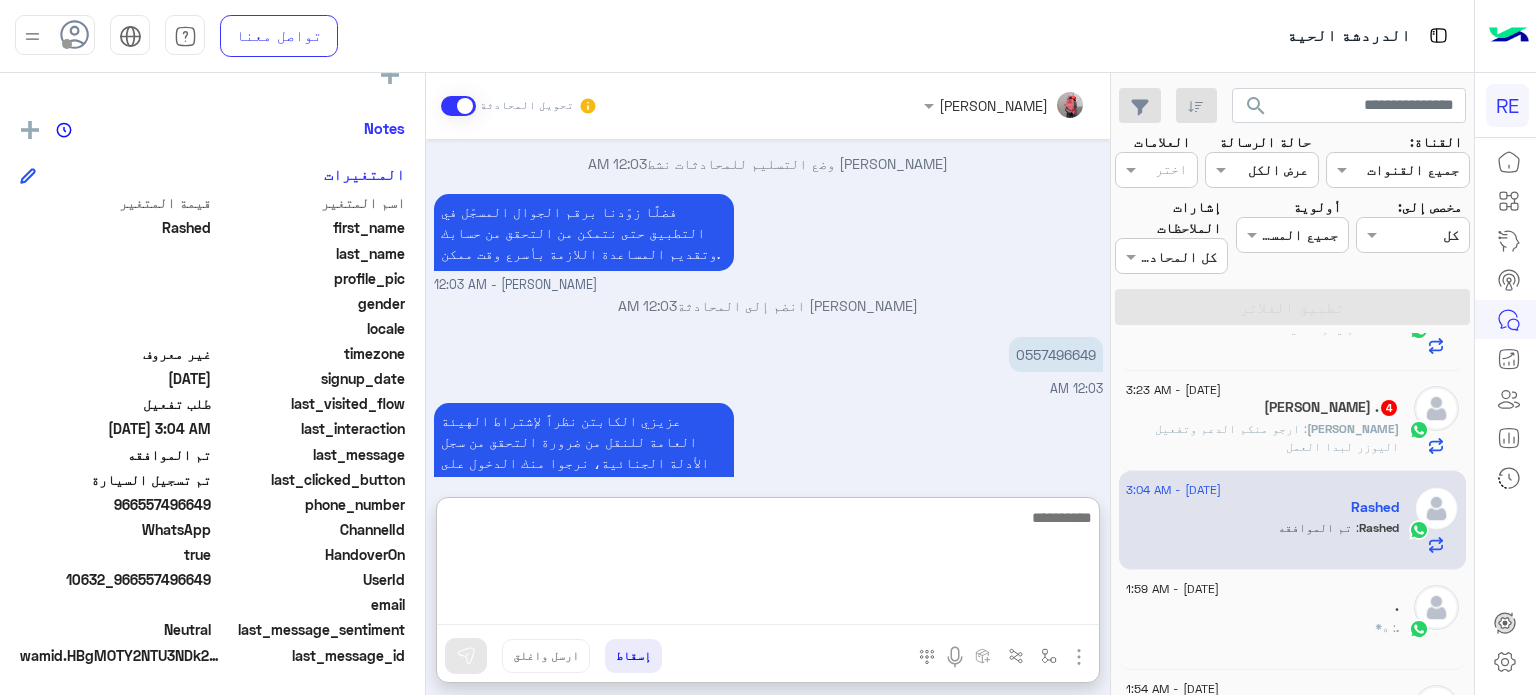 click at bounding box center [768, 565] 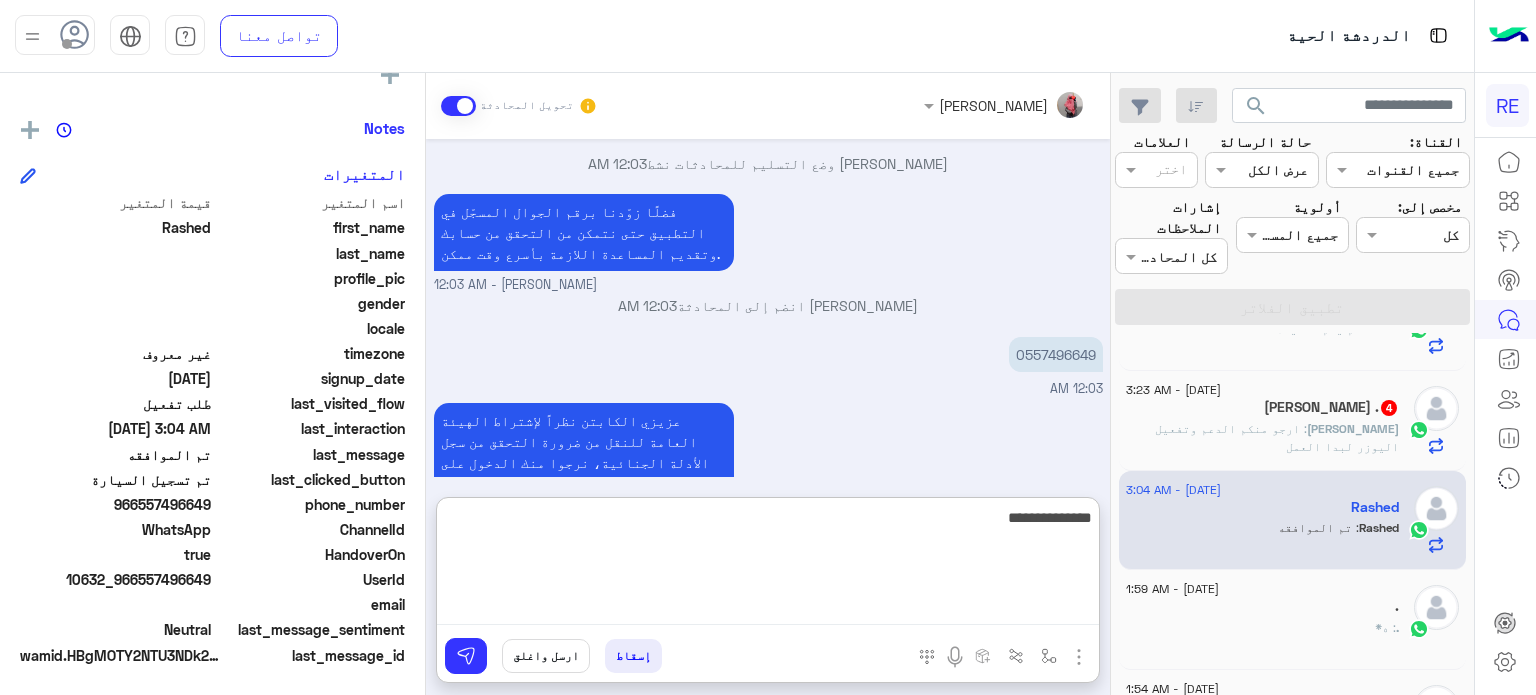 type on "**********" 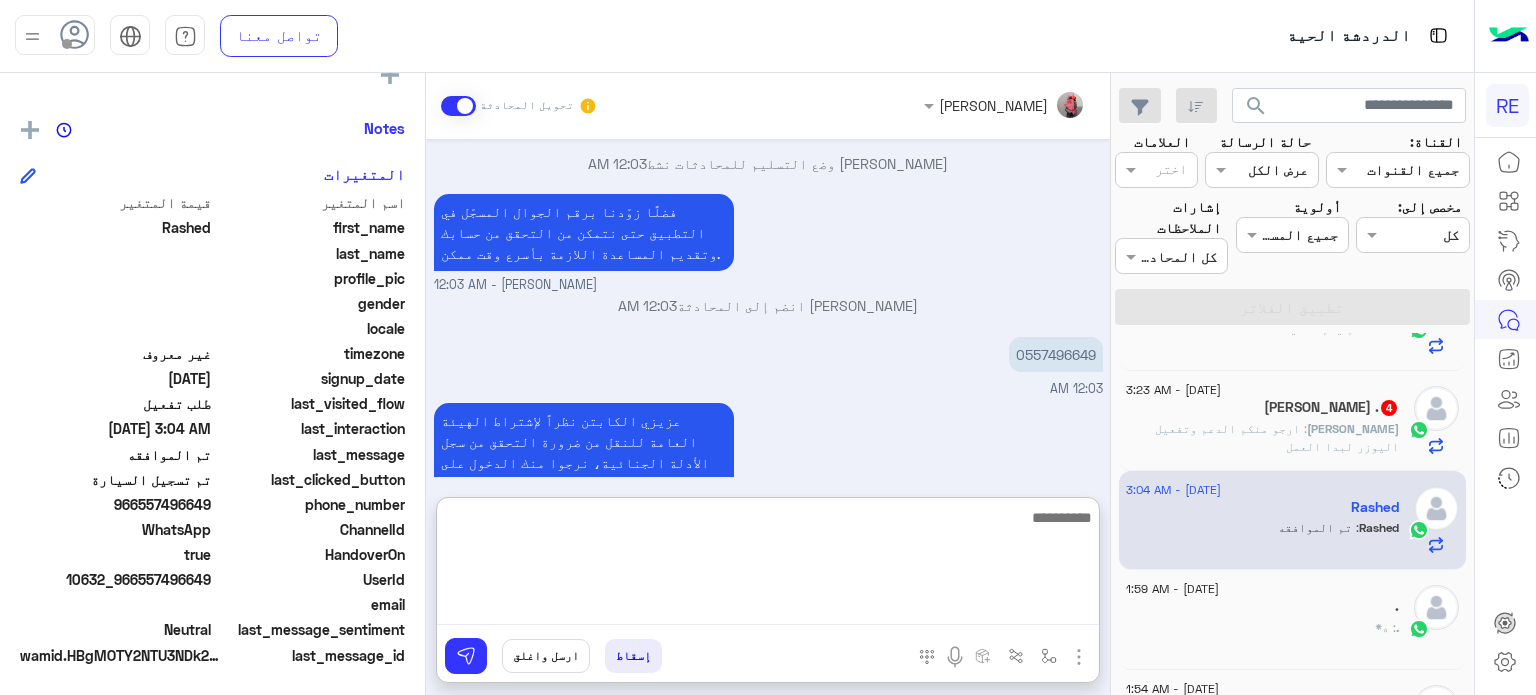 scroll, scrollTop: 1415, scrollLeft: 0, axis: vertical 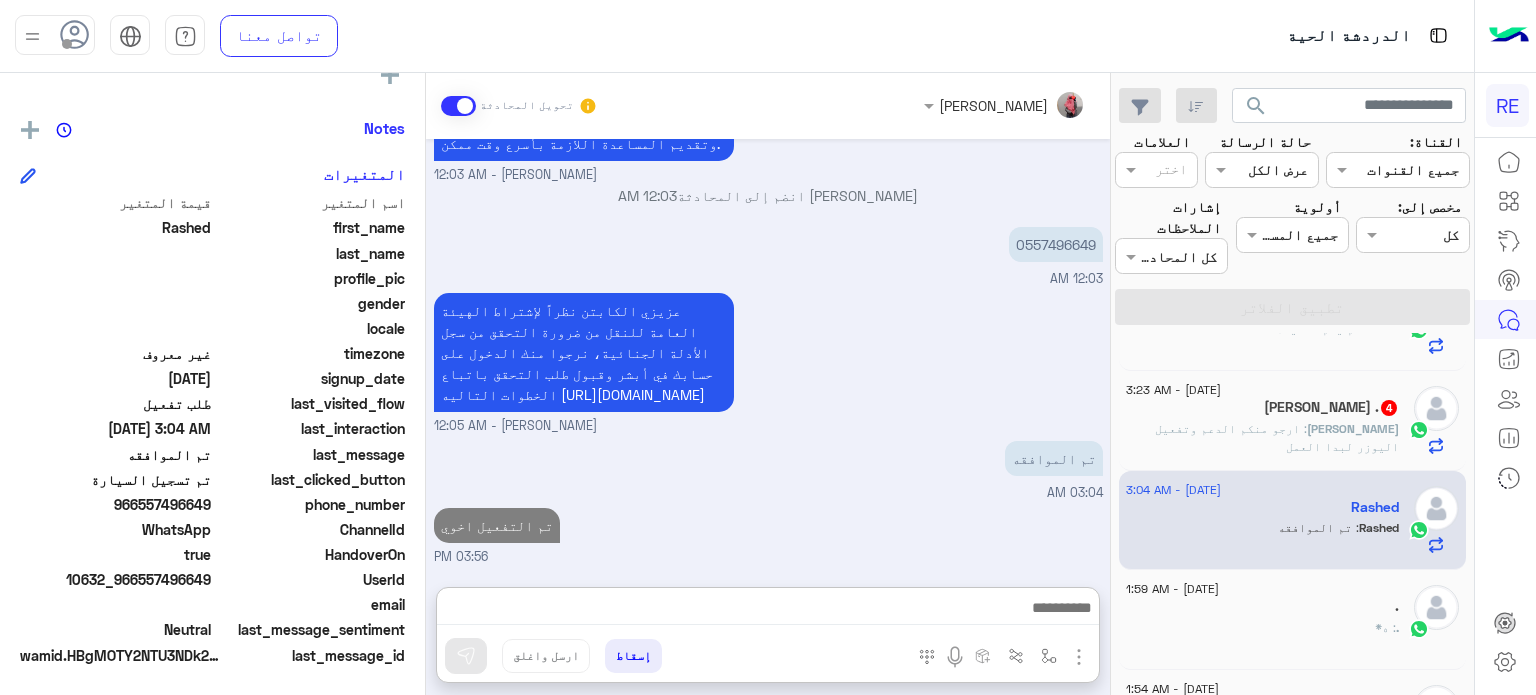 click on "[PERSON_NAME] : ارجو منكم الدعم وتفعيل اليوزر لبدا العمل" 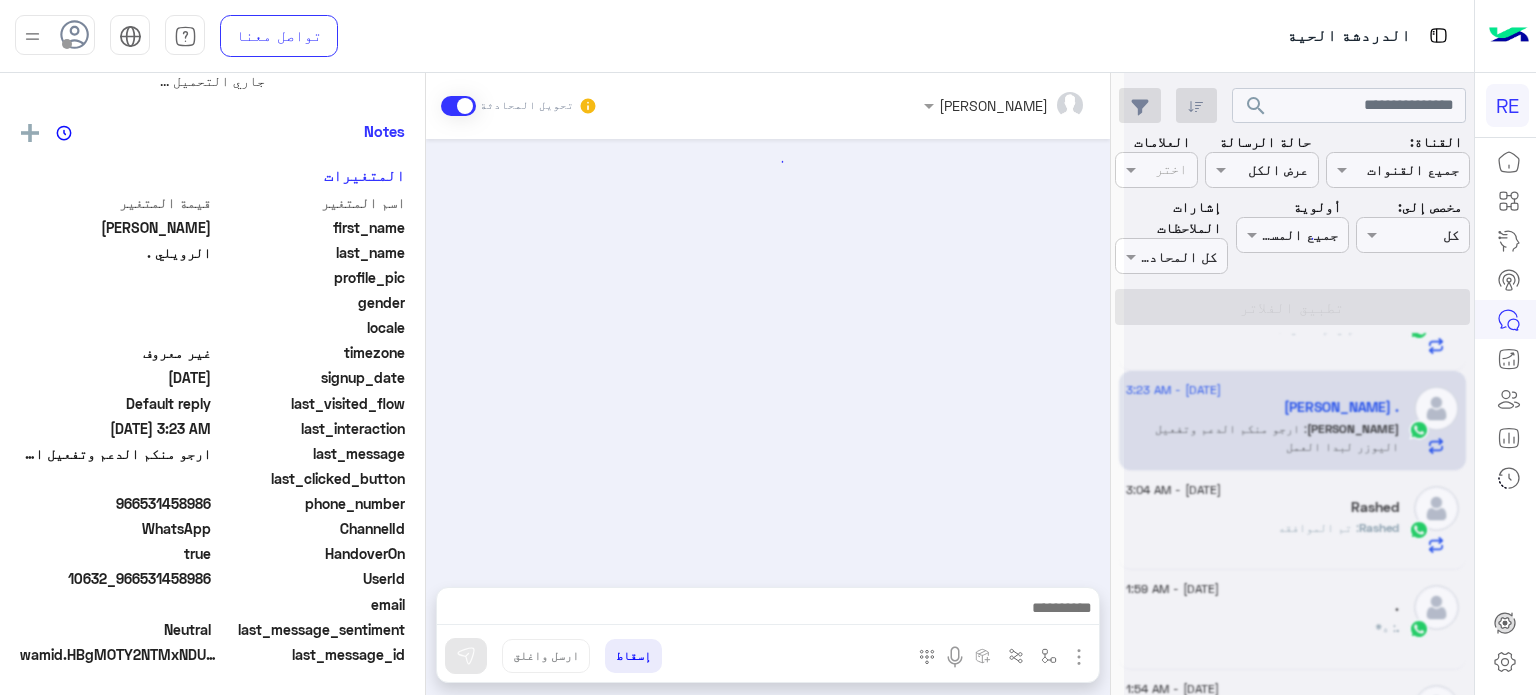 scroll, scrollTop: 376, scrollLeft: 0, axis: vertical 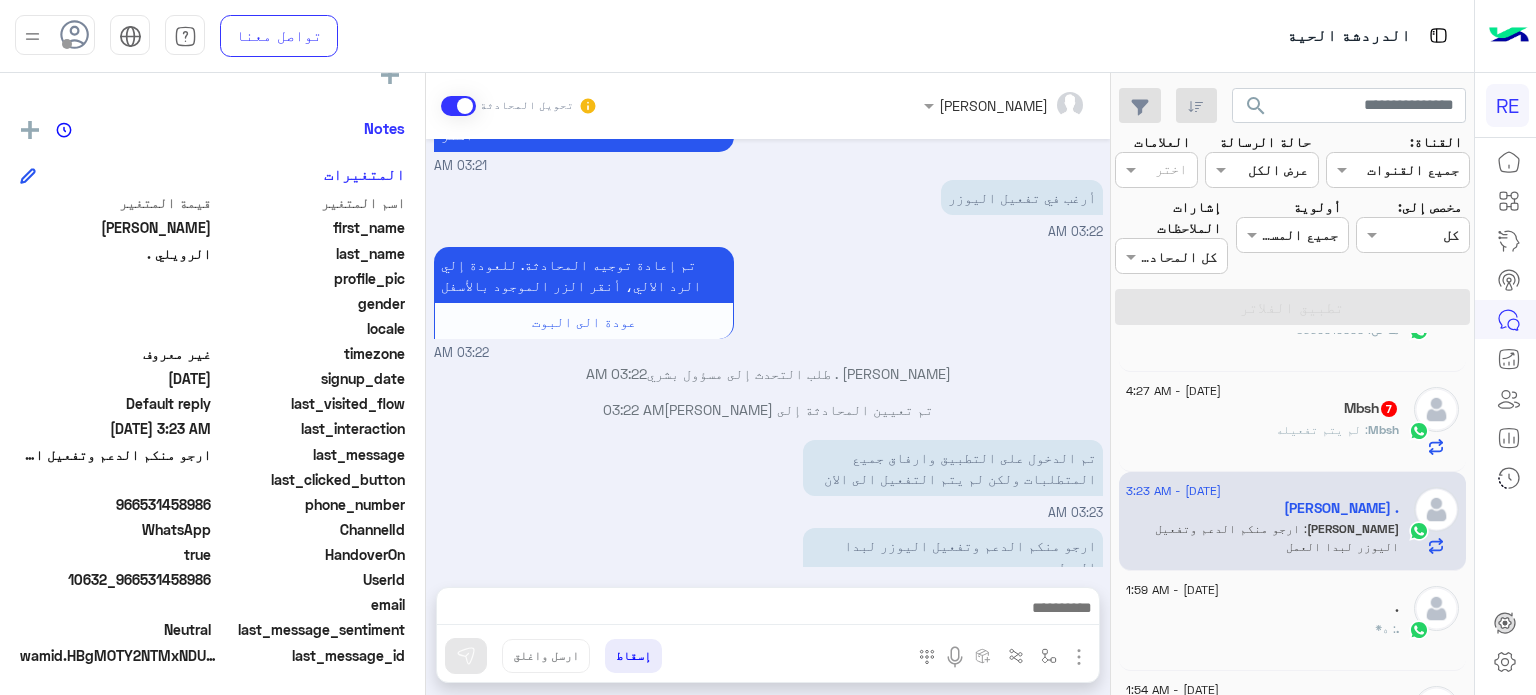 drag, startPoint x: 210, startPoint y: 584, endPoint x: 143, endPoint y: 583, distance: 67.00746 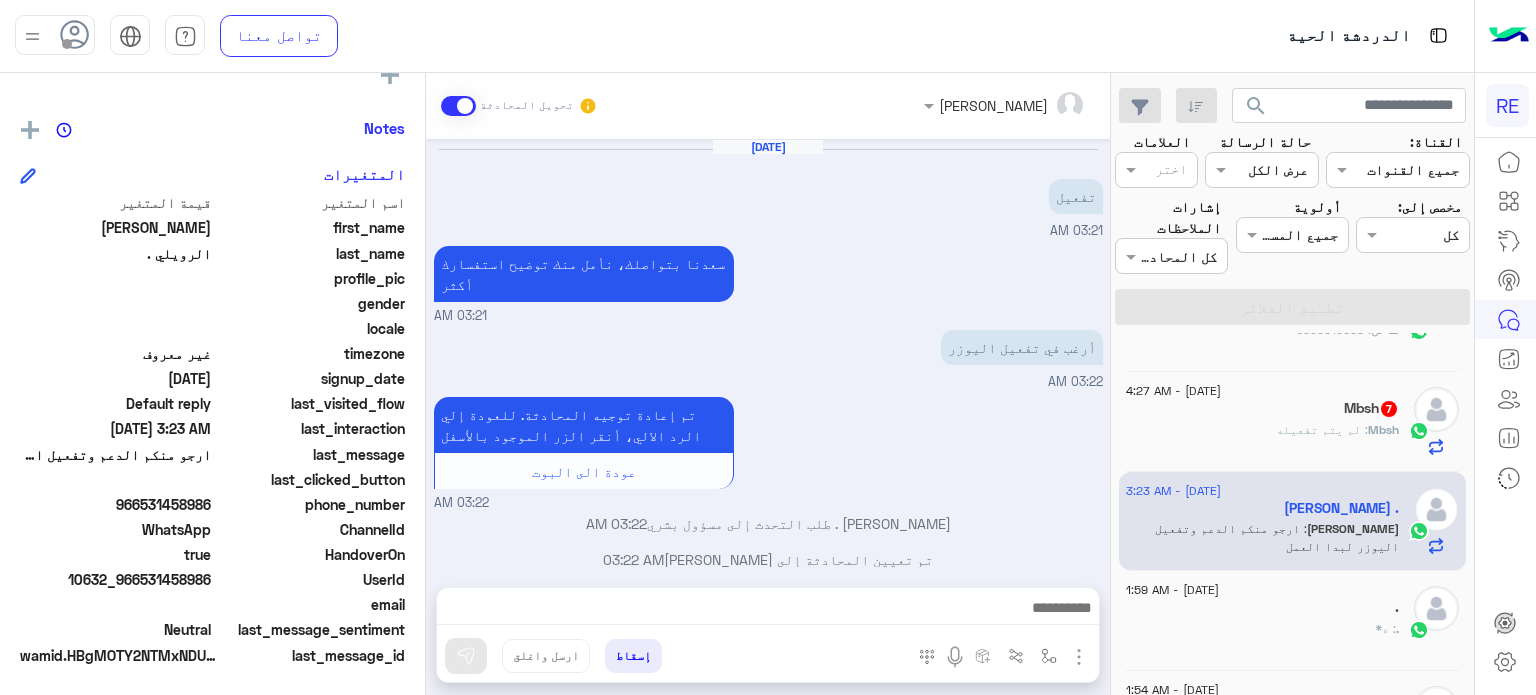 scroll, scrollTop: 150, scrollLeft: 0, axis: vertical 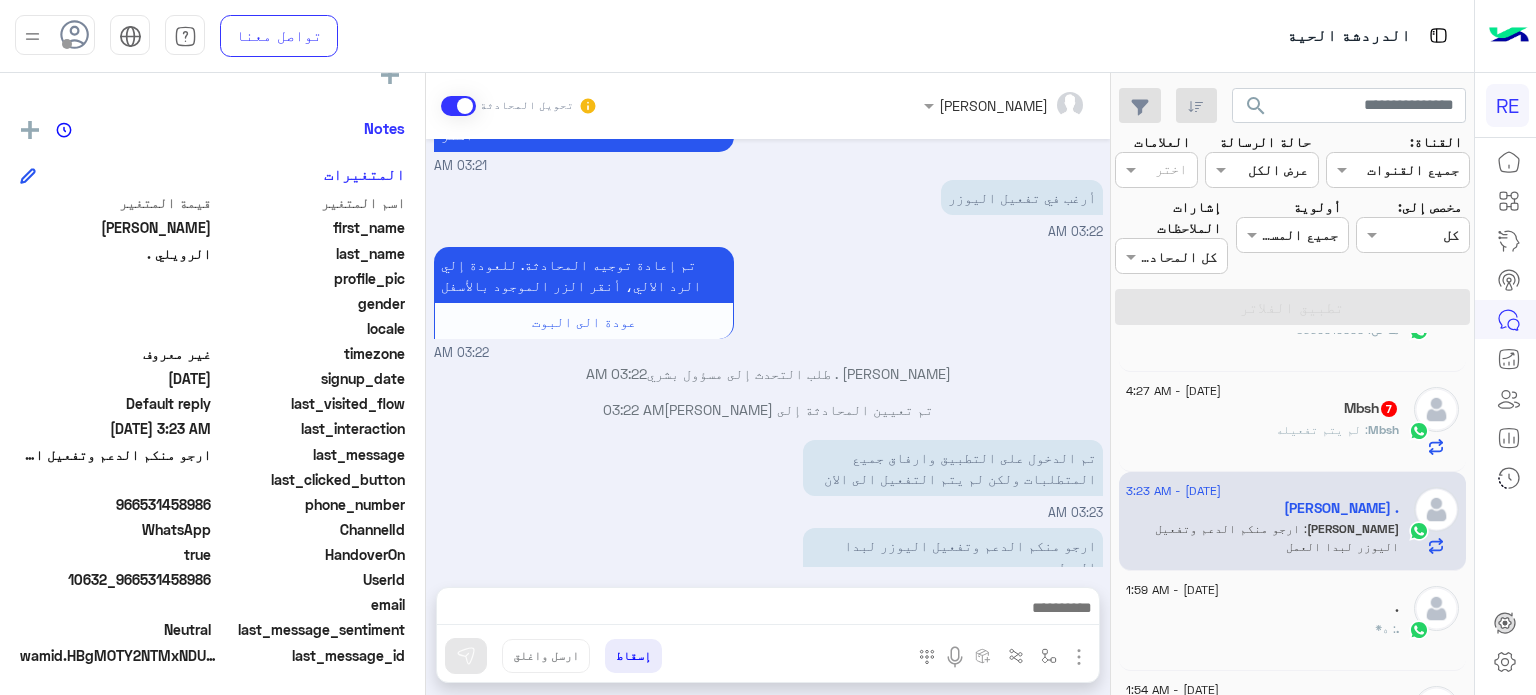 click at bounding box center (768, 613) 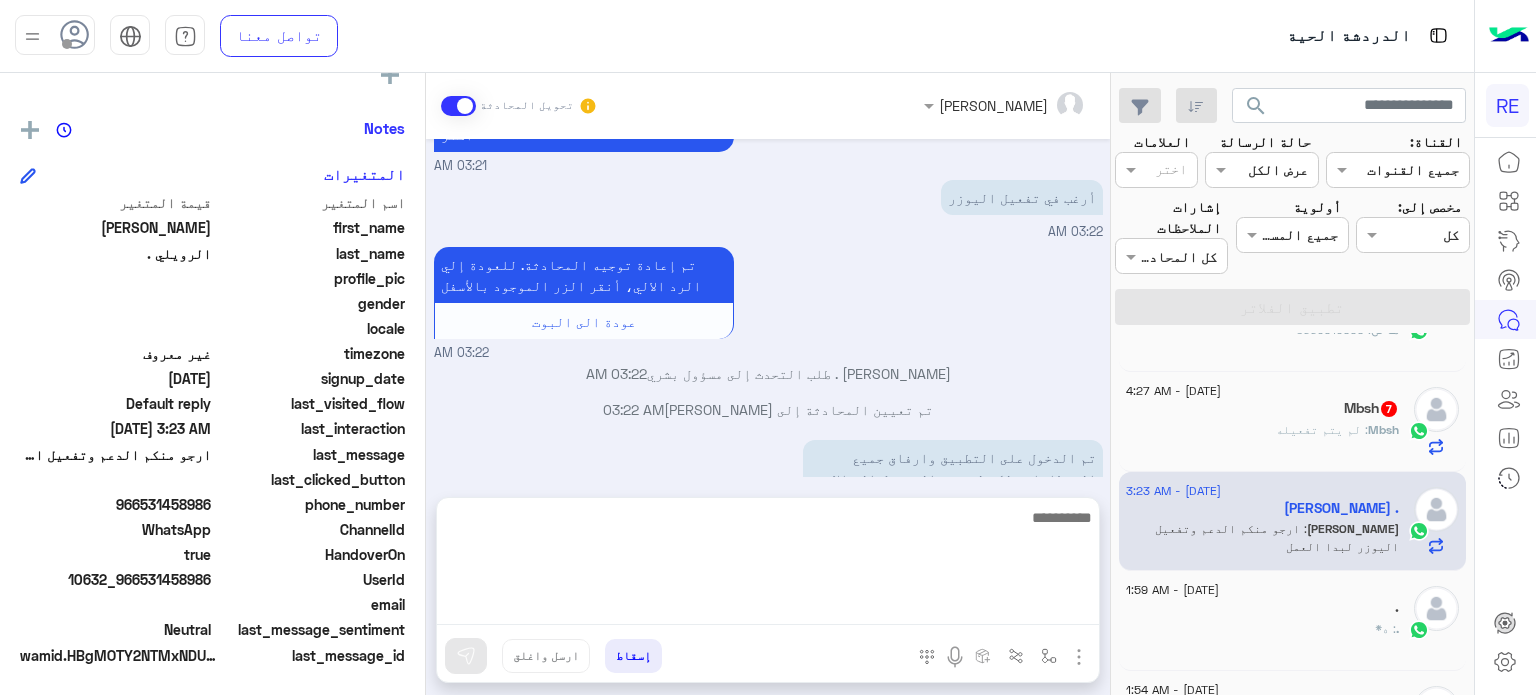 click at bounding box center (768, 565) 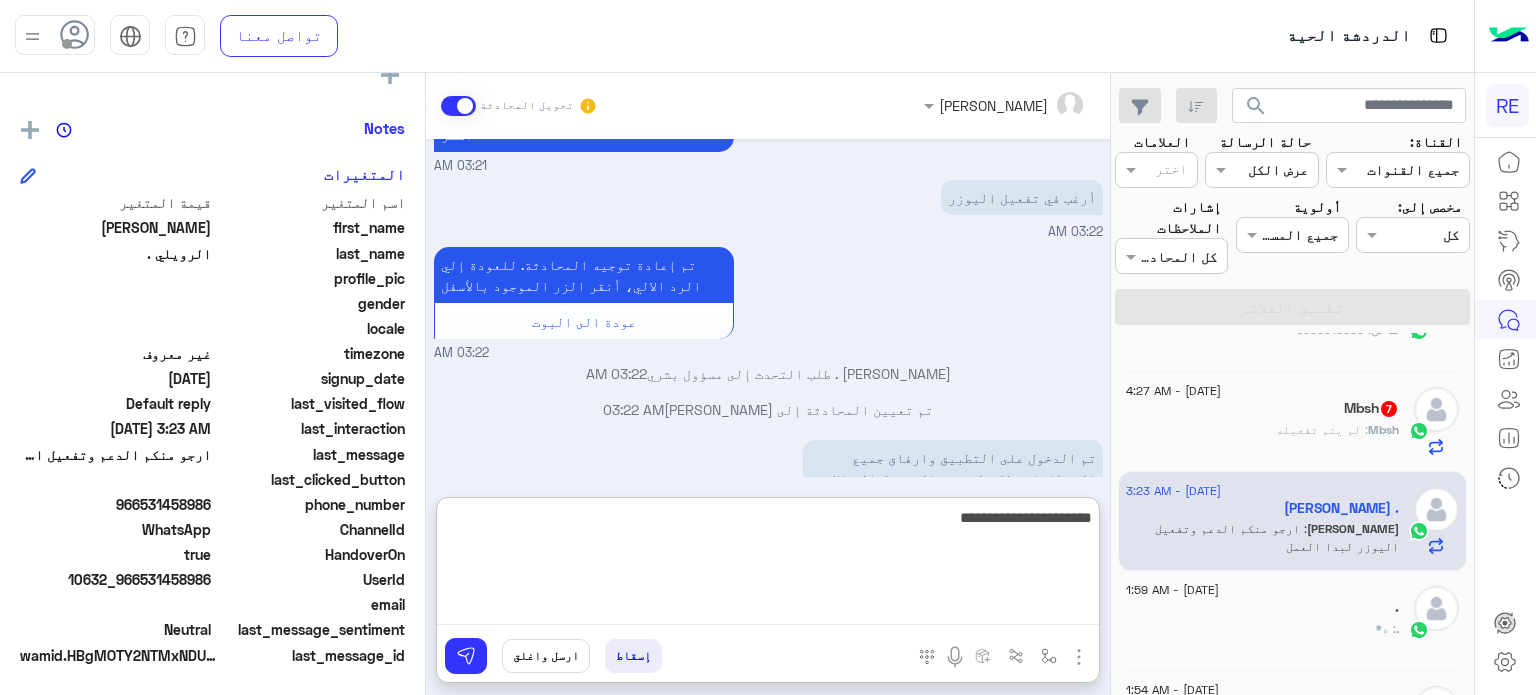 type on "**********" 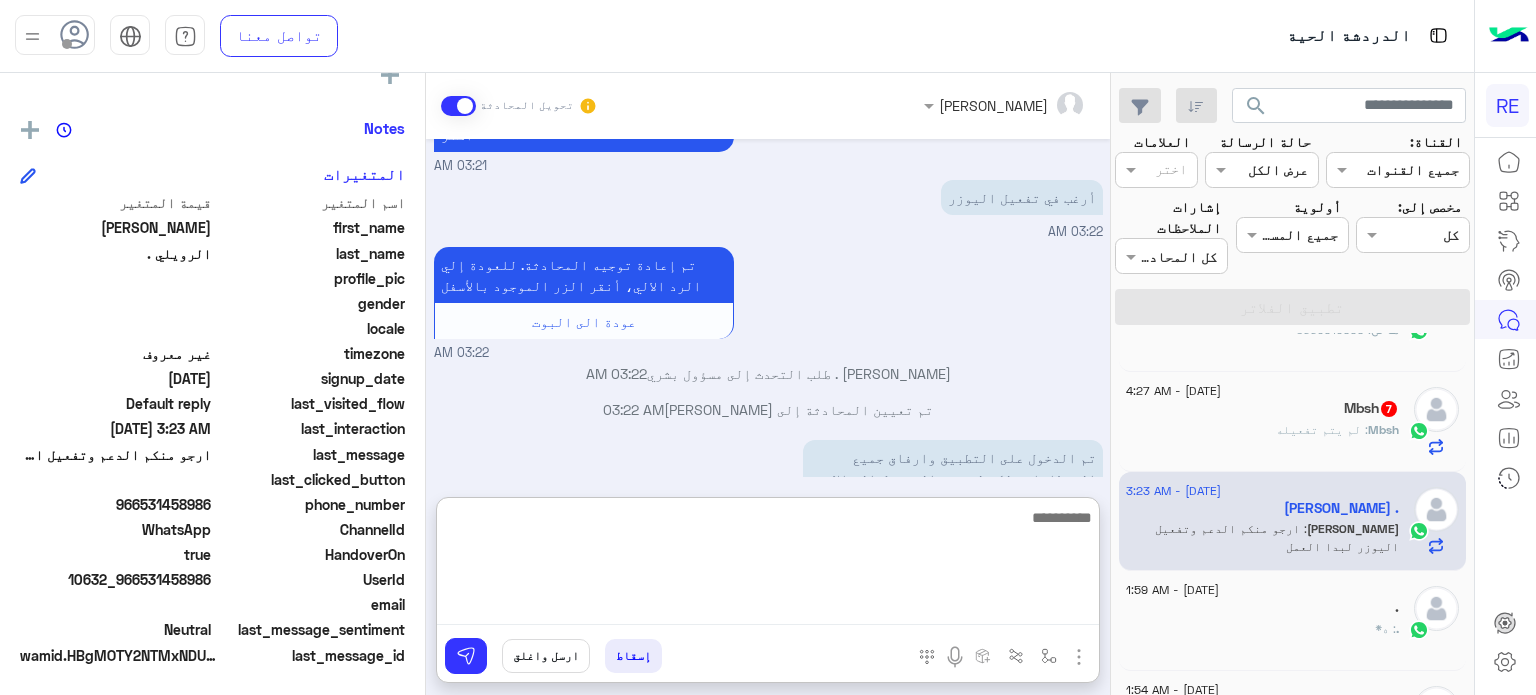 scroll, scrollTop: 304, scrollLeft: 0, axis: vertical 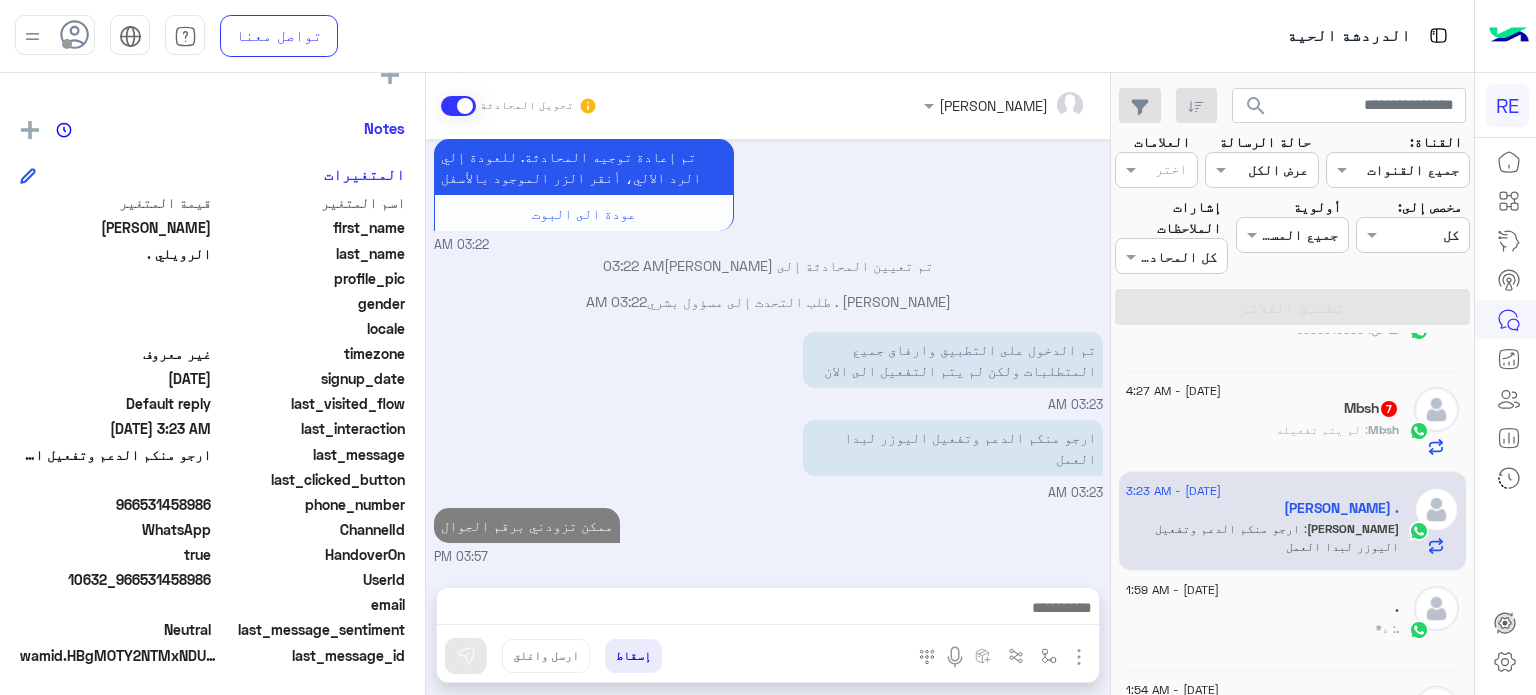 click on "Mbsh : لم يتم تفعيله" 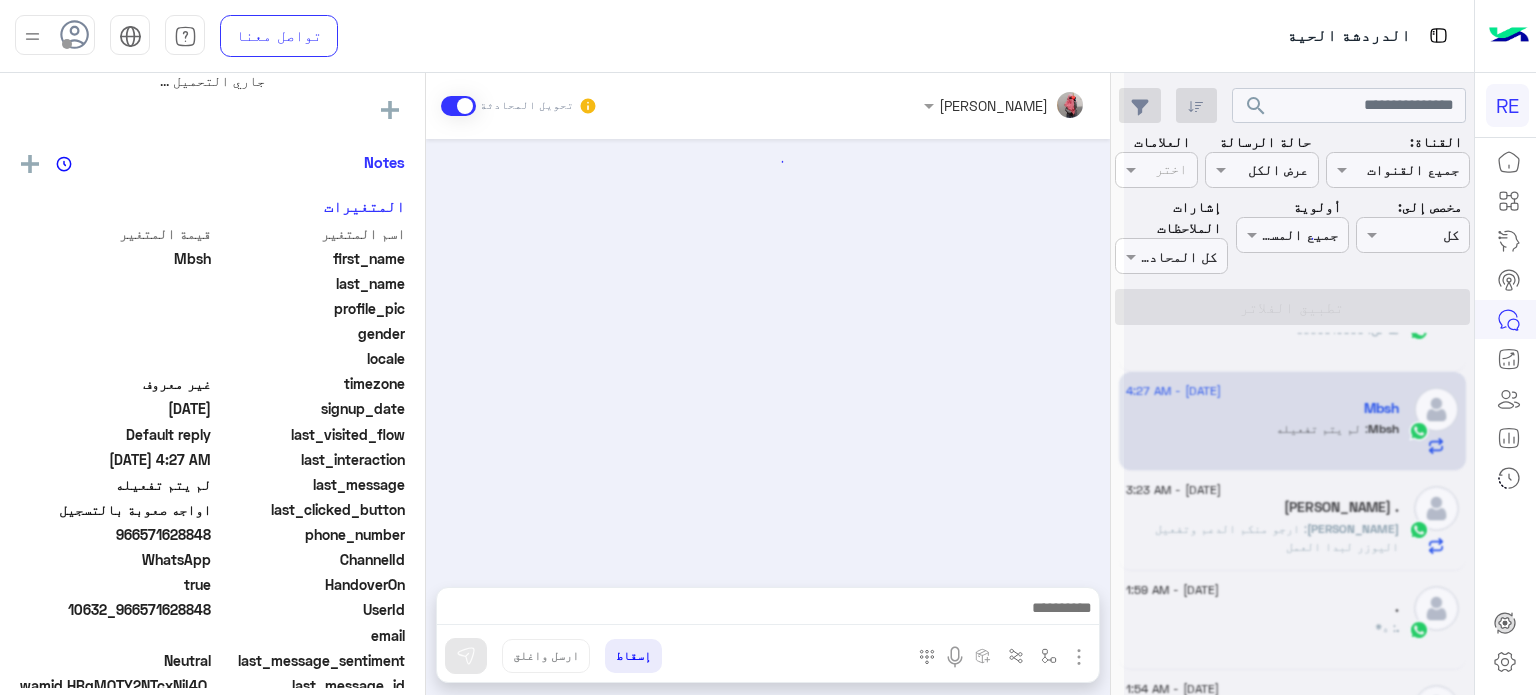 scroll, scrollTop: 469, scrollLeft: 0, axis: vertical 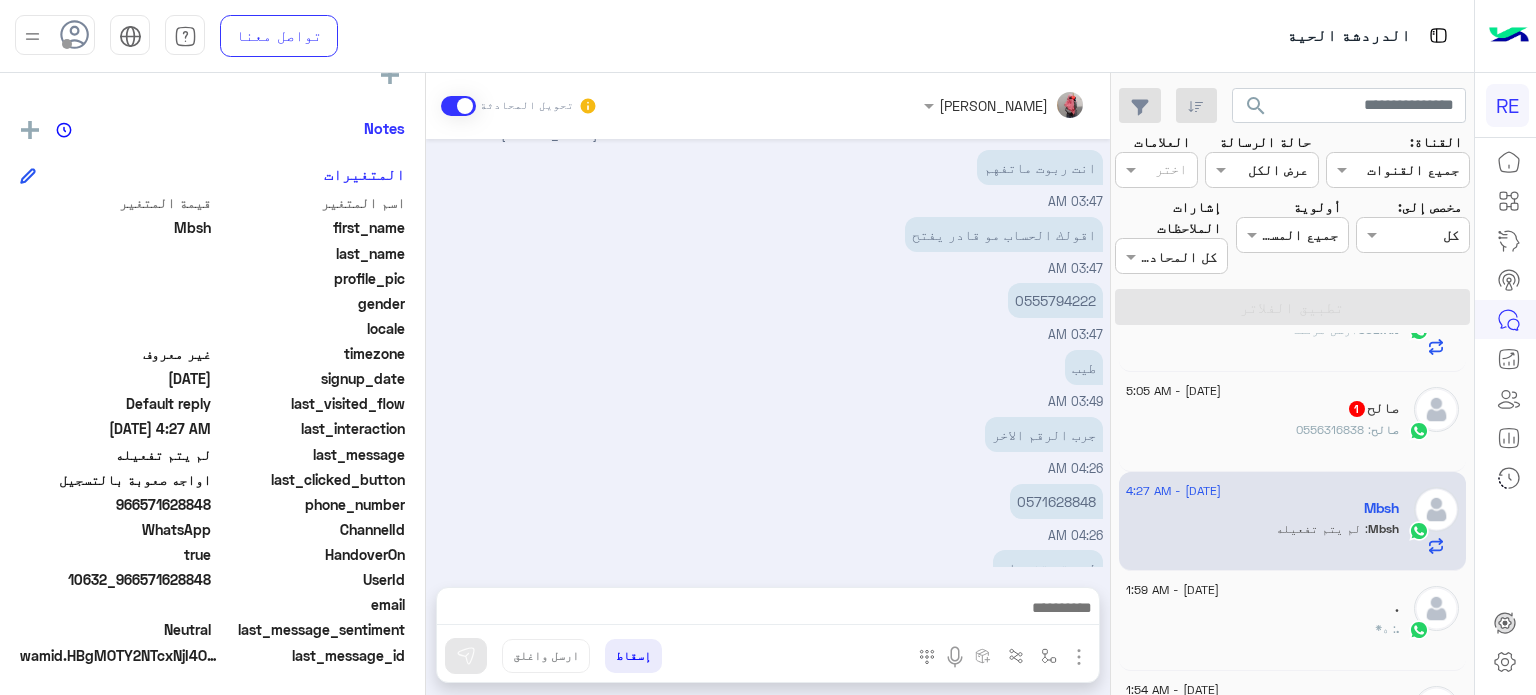 drag, startPoint x: 214, startPoint y: 579, endPoint x: 264, endPoint y: 545, distance: 60.464867 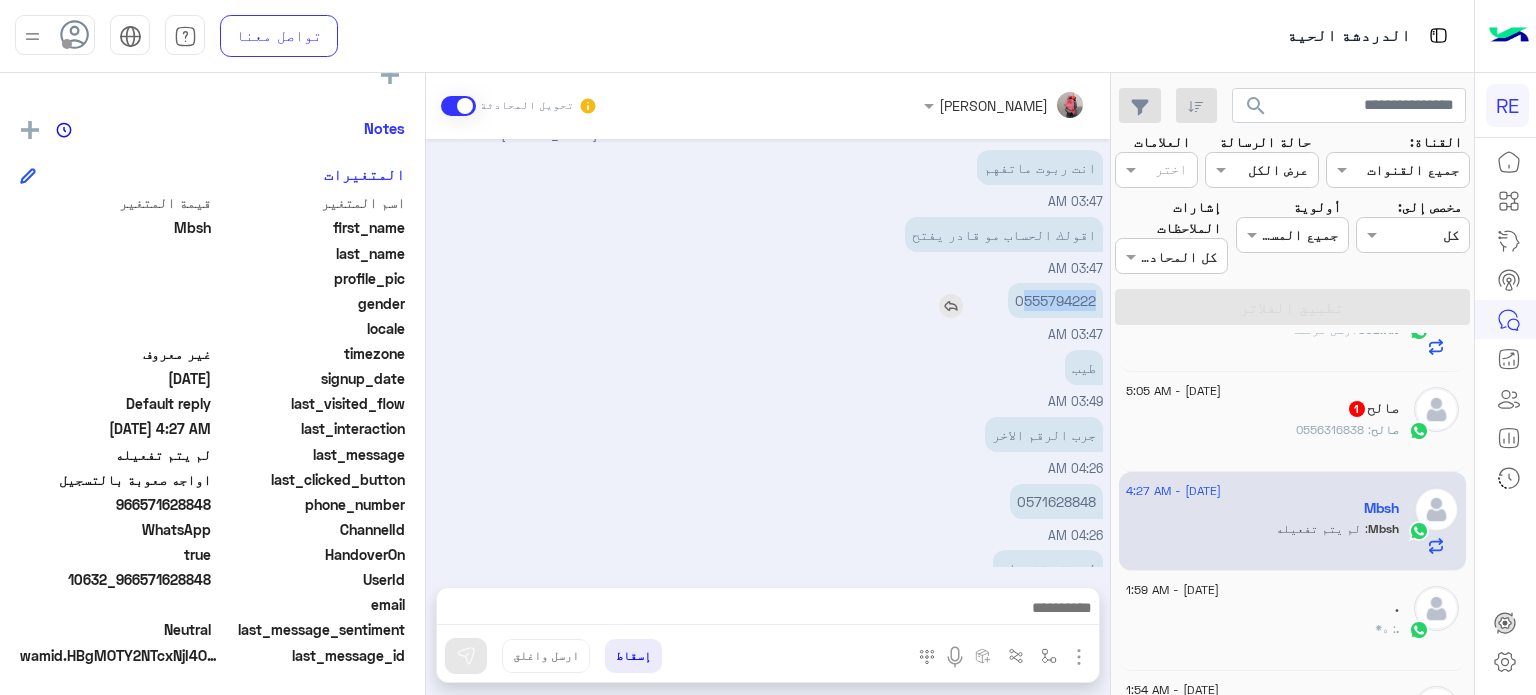 drag, startPoint x: 1095, startPoint y: 259, endPoint x: 1024, endPoint y: 257, distance: 71.02816 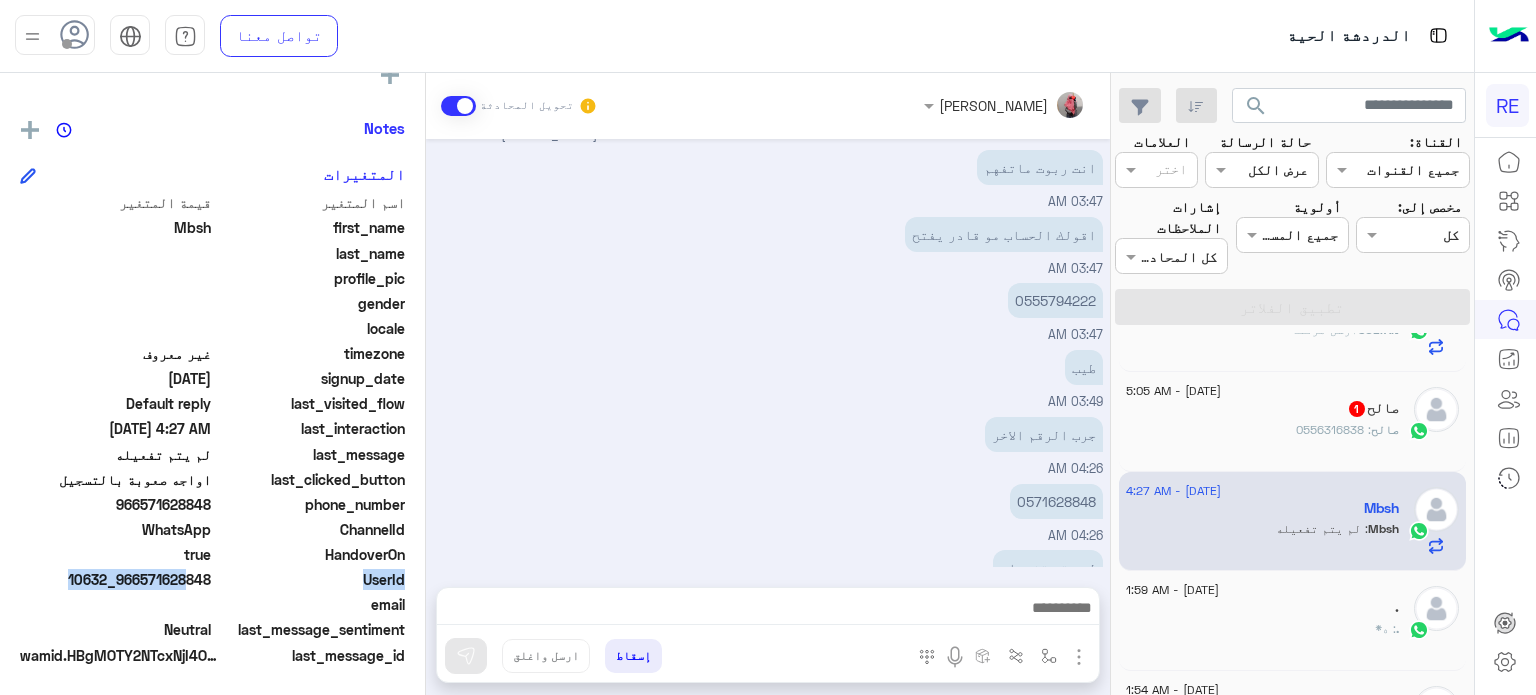drag, startPoint x: 216, startPoint y: 579, endPoint x: 182, endPoint y: 586, distance: 34.713108 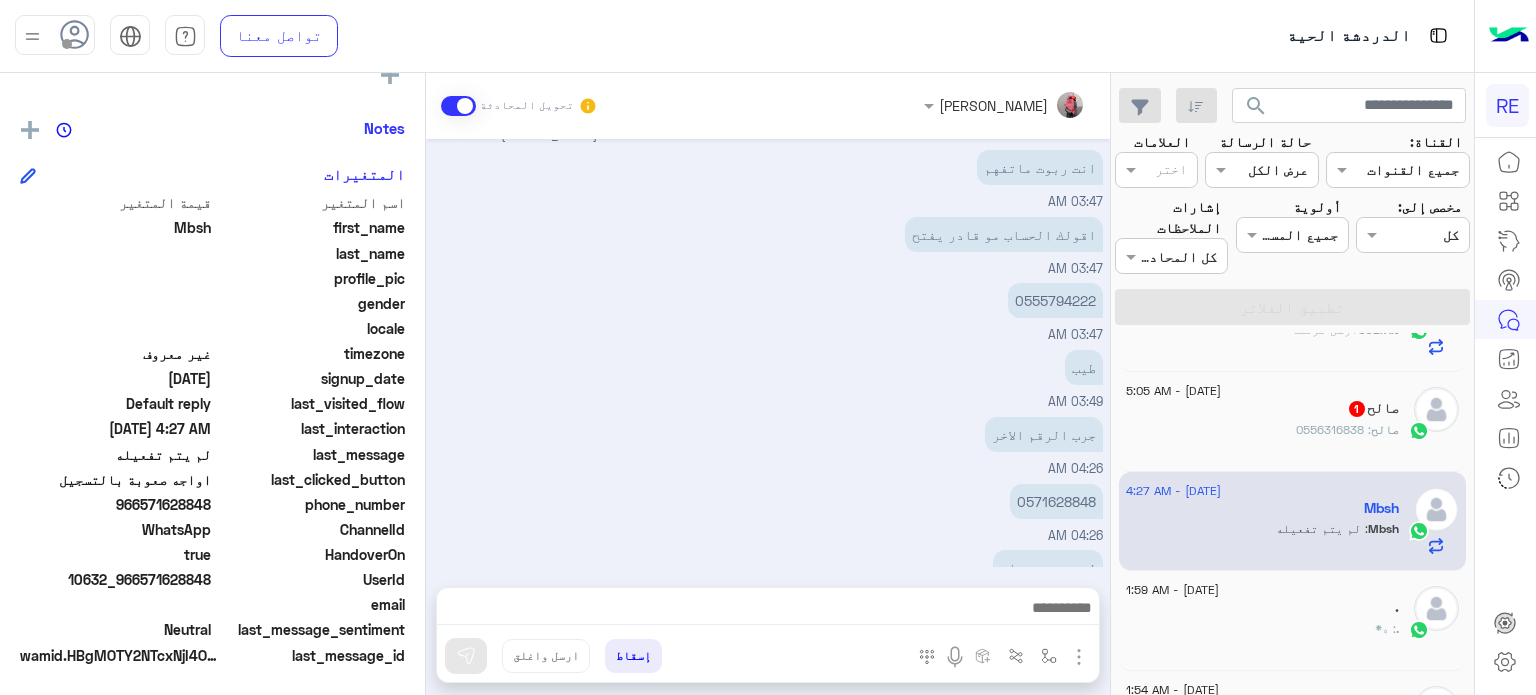 click on "10632_966571628848" 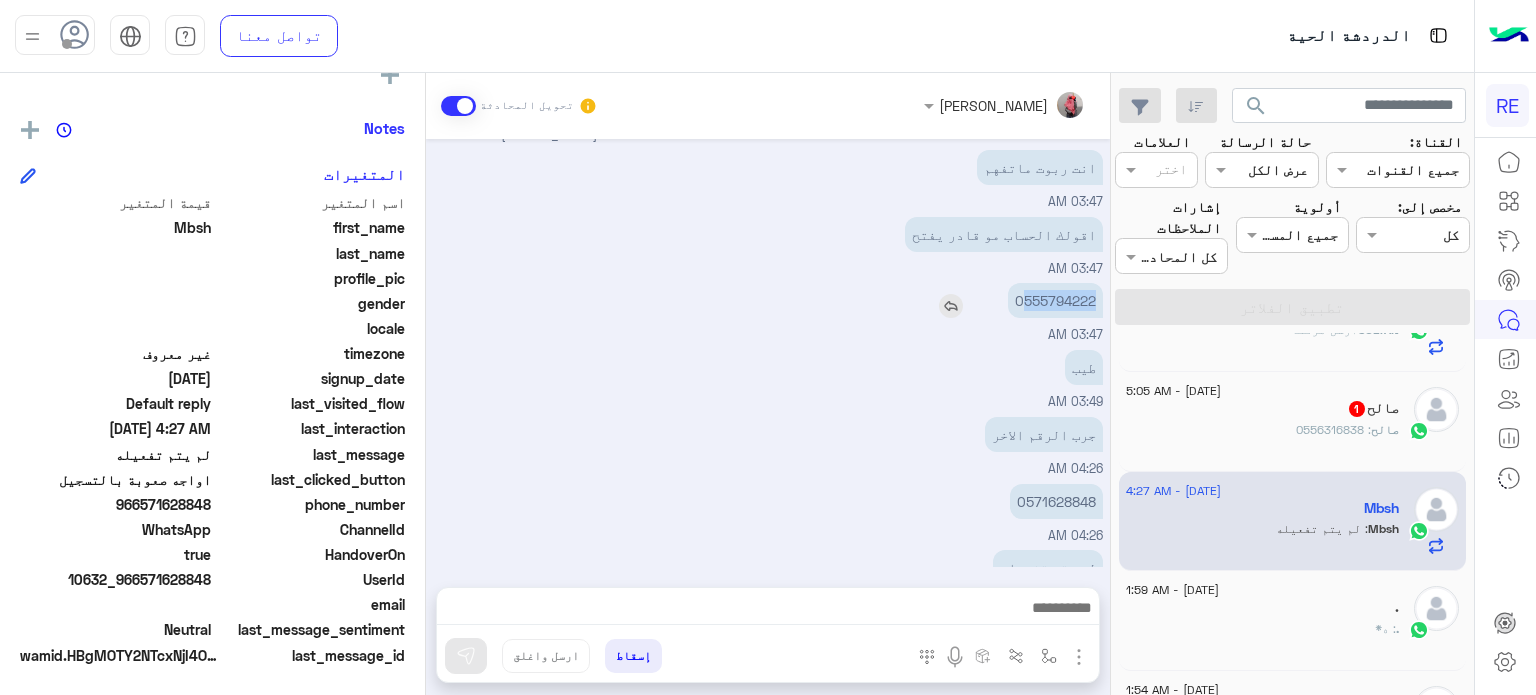 drag, startPoint x: 1092, startPoint y: 259, endPoint x: 1024, endPoint y: 270, distance: 68.88396 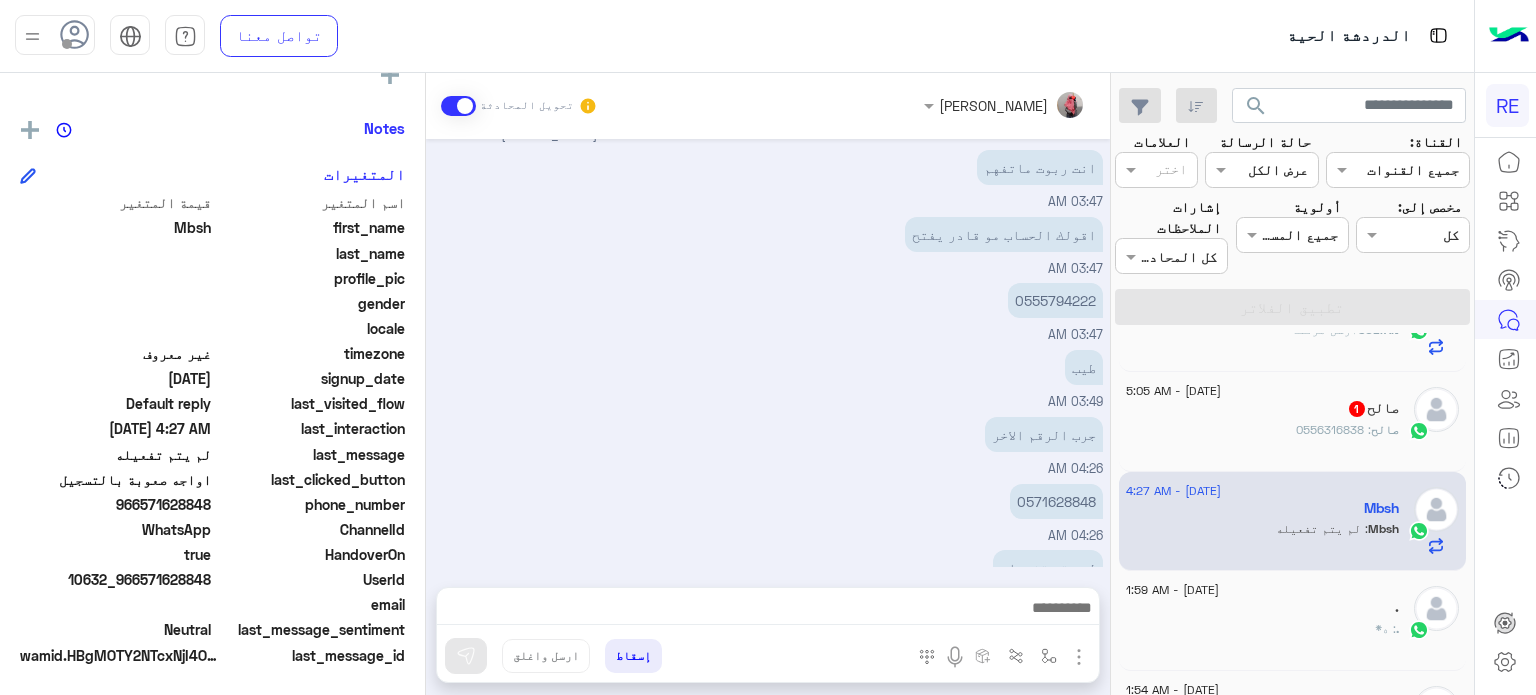 click at bounding box center (768, 613) 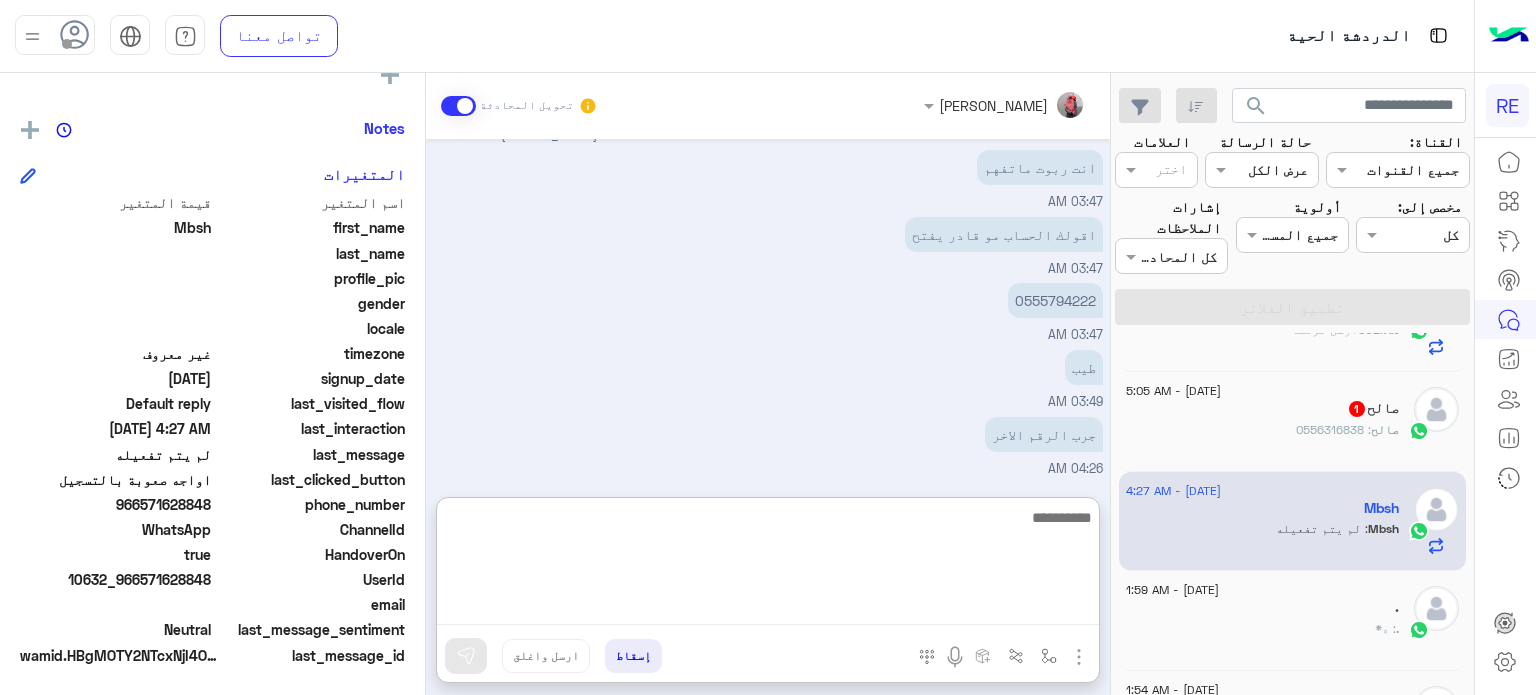 click at bounding box center [768, 565] 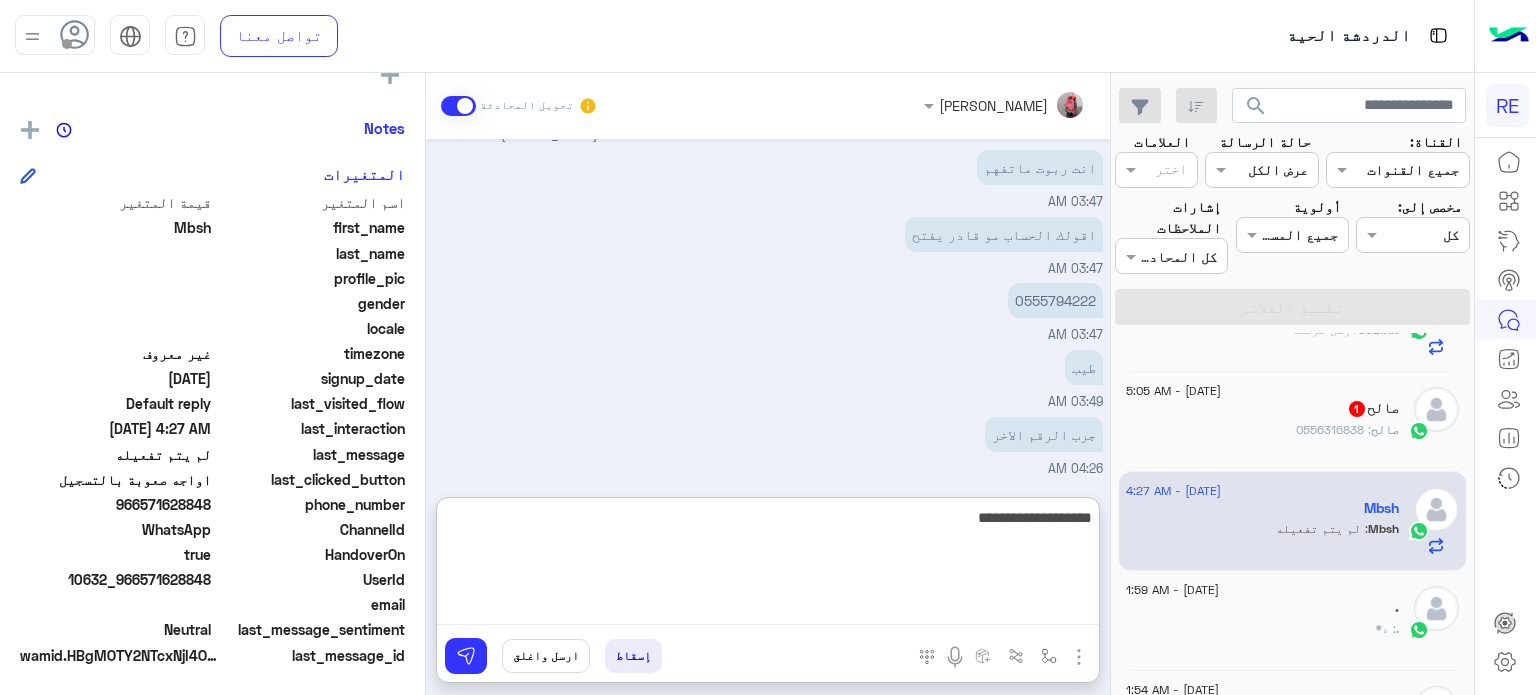 type on "**********" 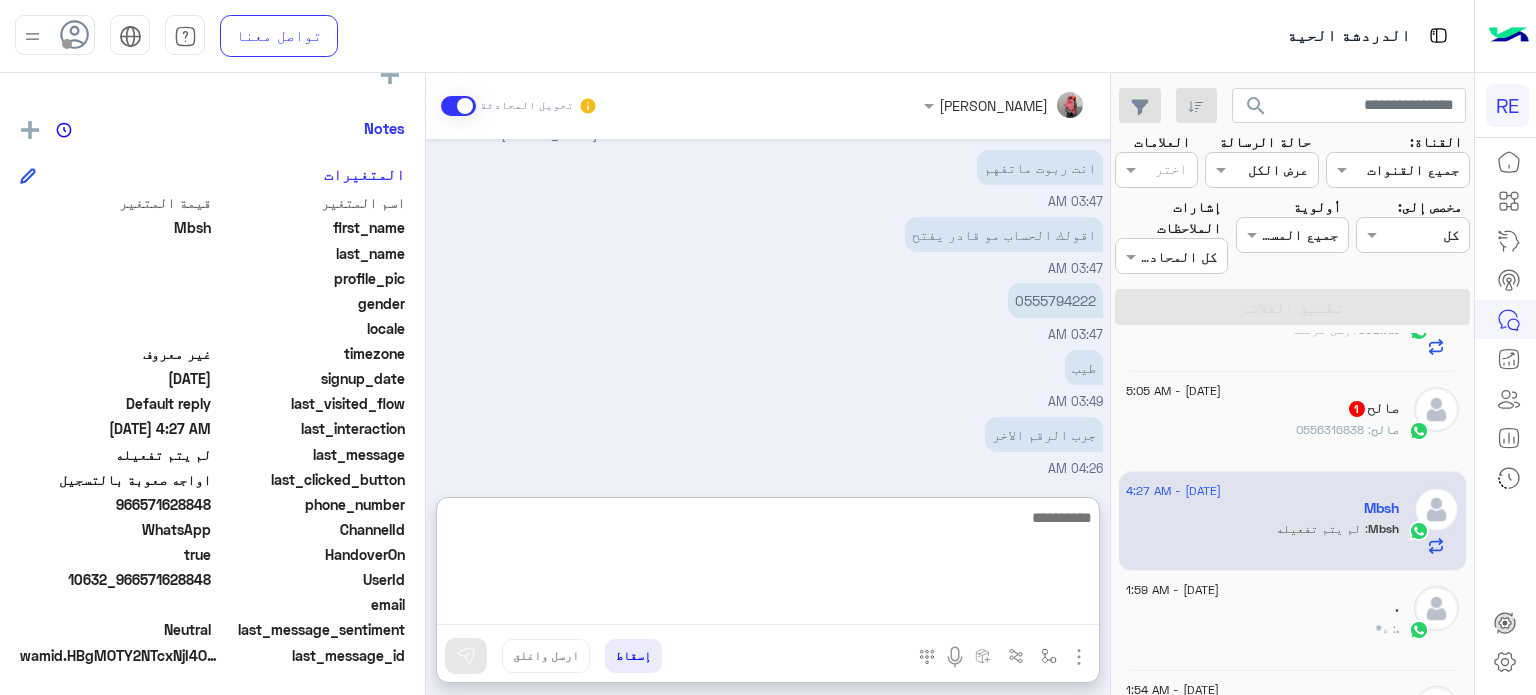 scroll, scrollTop: 680, scrollLeft: 0, axis: vertical 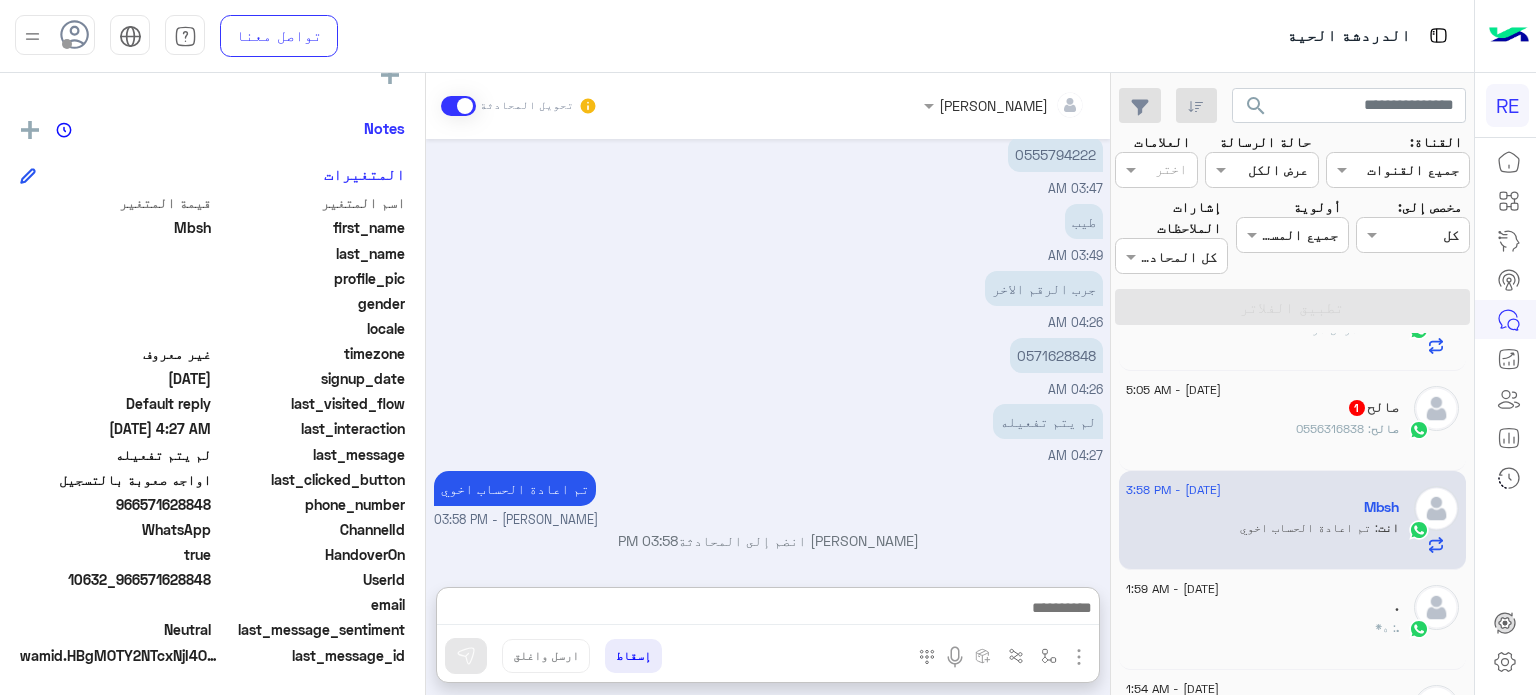 click on "صالح : 0556316838" 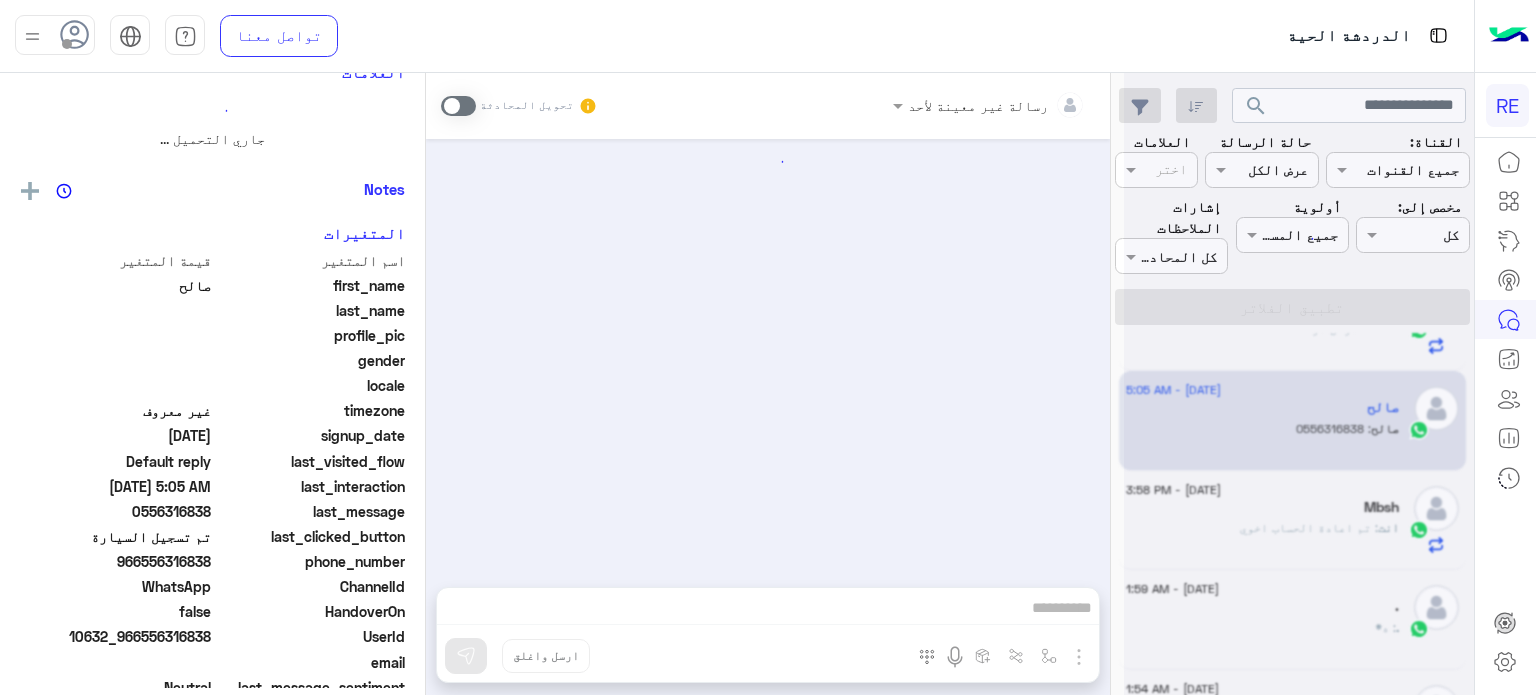 scroll, scrollTop: 0, scrollLeft: 0, axis: both 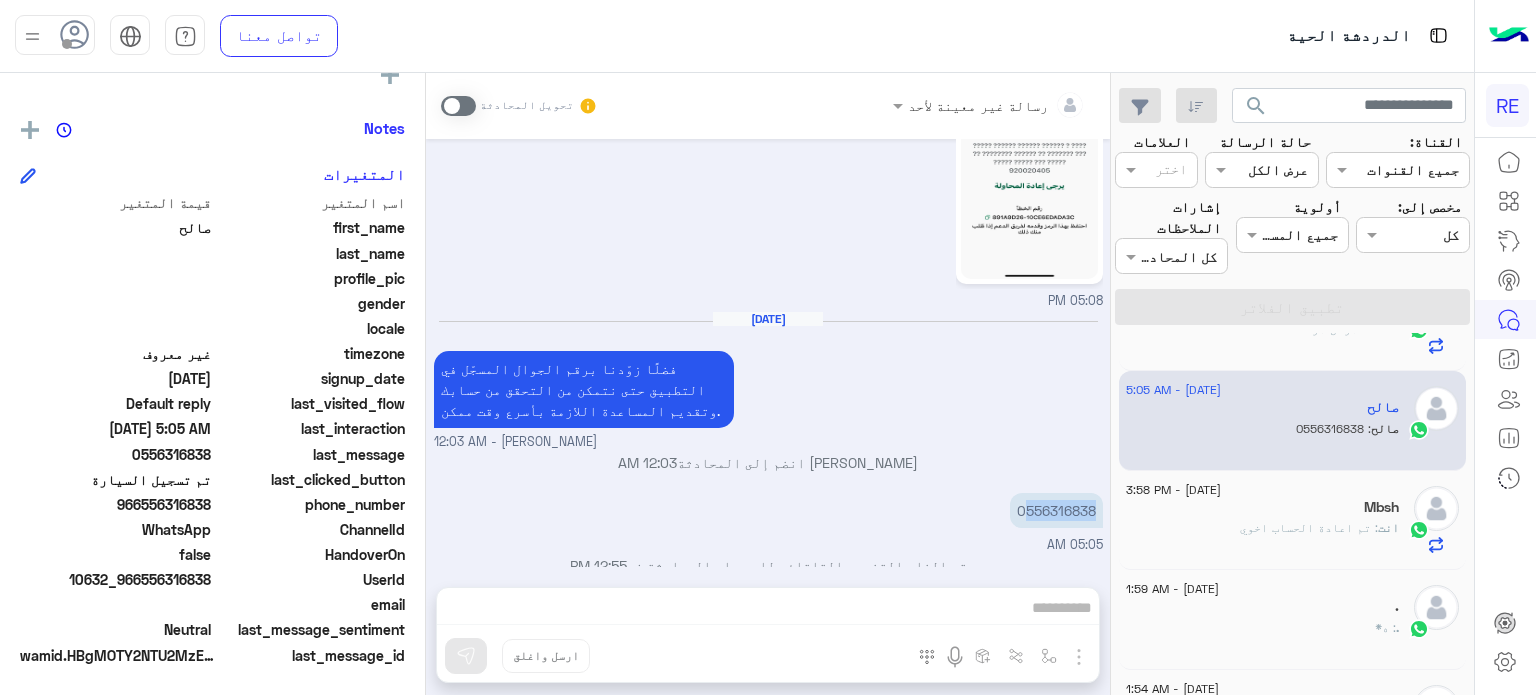 drag, startPoint x: 1096, startPoint y: 494, endPoint x: 1024, endPoint y: 499, distance: 72.1734 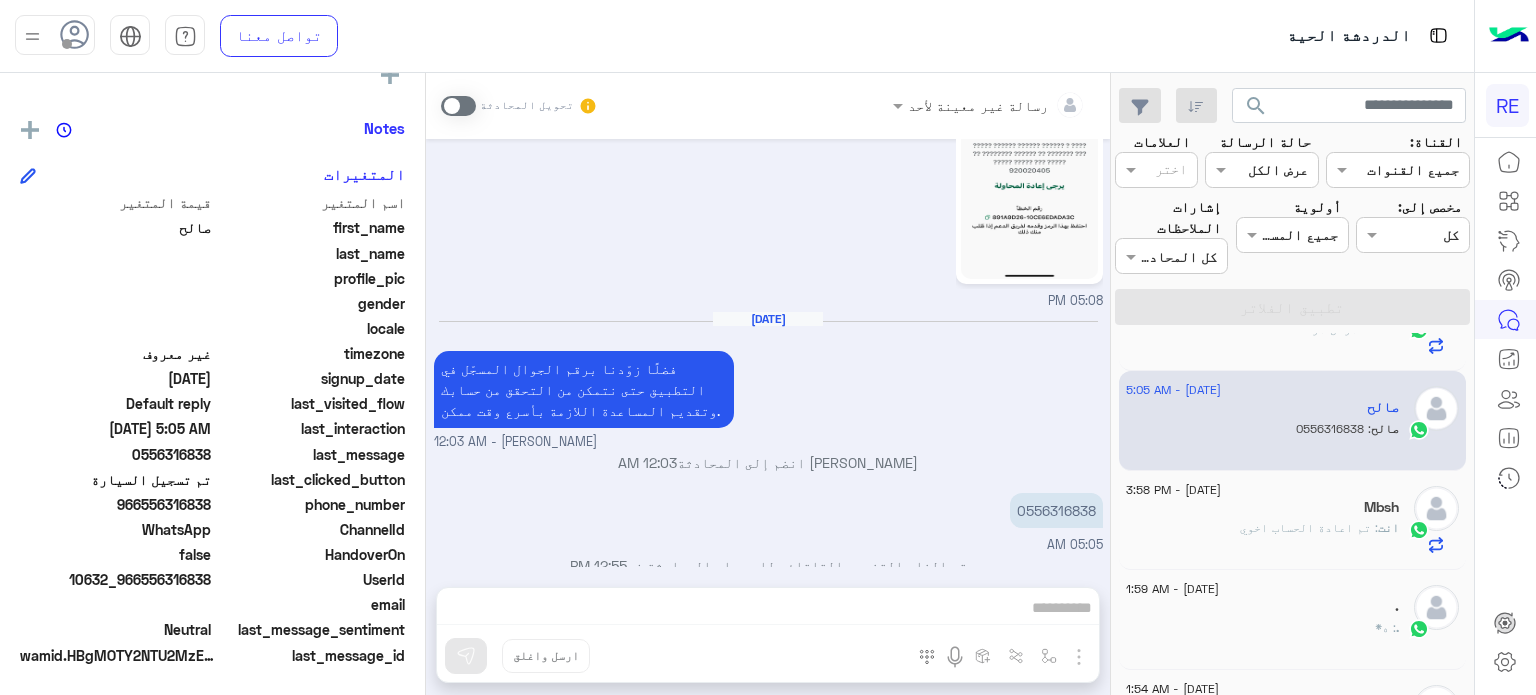 click on "رسالة غير معينة لأحد تحويل المحادثة     [DATE]    01:28 PM    01:50 PM  اخوي ممكن تدخل مره ثانيه على طلبات القبول  Terhal Almodon -  03:18 PM   [PERSON_NAME] انضم إلى المحادثة   03:18 PM      خلاص قفل ابشر مايقبل من دخلت عشرين مره حتي اوبر ارسل لي رساله لا تطلب   05:05 PM    05:08 PM   [DATE]  فضلًا زوّدنا برقم الجوال المسجّل في التطبيق حتى نتمكن من التحقق من حسابك وتقديم المساعدة اللازمة بأسرع وقت ممكن.  [PERSON_NAME] -  12:03 AM   [PERSON_NAME] انضم إلى المحادثة   12:03 AM      0556316838   05:05 AM   تم إلغاء التخصيص التلقائي للرد على المحادثة في   12:55 PM       إسقاط   ارسل واغلق" at bounding box center [768, 388] 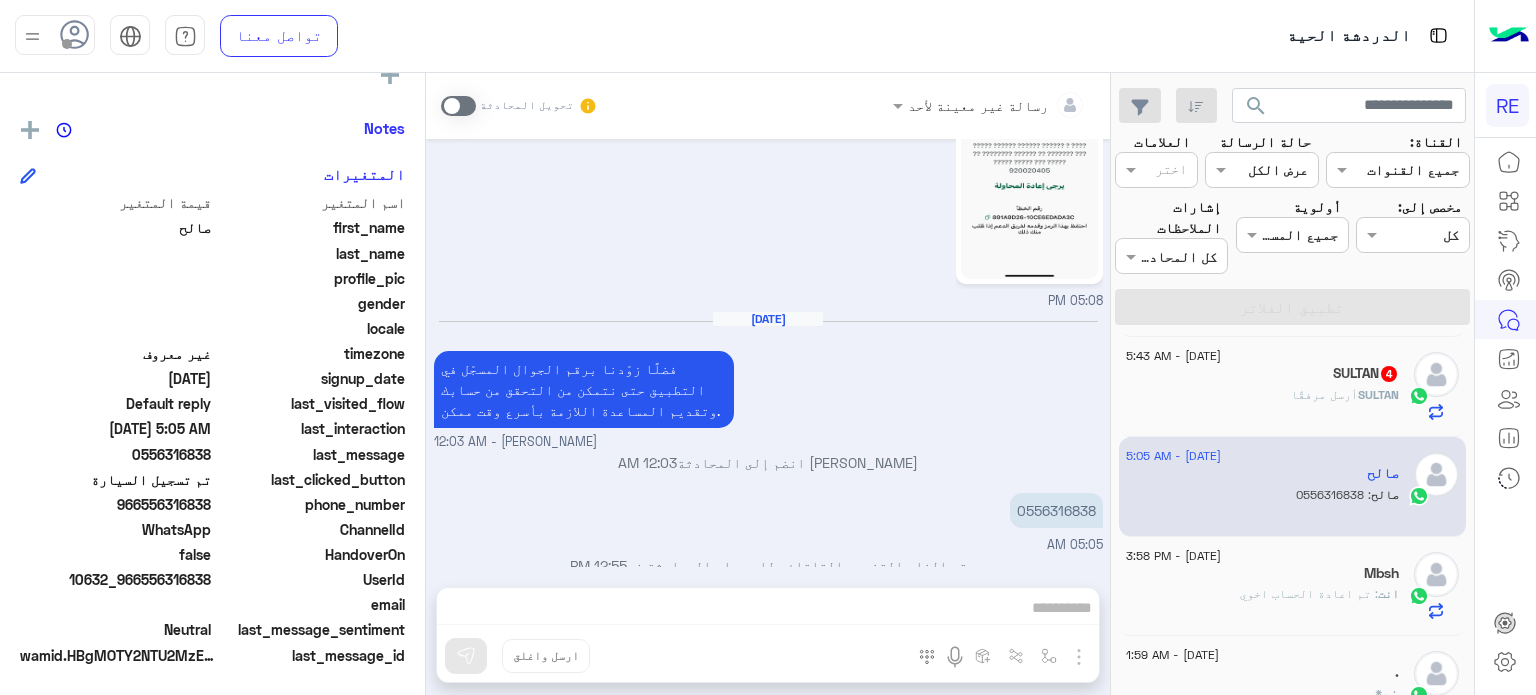 scroll, scrollTop: 600, scrollLeft: 0, axis: vertical 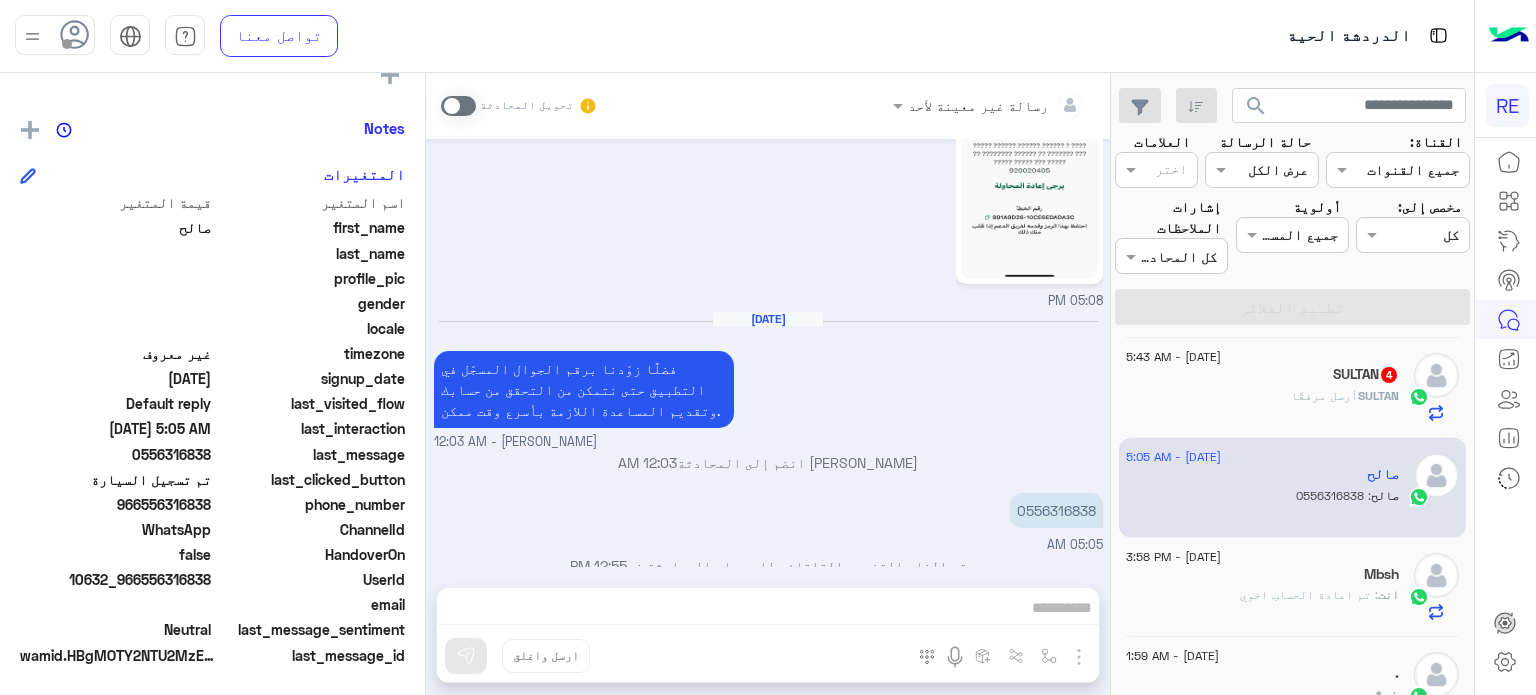 click on "[PERSON_NAME]  أرسل مرفقًا" 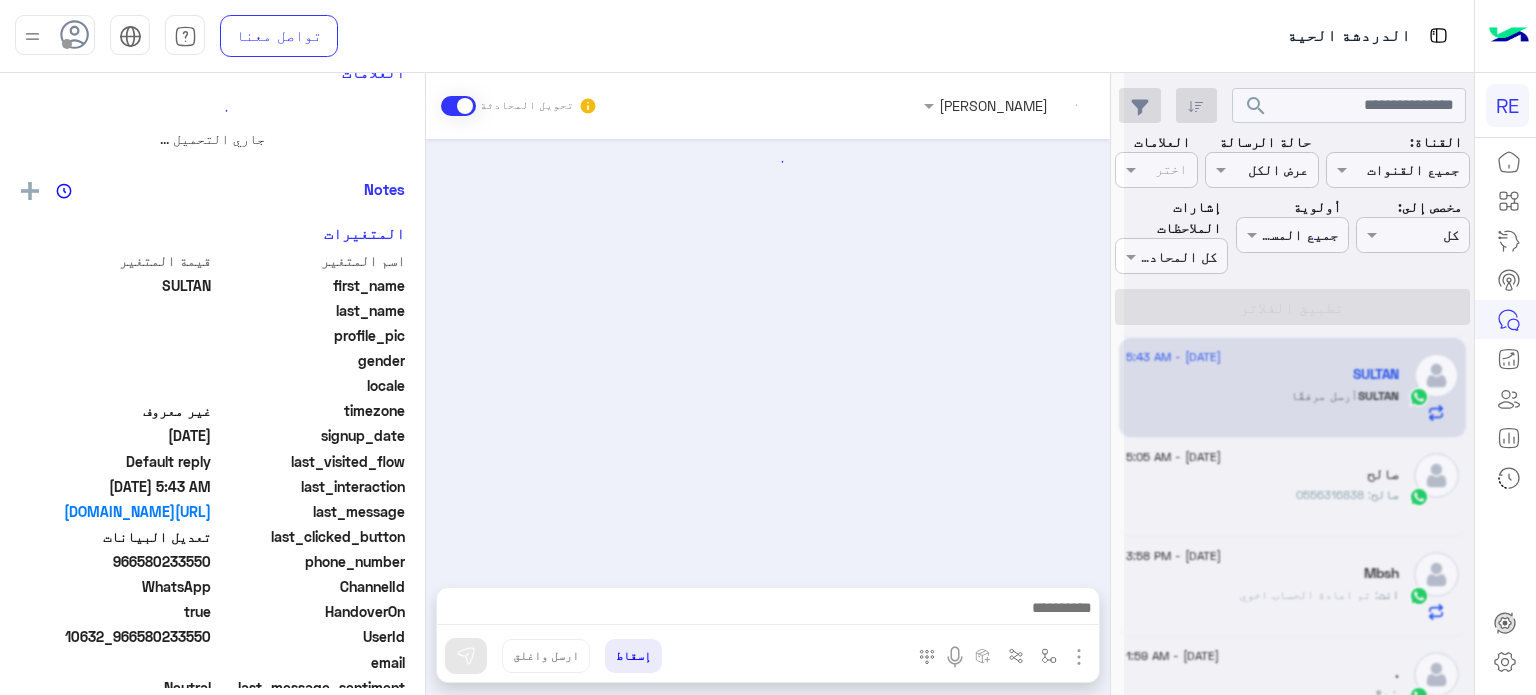 scroll, scrollTop: 0, scrollLeft: 0, axis: both 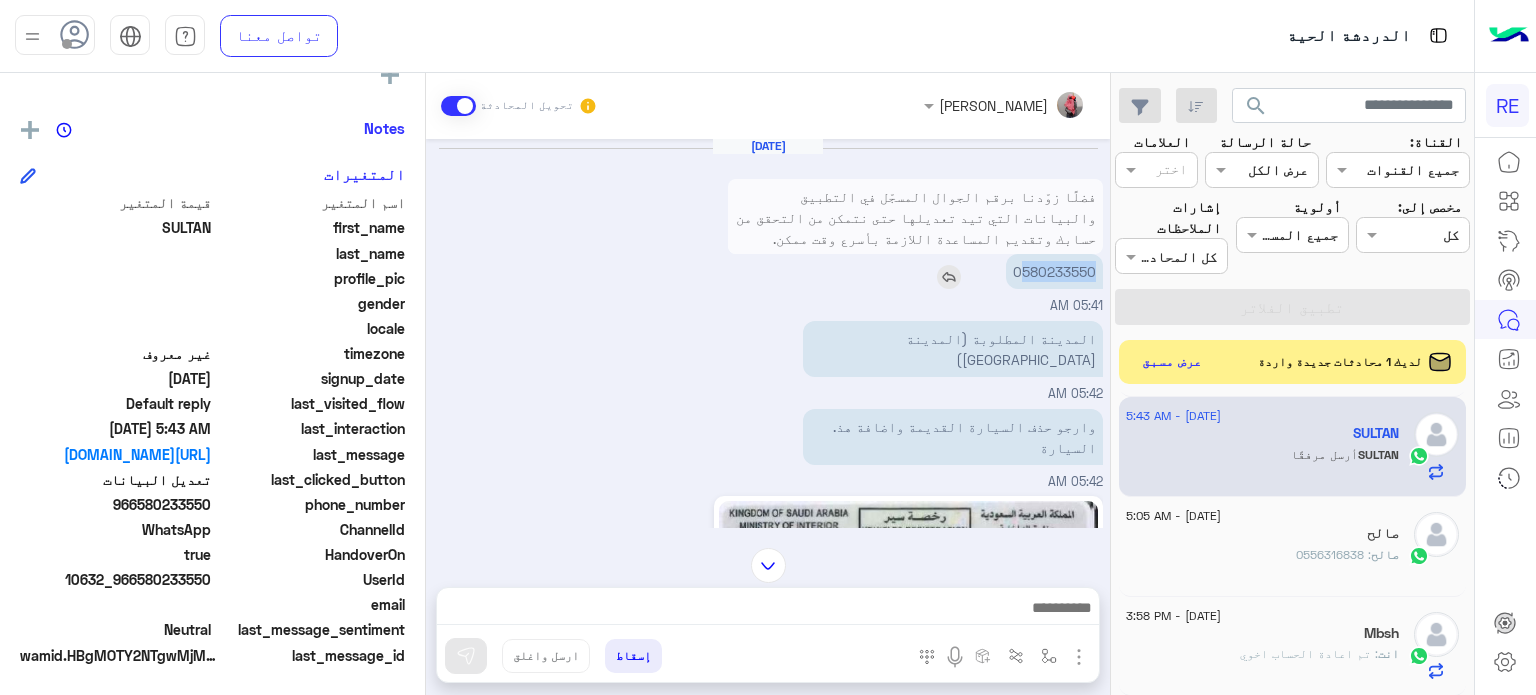 drag, startPoint x: 1094, startPoint y: 270, endPoint x: 1022, endPoint y: 271, distance: 72.00694 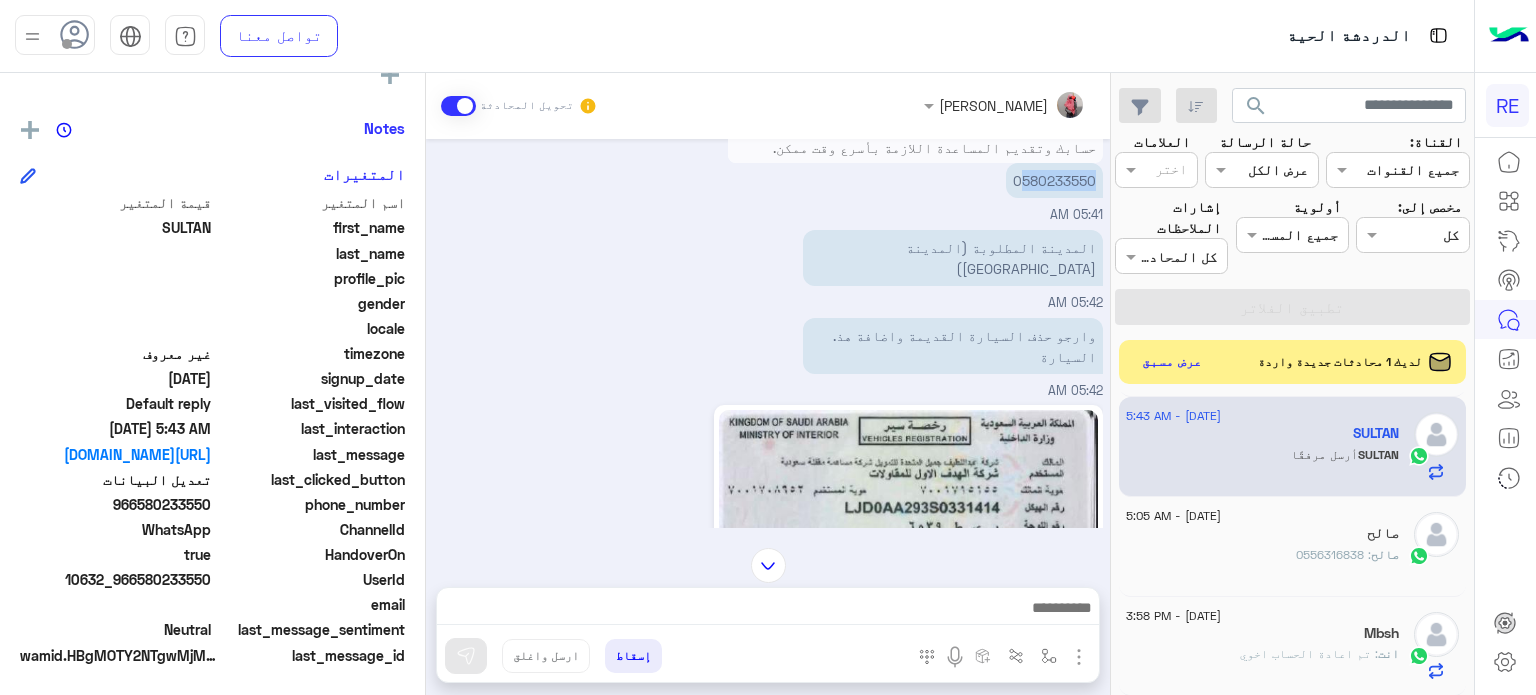 scroll, scrollTop: 644, scrollLeft: 0, axis: vertical 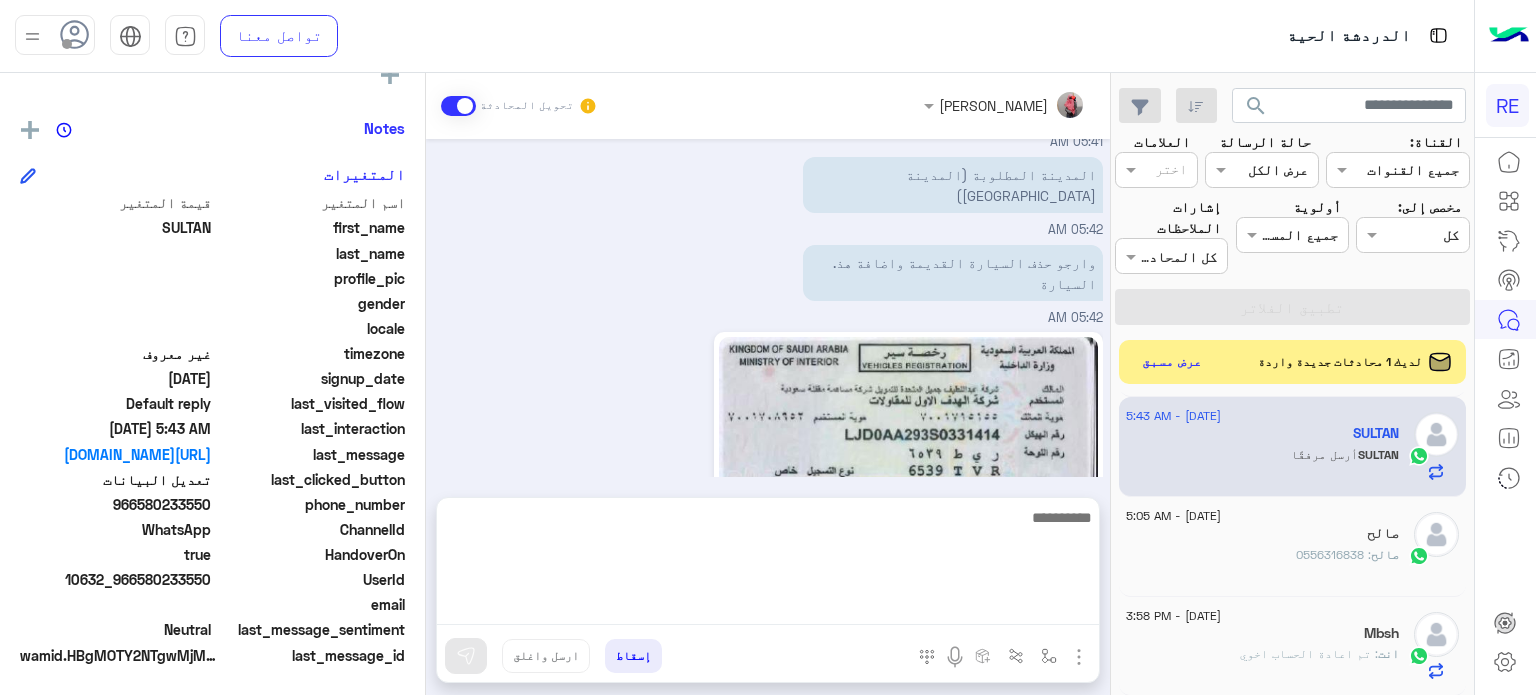 click at bounding box center [768, 565] 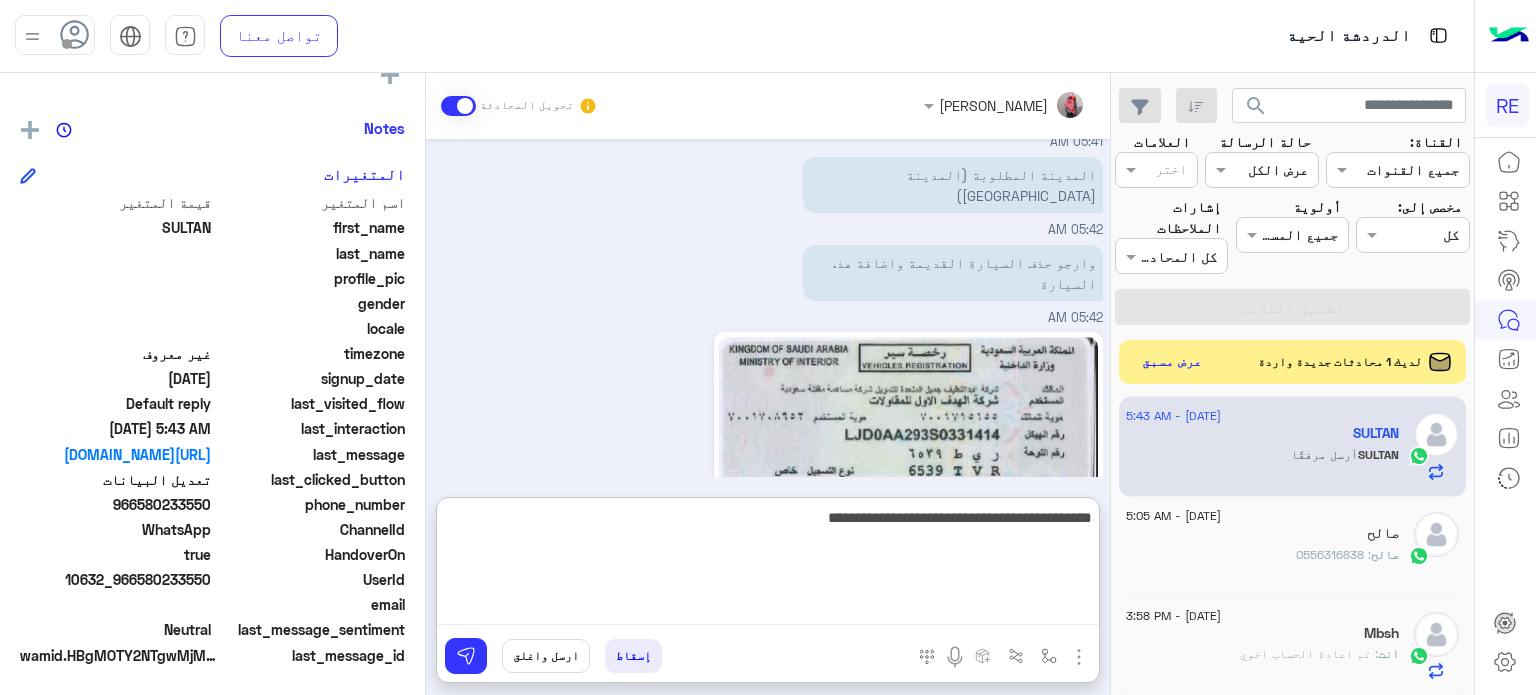 type on "**********" 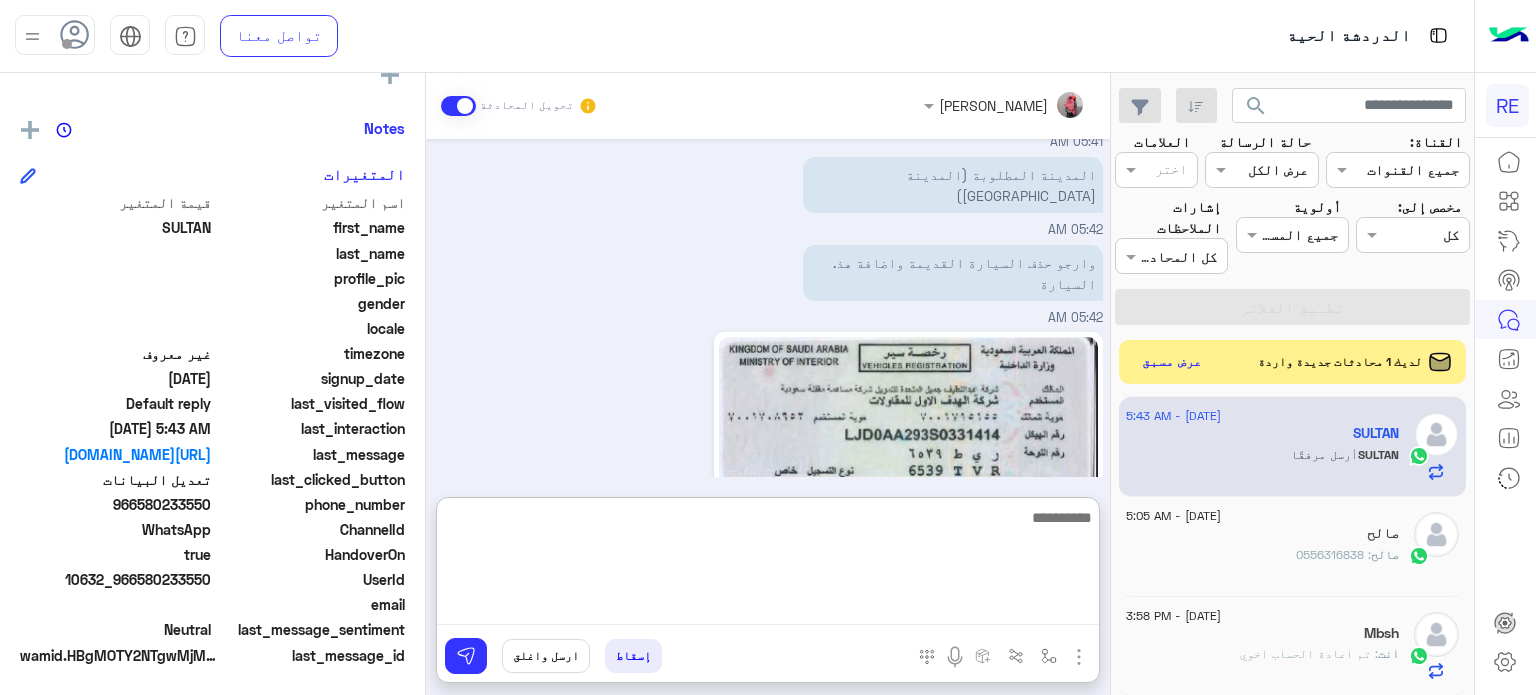 scroll, scrollTop: 798, scrollLeft: 0, axis: vertical 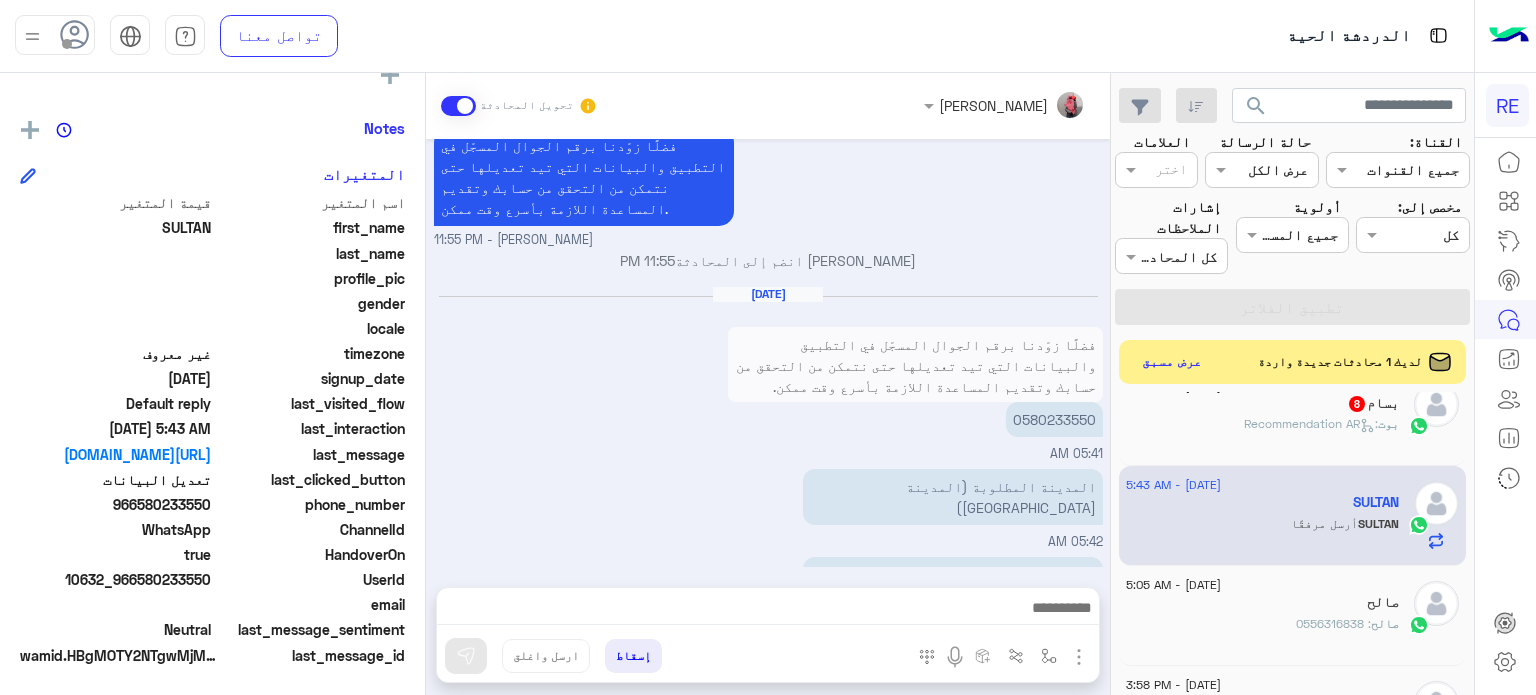 click on "بوت :   Recommendation AR" 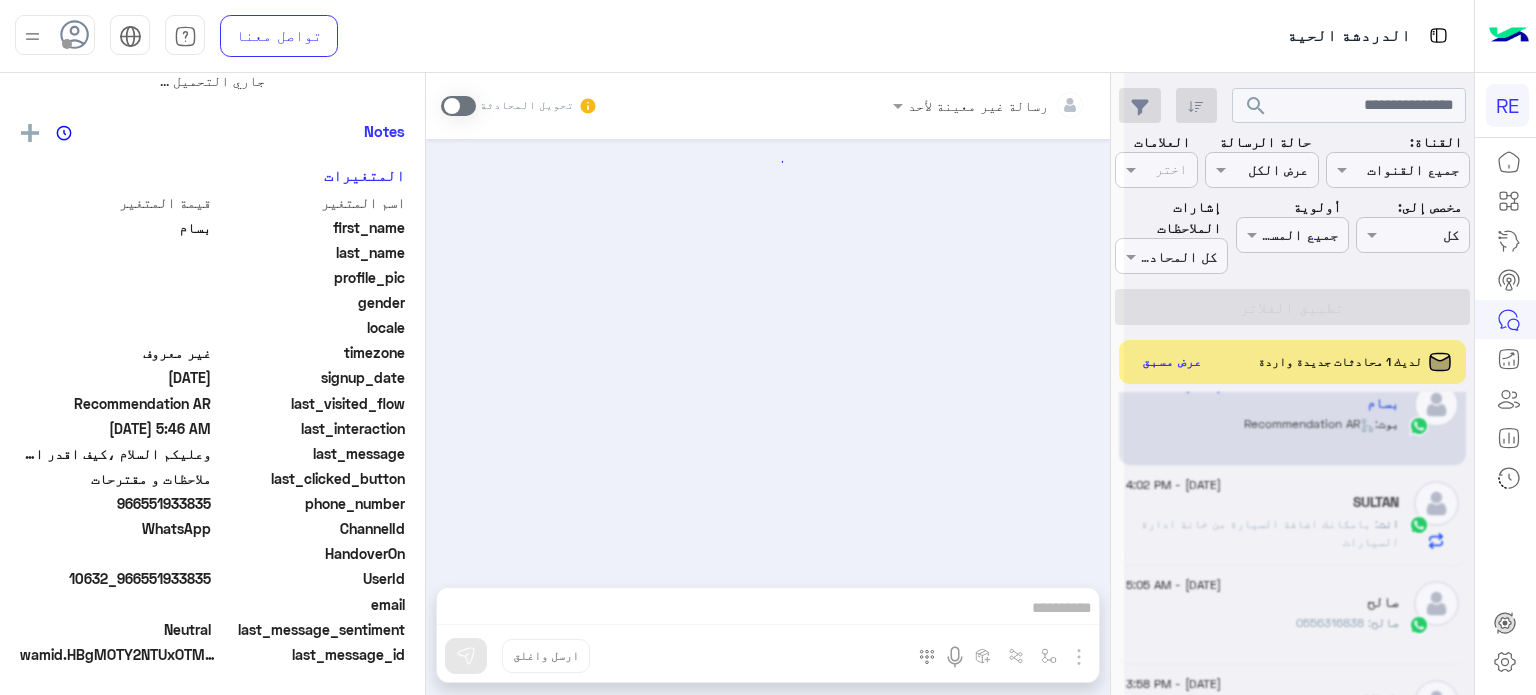 scroll, scrollTop: 376, scrollLeft: 0, axis: vertical 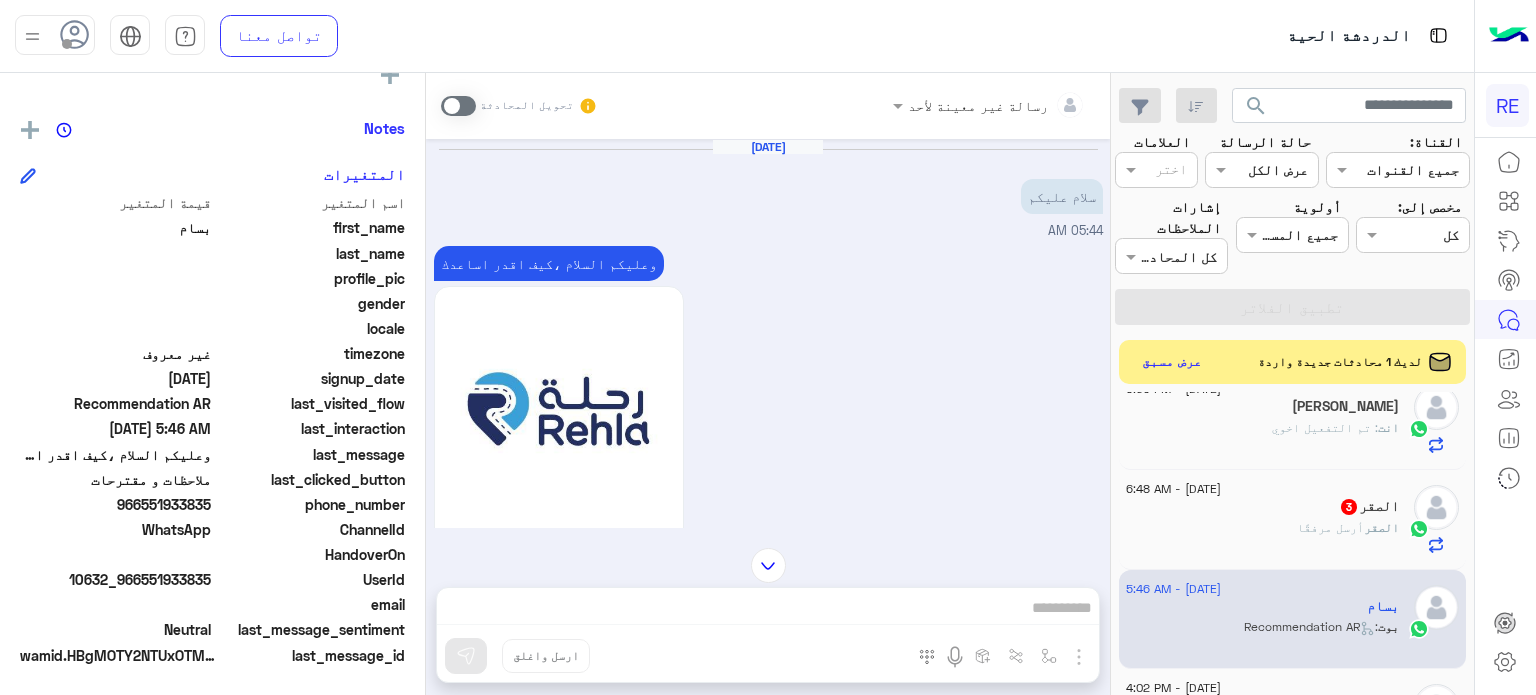 click on "الصقر  أرسل مرفقًا" 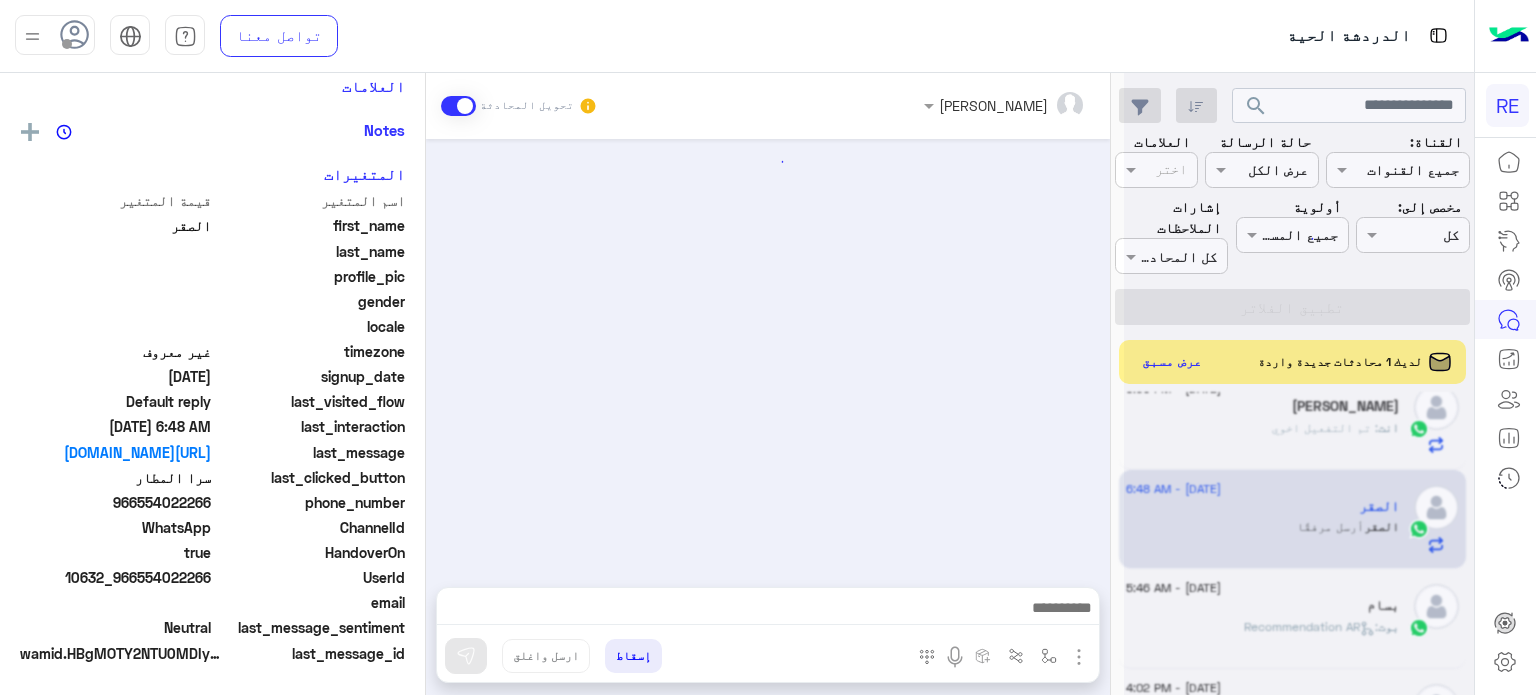 scroll, scrollTop: 337, scrollLeft: 0, axis: vertical 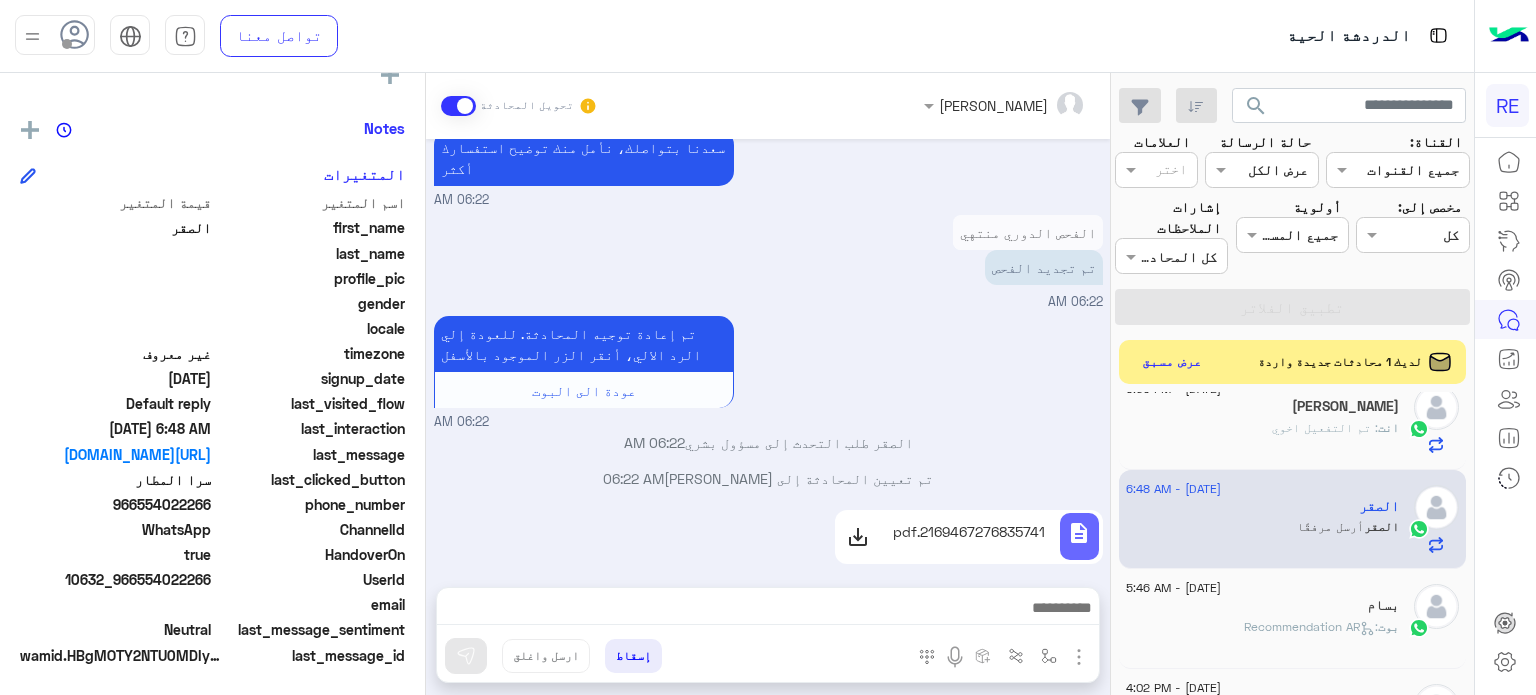 drag, startPoint x: 213, startPoint y: 578, endPoint x: 140, endPoint y: 578, distance: 73 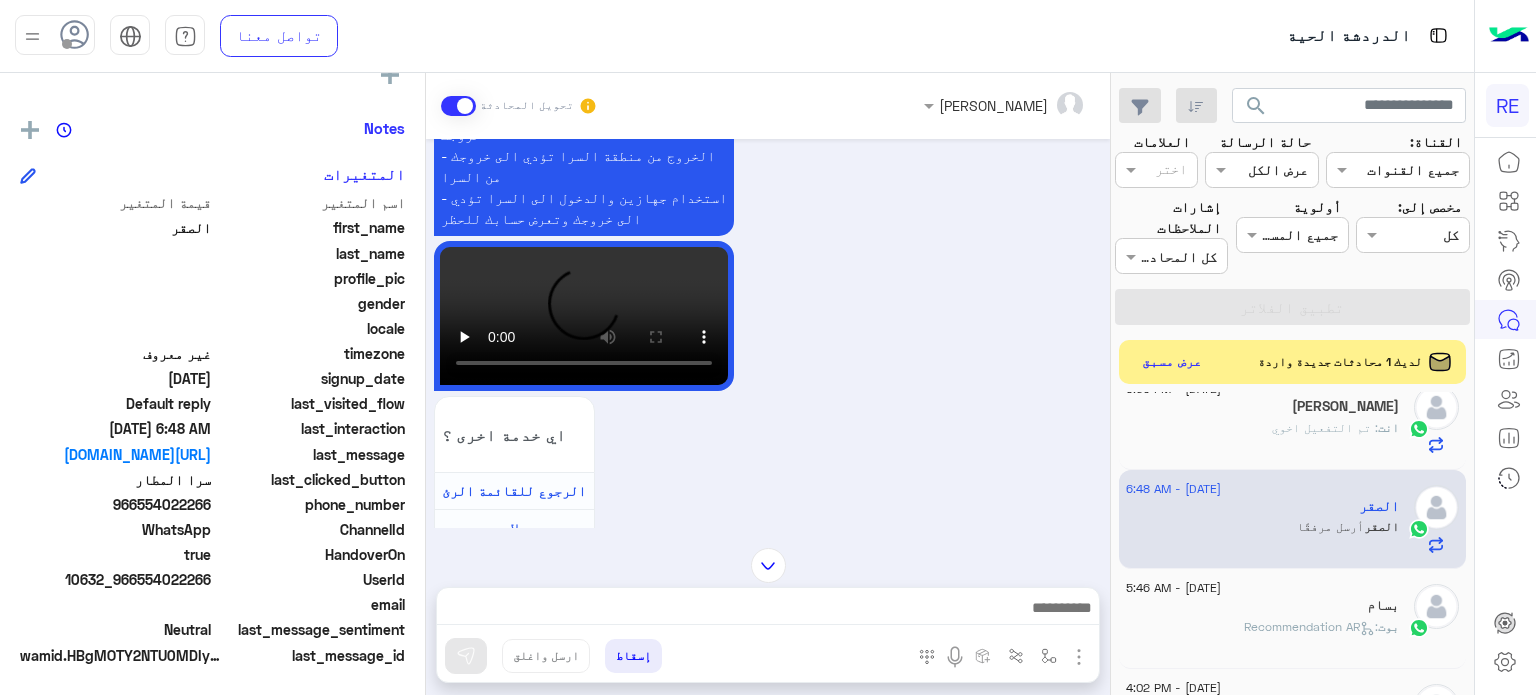 scroll, scrollTop: 2020, scrollLeft: 0, axis: vertical 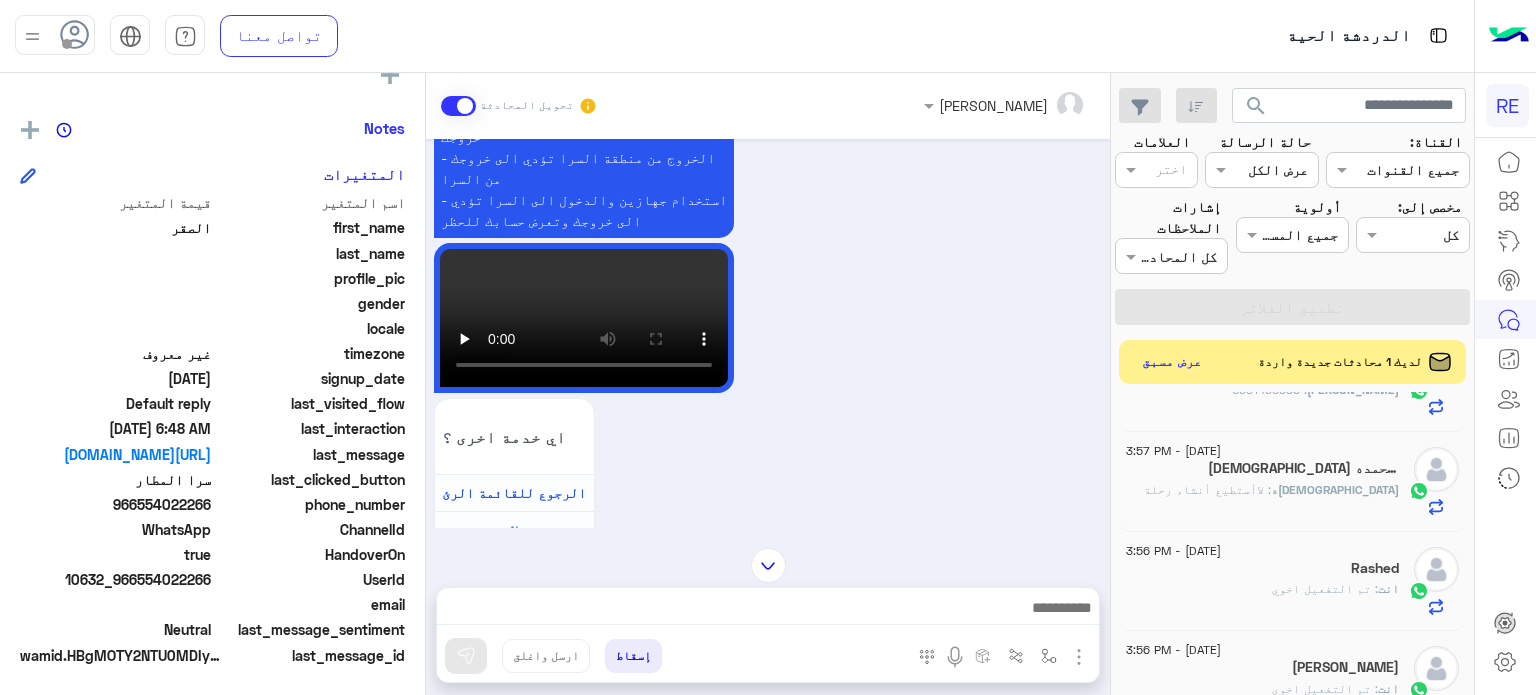 click on "[DEMOGRAPHIC_DATA]ه : لاأستطيع أنشاء رحلة" 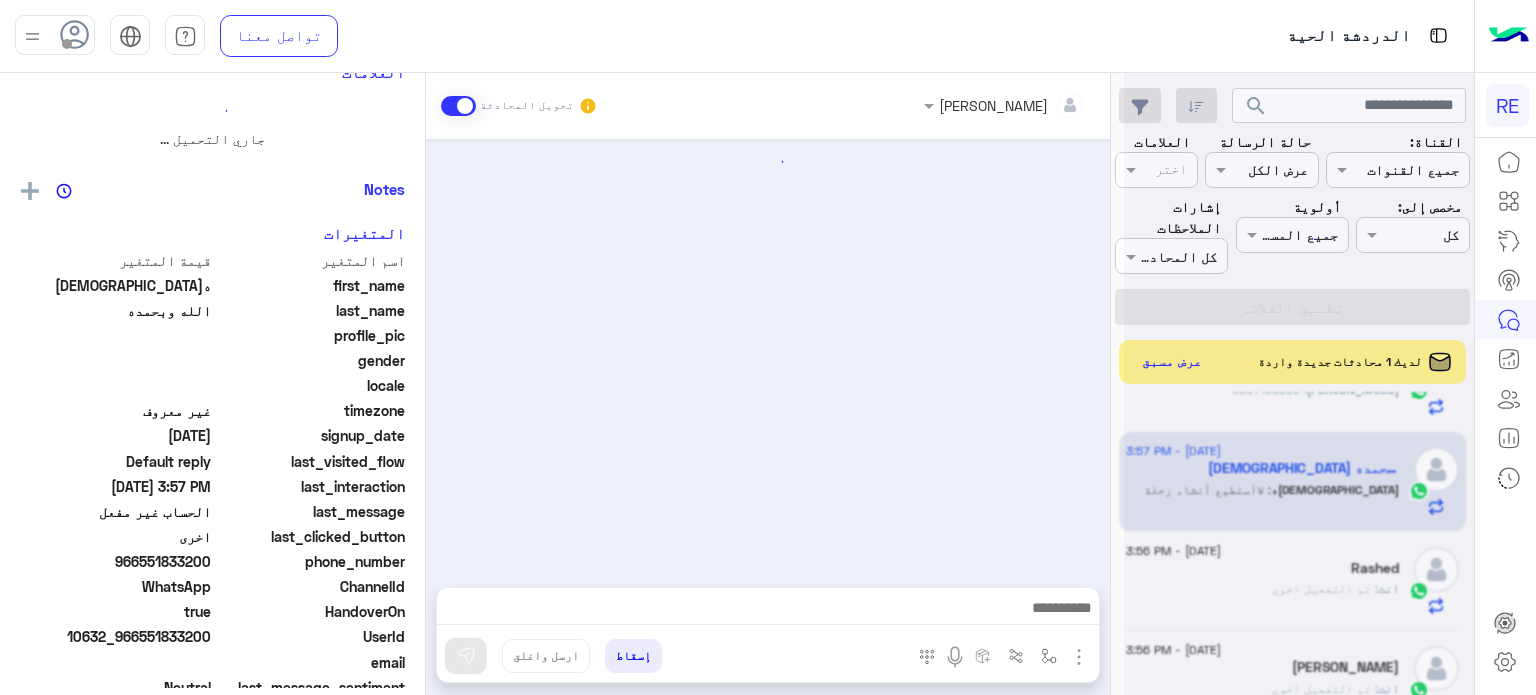scroll, scrollTop: 0, scrollLeft: 0, axis: both 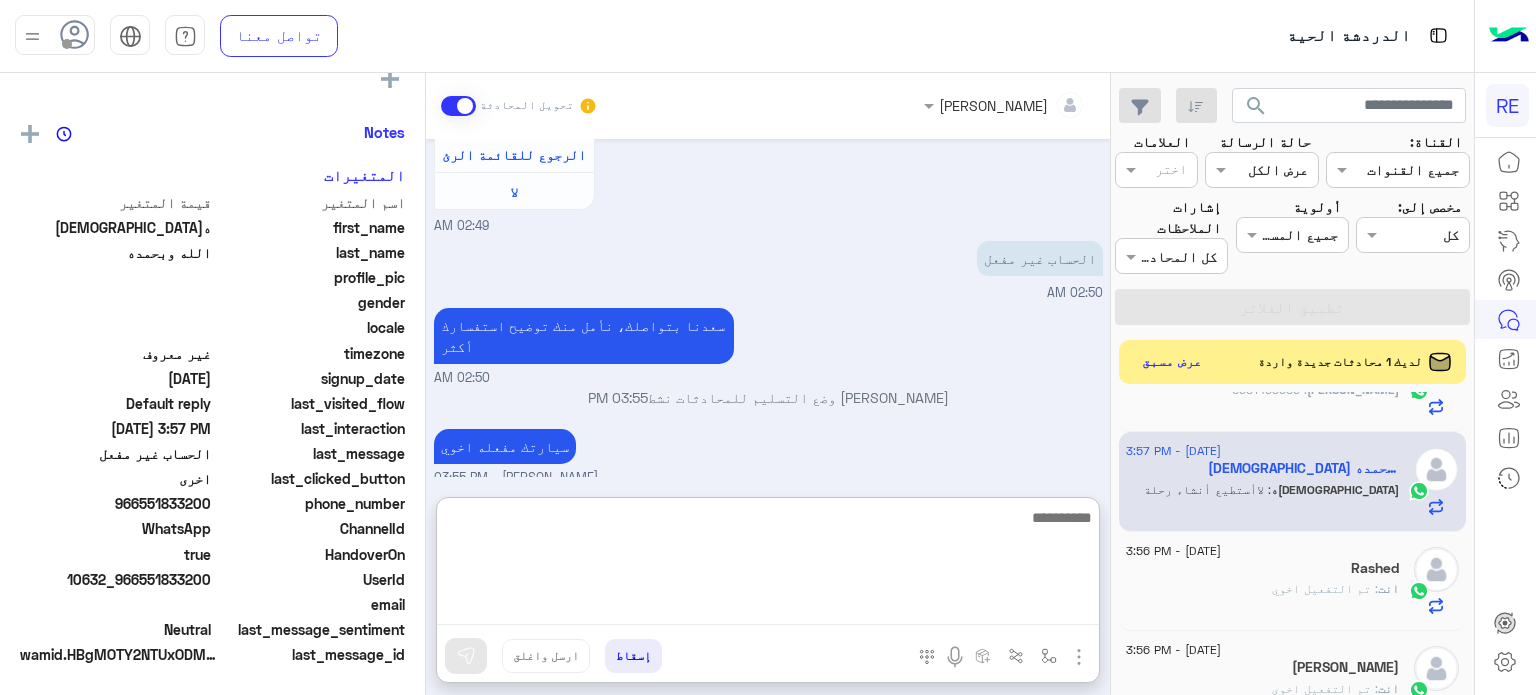 click at bounding box center (768, 565) 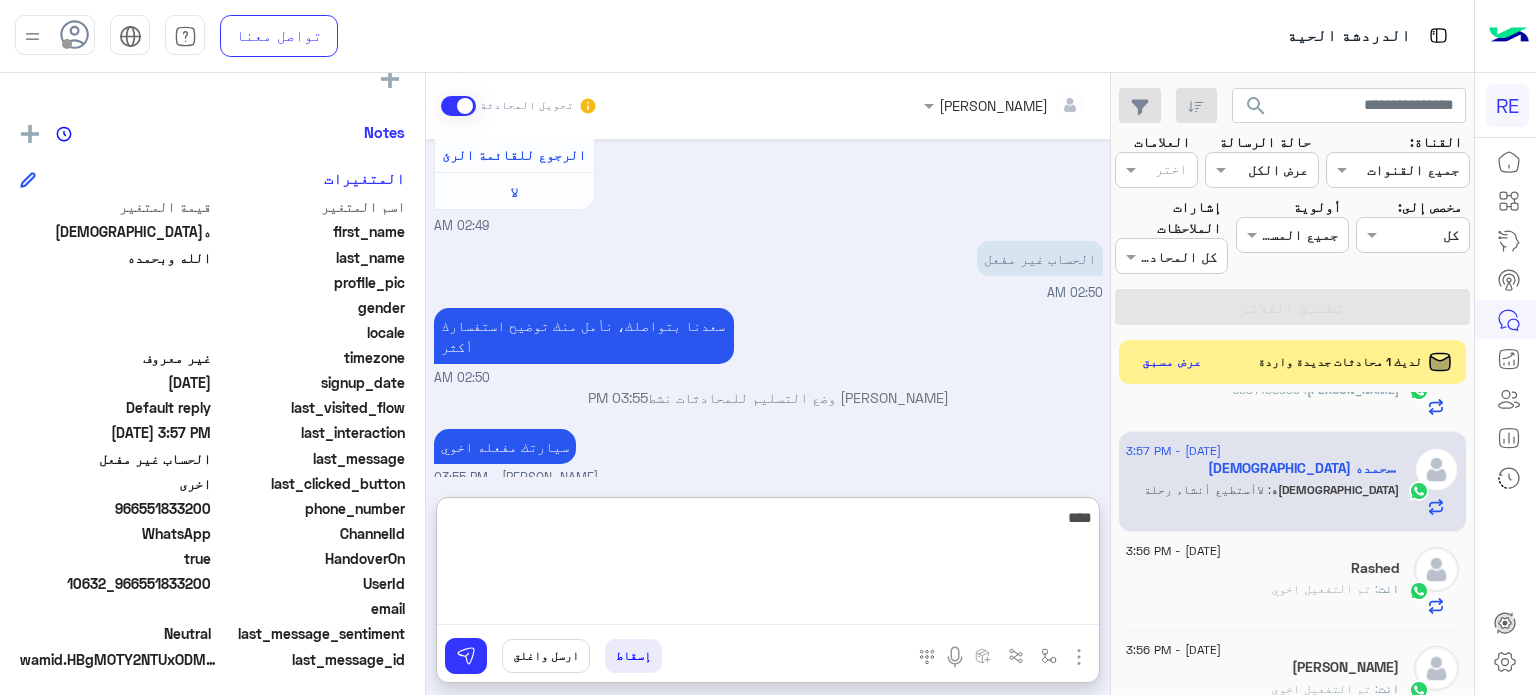 scroll, scrollTop: 380, scrollLeft: 0, axis: vertical 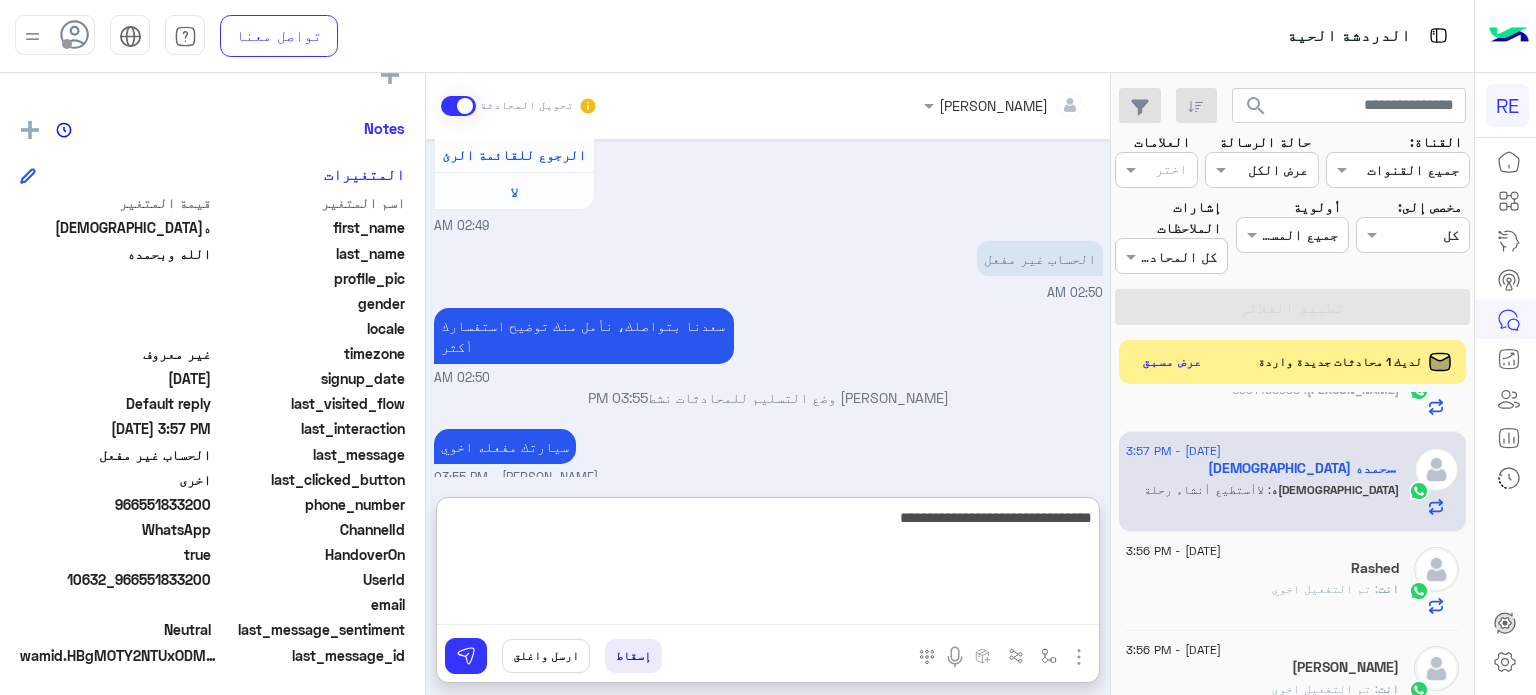 type on "**********" 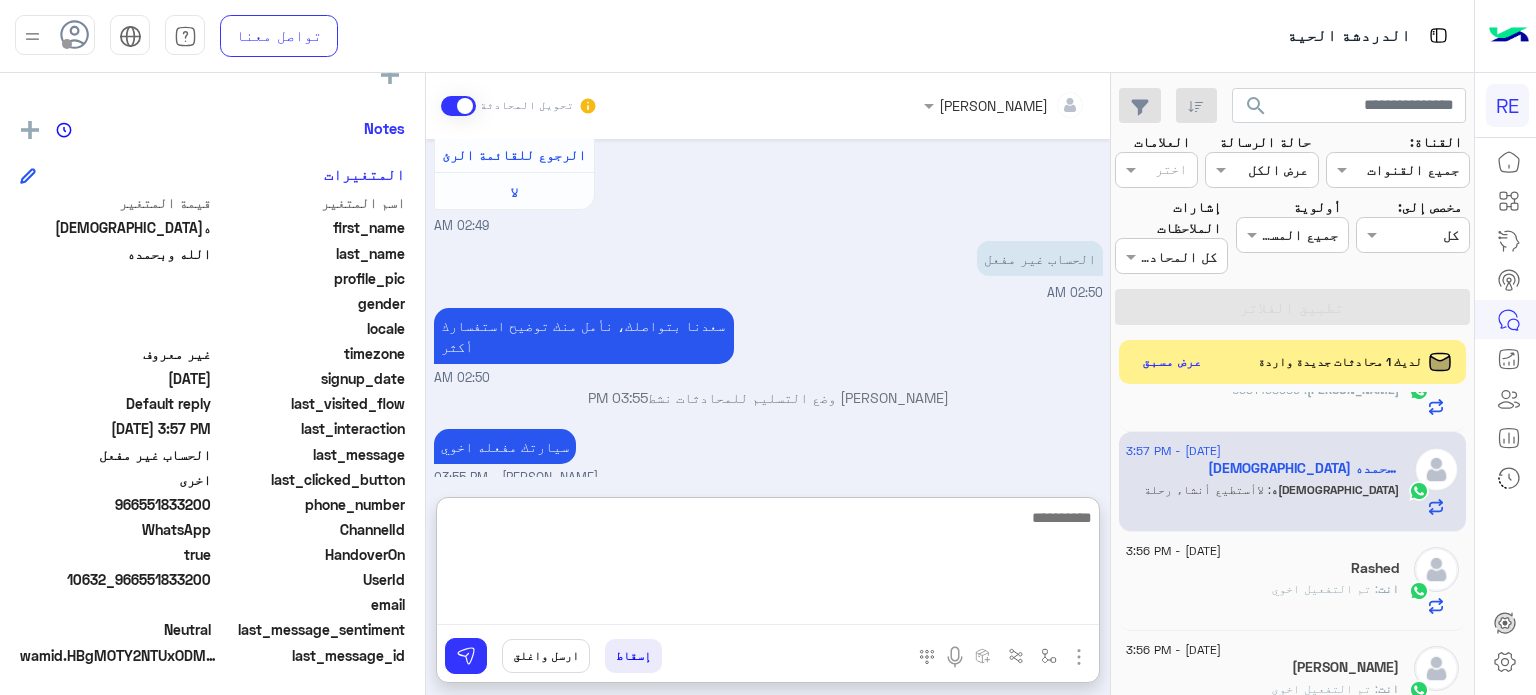 scroll, scrollTop: 653, scrollLeft: 0, axis: vertical 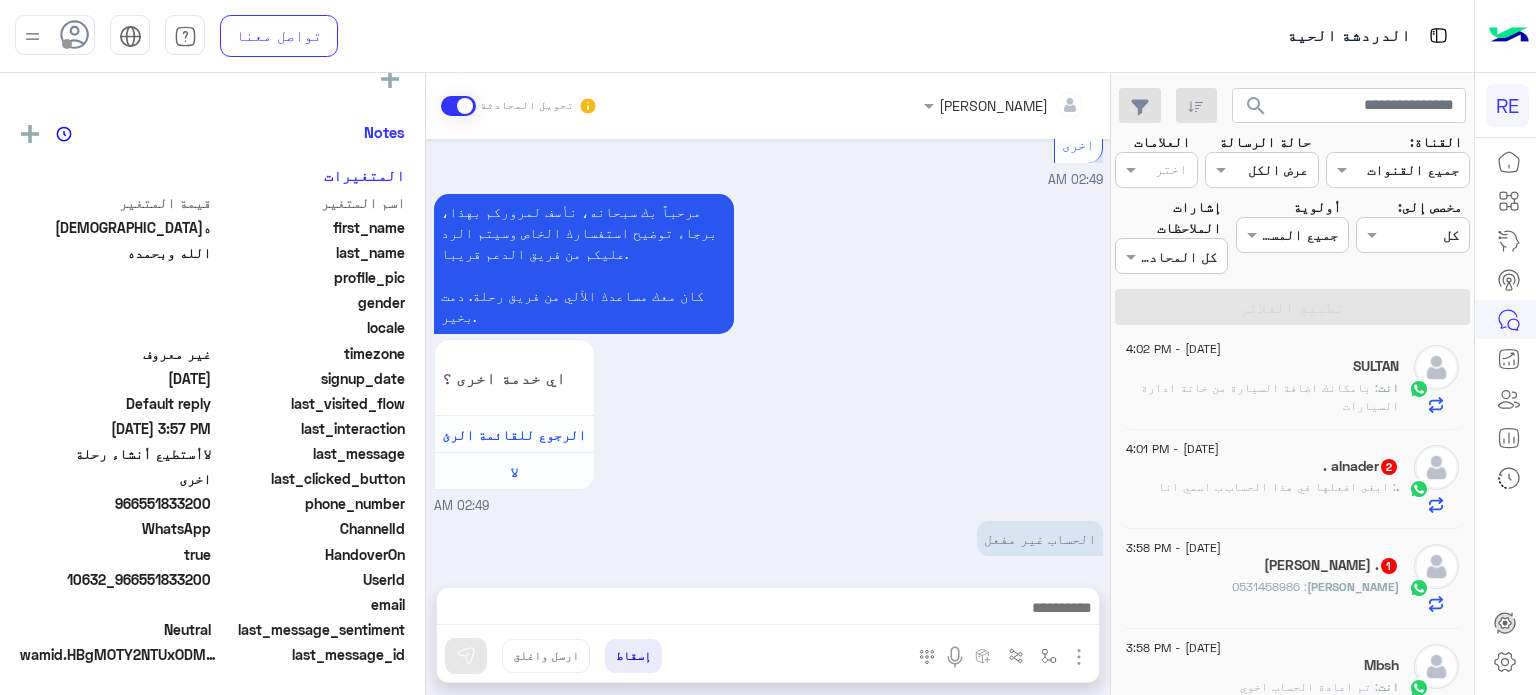 click on "1" 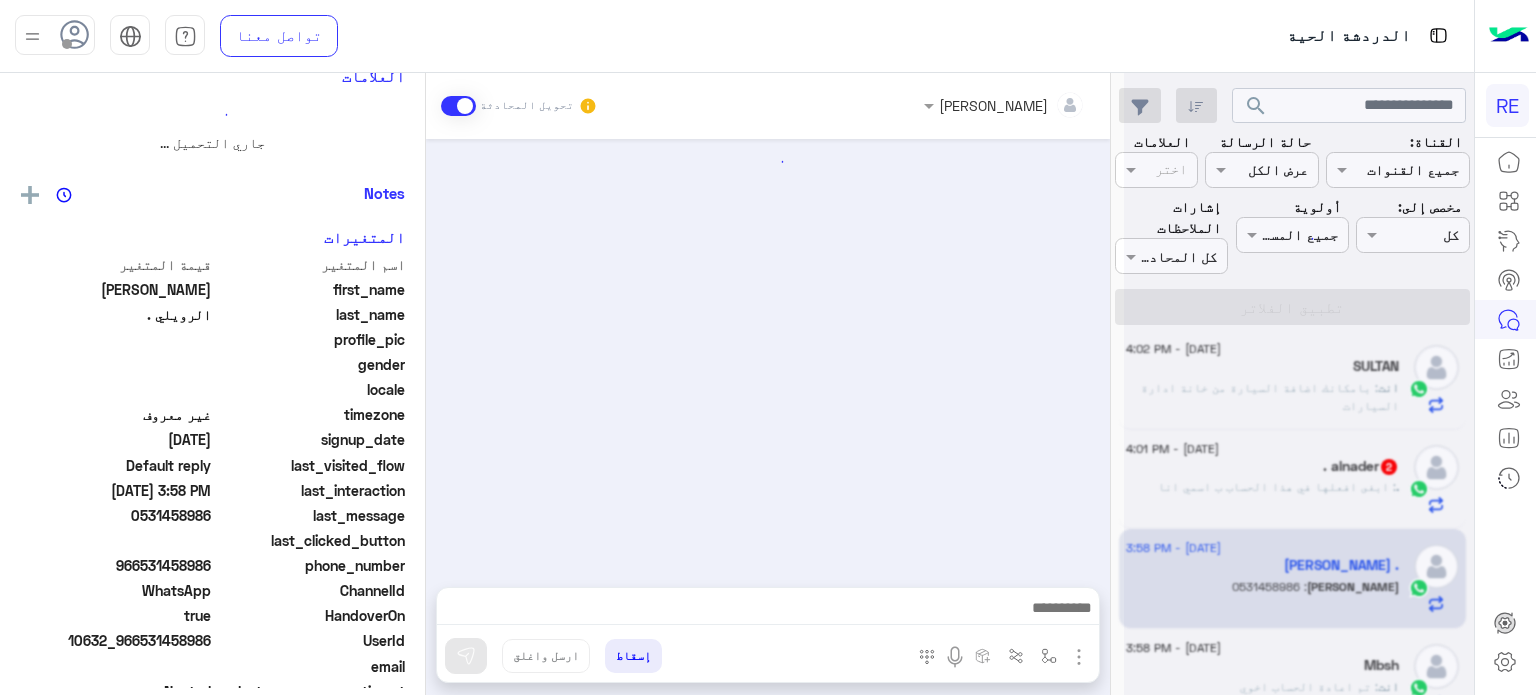 scroll, scrollTop: 438, scrollLeft: 0, axis: vertical 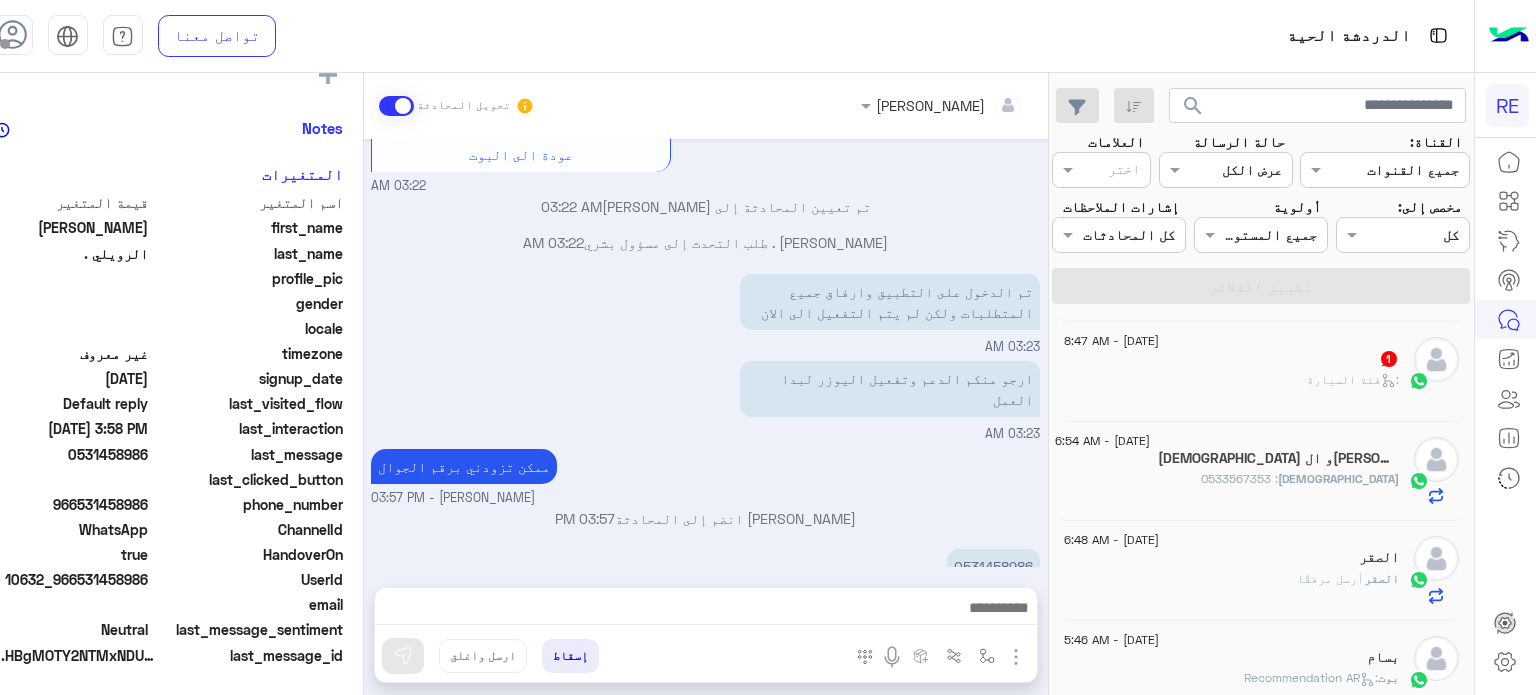 click on ":   فئة السيارة" 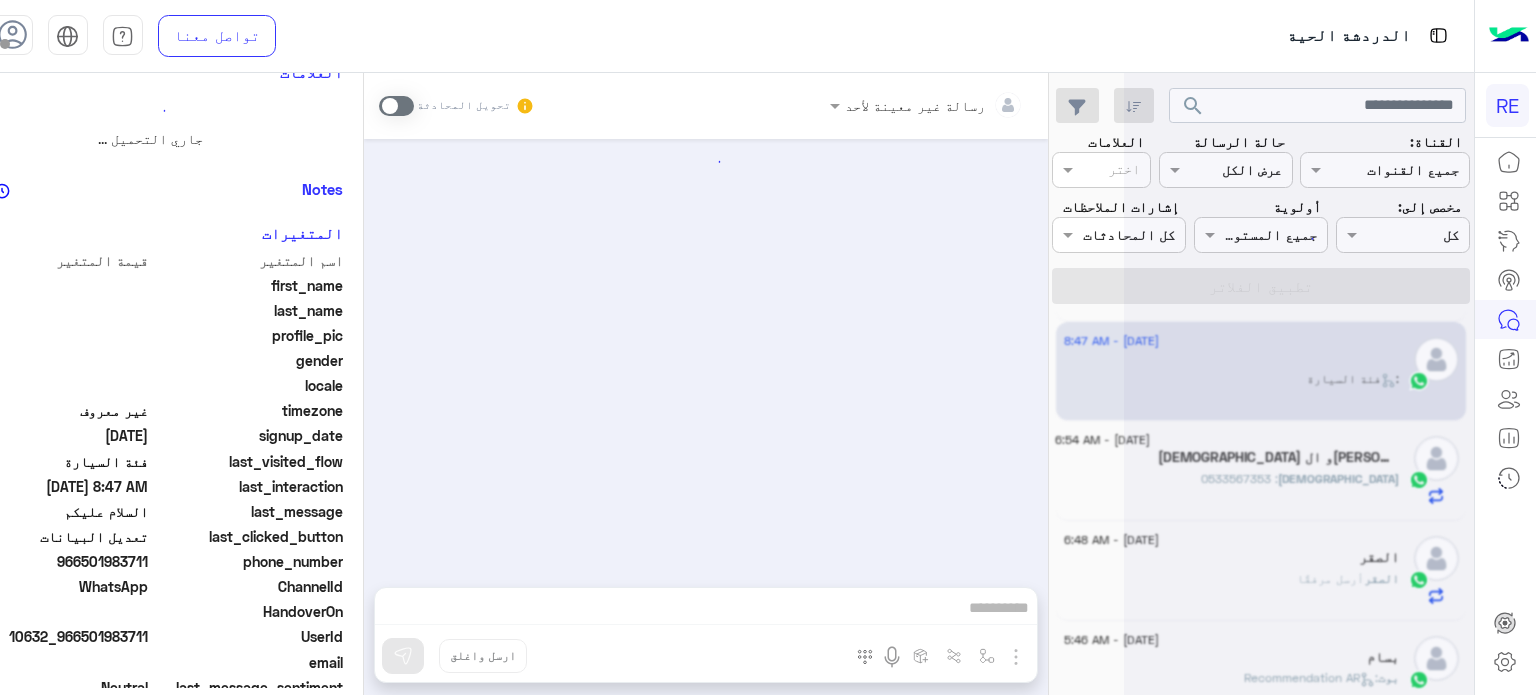 scroll, scrollTop: 0, scrollLeft: 0, axis: both 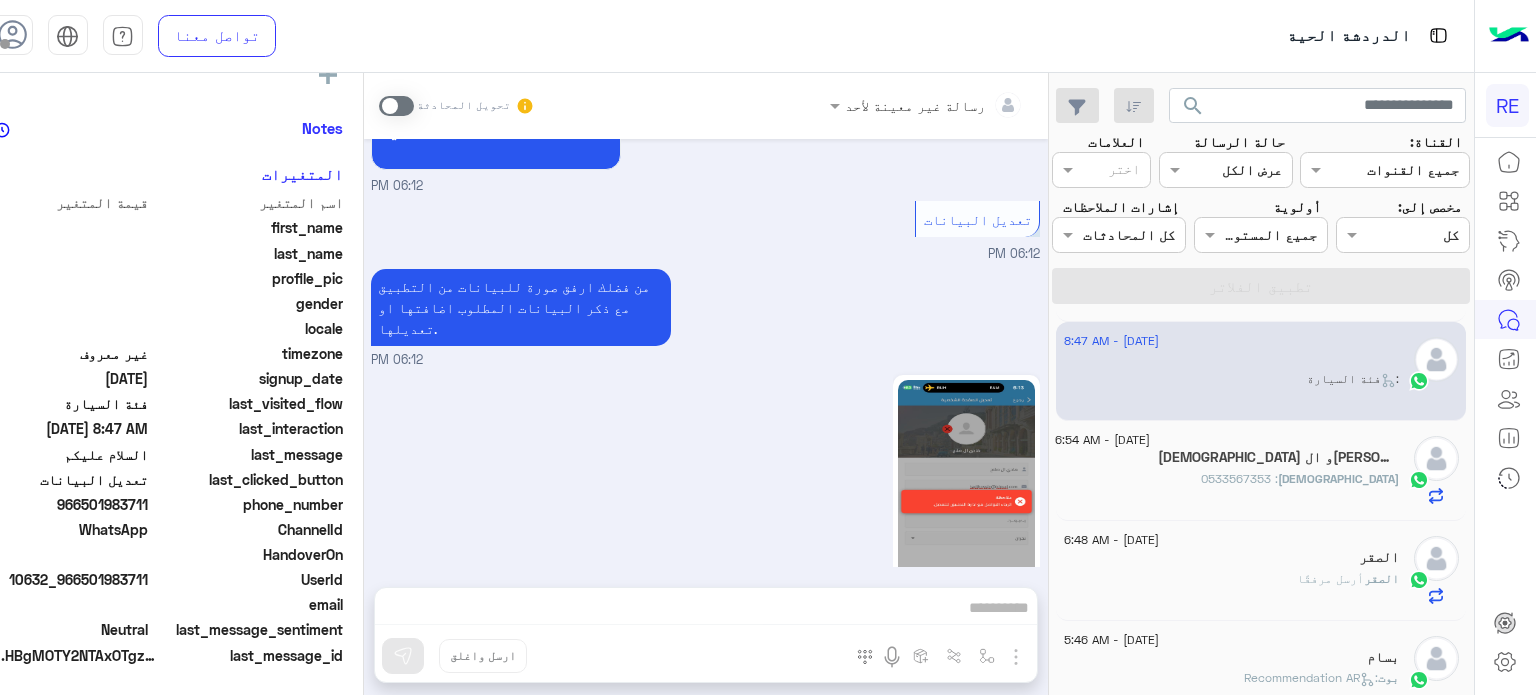 click on "رسالة غير معينة لأحد تحويل المحادثة     [DATE]   الرجوع للقائمة الرئ    06:07 PM  اختر [DATE] الخدمات التالية:    06:07 PM   سرا المطار    06:07 PM  تطبيق رحلة يعمل حاليا بسرا المطار بكل من [GEOGRAPHIC_DATA] والمدينة [GEOGRAPHIC_DATA] و[GEOGRAPHIC_DATA] وكذلك في محطات قطار الحرمين في [GEOGRAPHIC_DATA] والمدينة [GEOGRAPHIC_DATA] و[GEOGRAPHIC_DATA]. لحجز دور بالسرا ينبغى ان يكون حسابك مفعل بالتطبيق ونأمل منك اتباع التعليمات التالية بالنسبة للسرا : ١- التأكد من وضع التطبيق على متاح  ٢- التواجد بمنطقة السرا عند مواقف اوبر وكريم  ٣- التأكد من تفعيل الموقع (GPS) ووضعه على خيار دئماً  ٤- فتح التطبيق خلال ١٥ دقيقة او عند وصول اشعار التنبيه  ملاحظة:   لا" at bounding box center (706, 388) 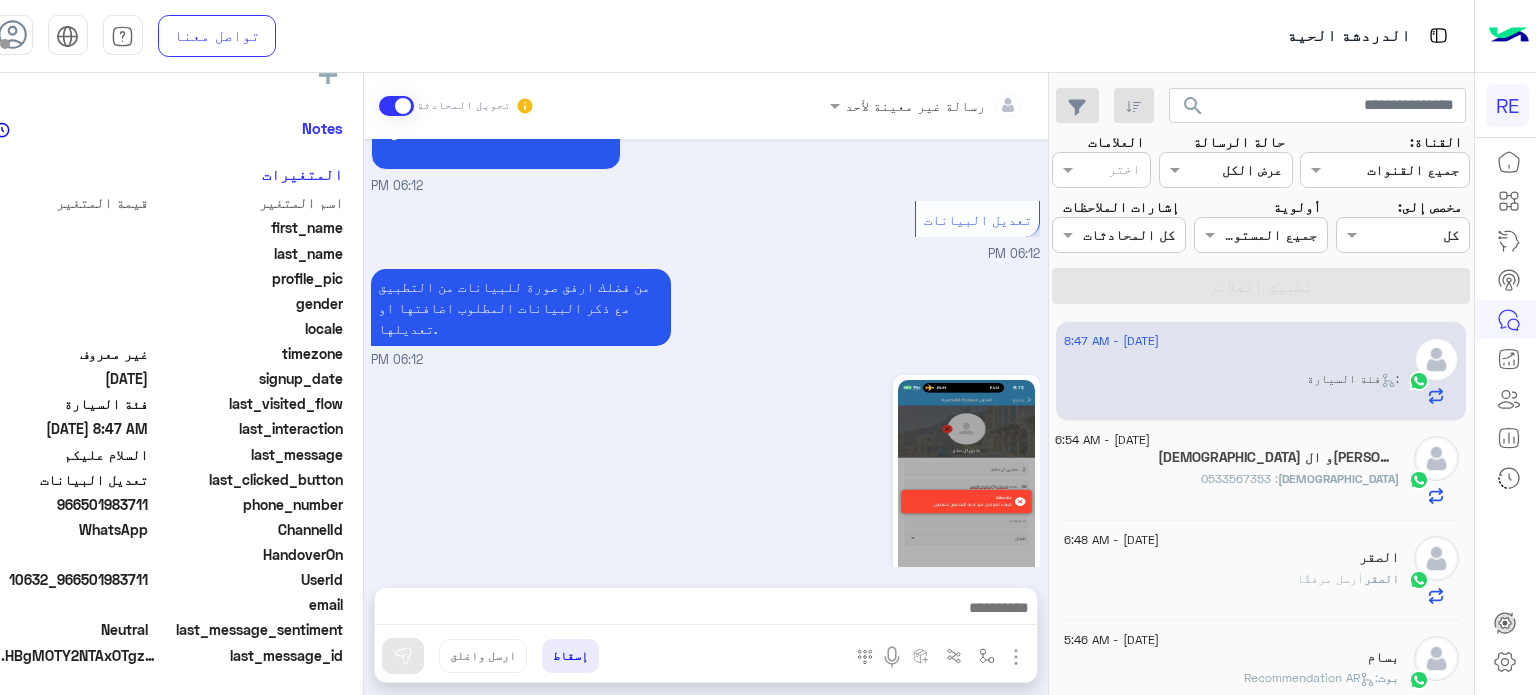 scroll, scrollTop: 1351, scrollLeft: 0, axis: vertical 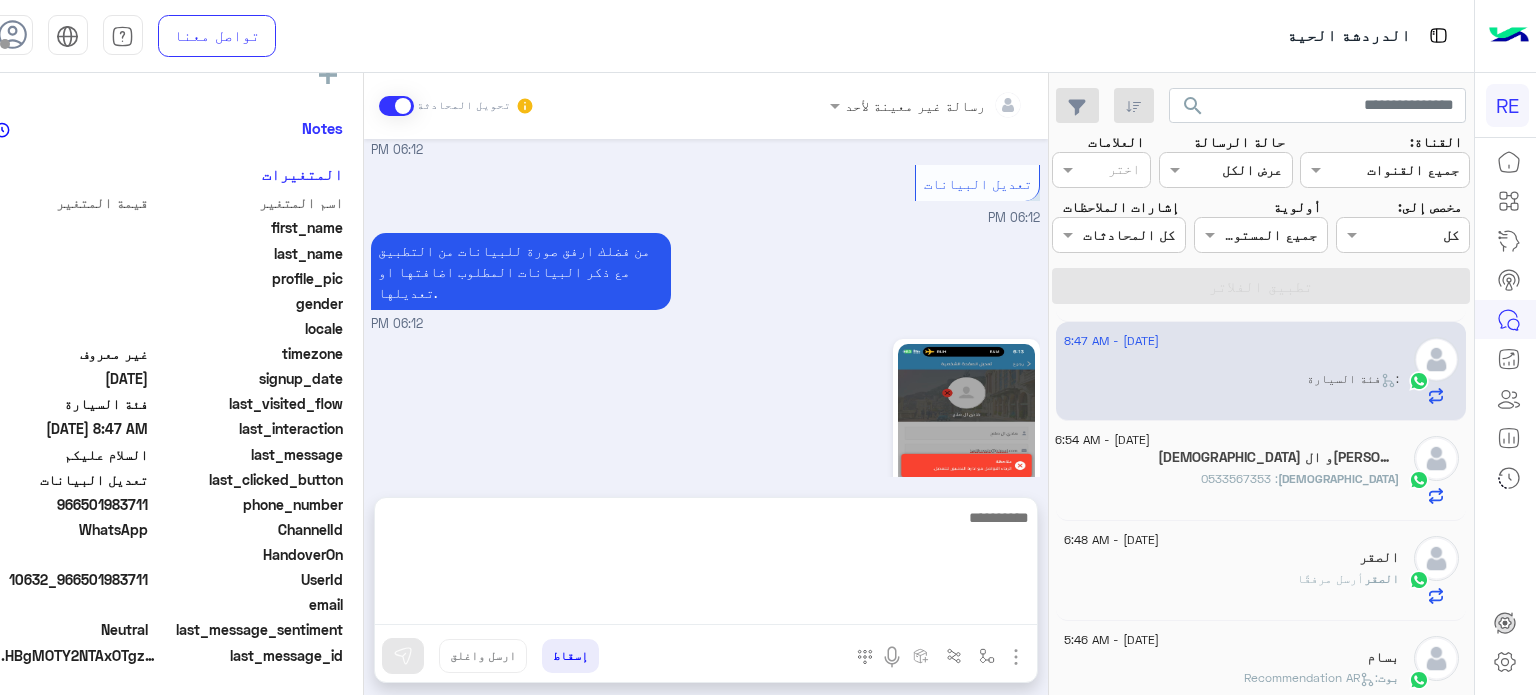 click at bounding box center [706, 565] 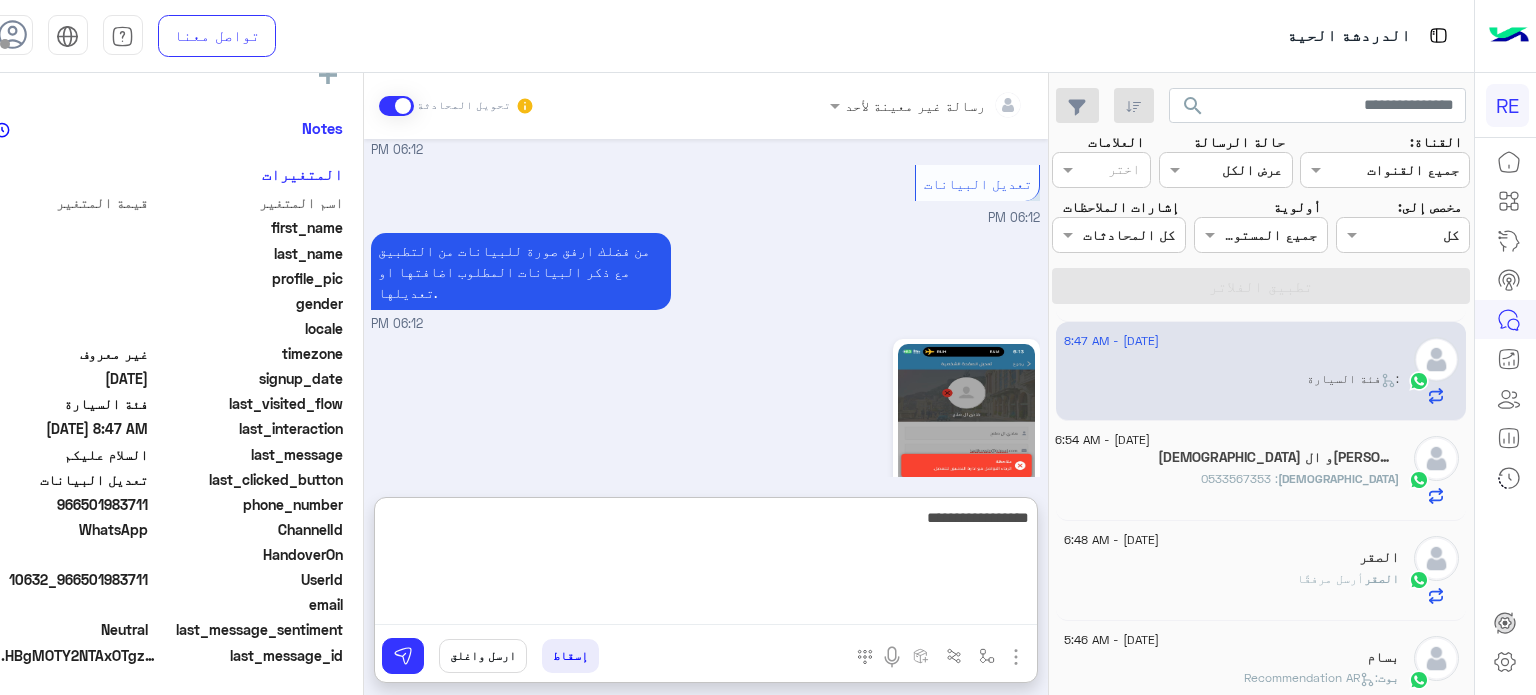 type on "**********" 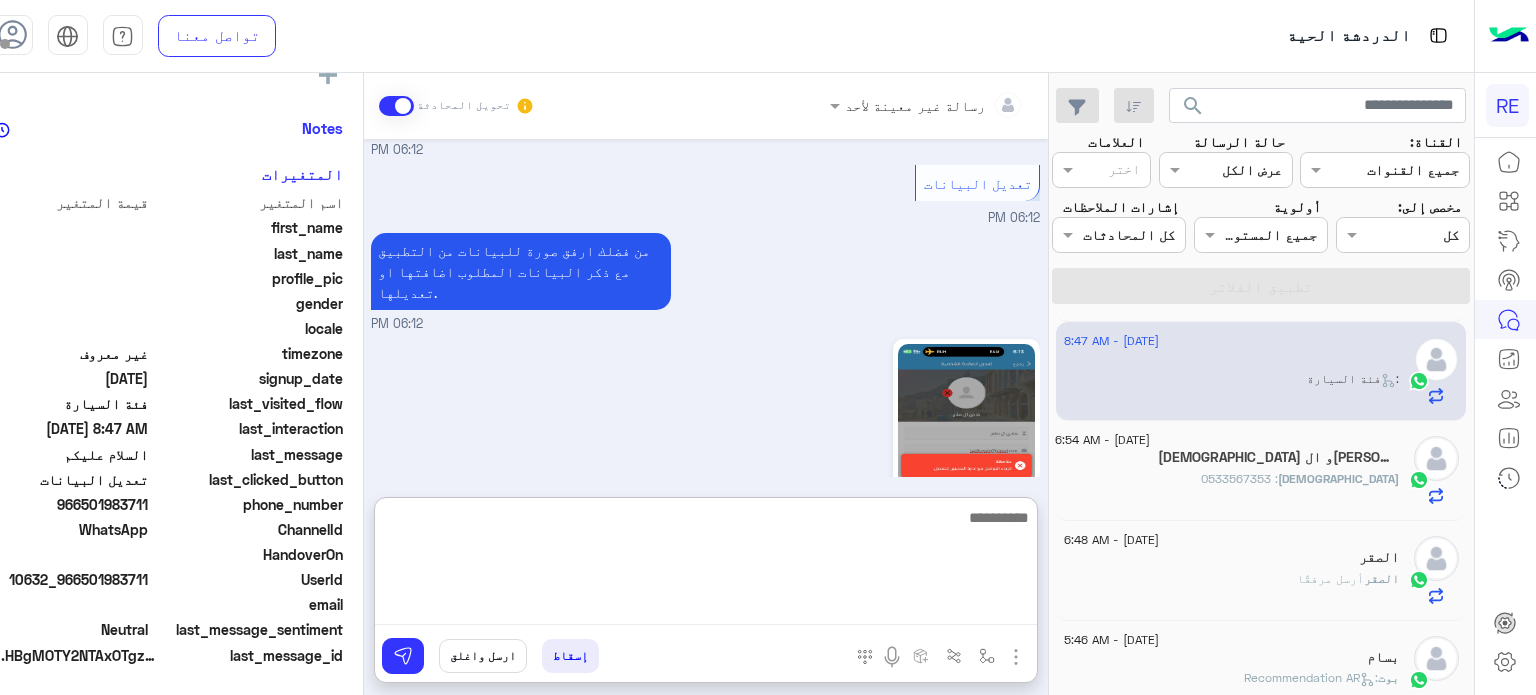 scroll, scrollTop: 1505, scrollLeft: 0, axis: vertical 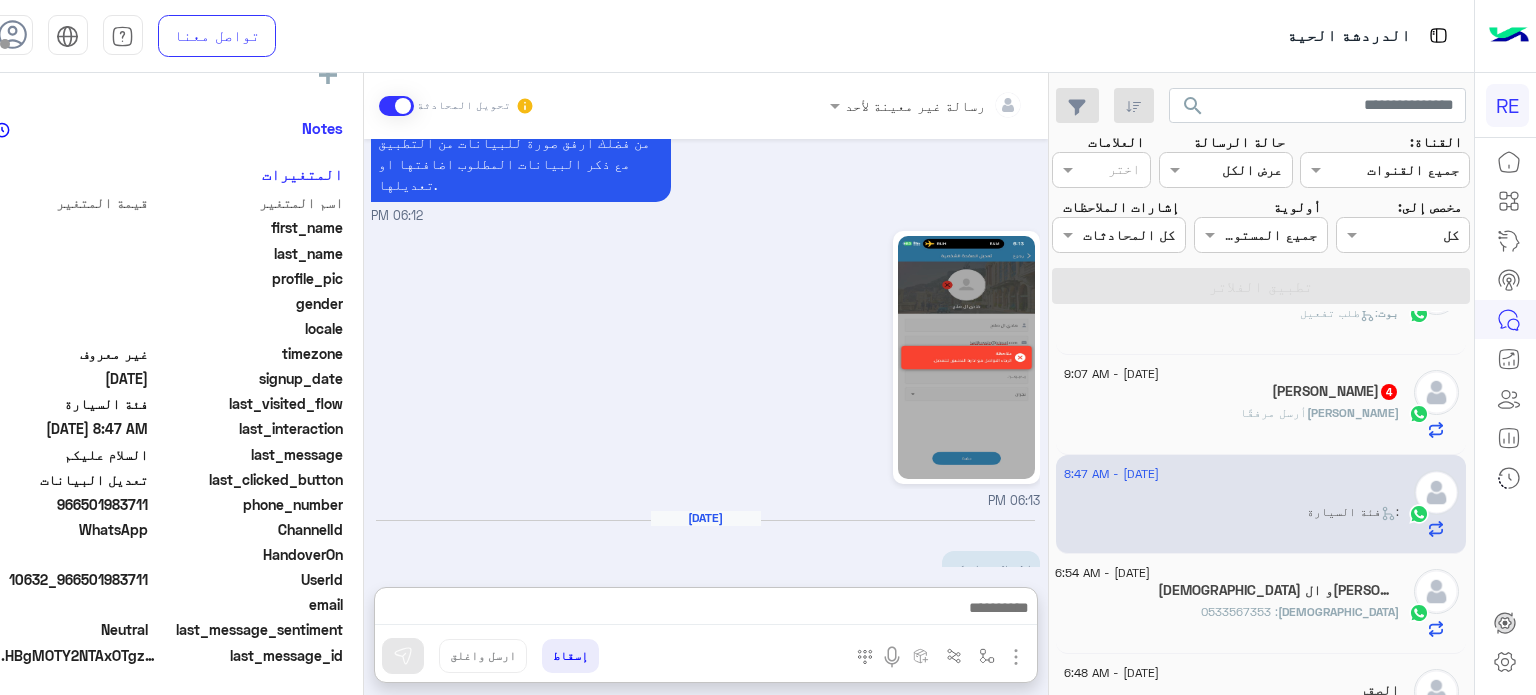 click on "[PERSON_NAME]  4" 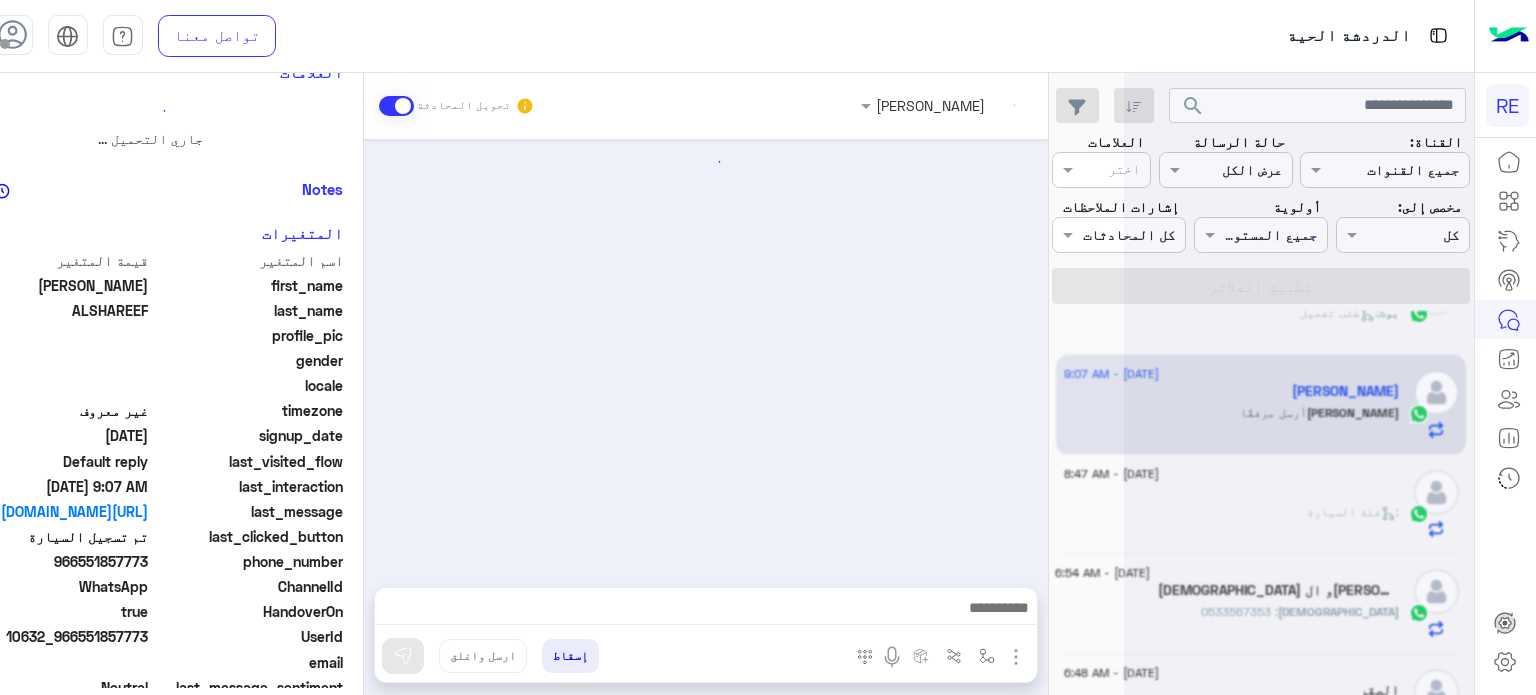 scroll, scrollTop: 0, scrollLeft: 0, axis: both 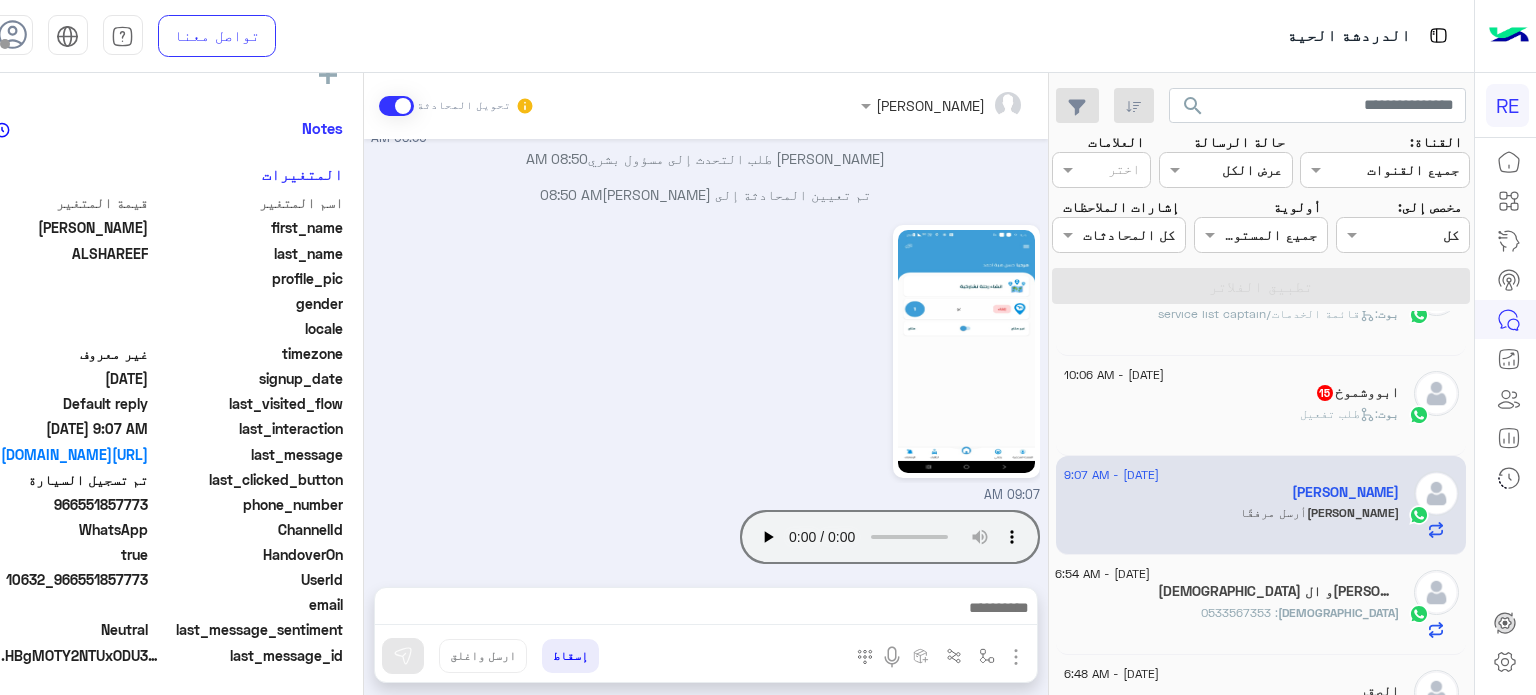 click on "ابووشموخ   15" 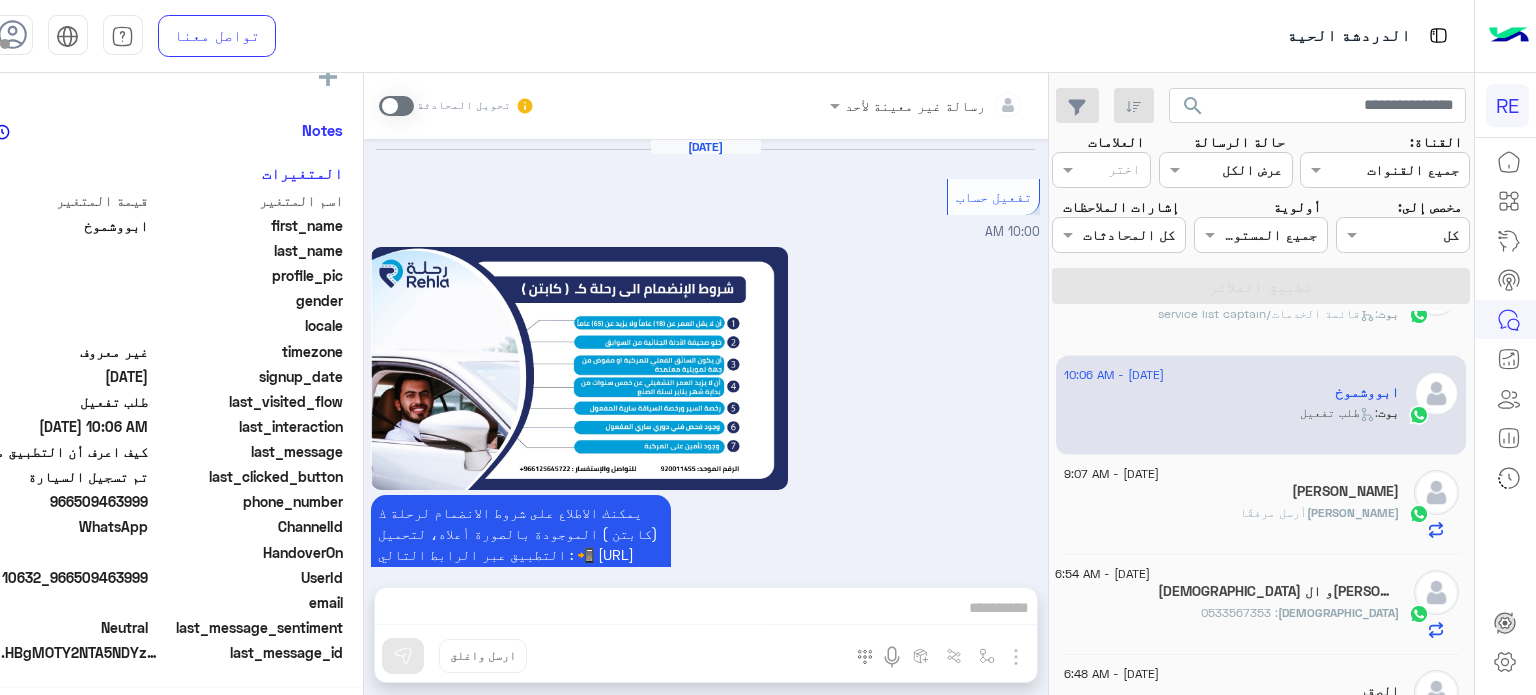 scroll, scrollTop: 376, scrollLeft: 0, axis: vertical 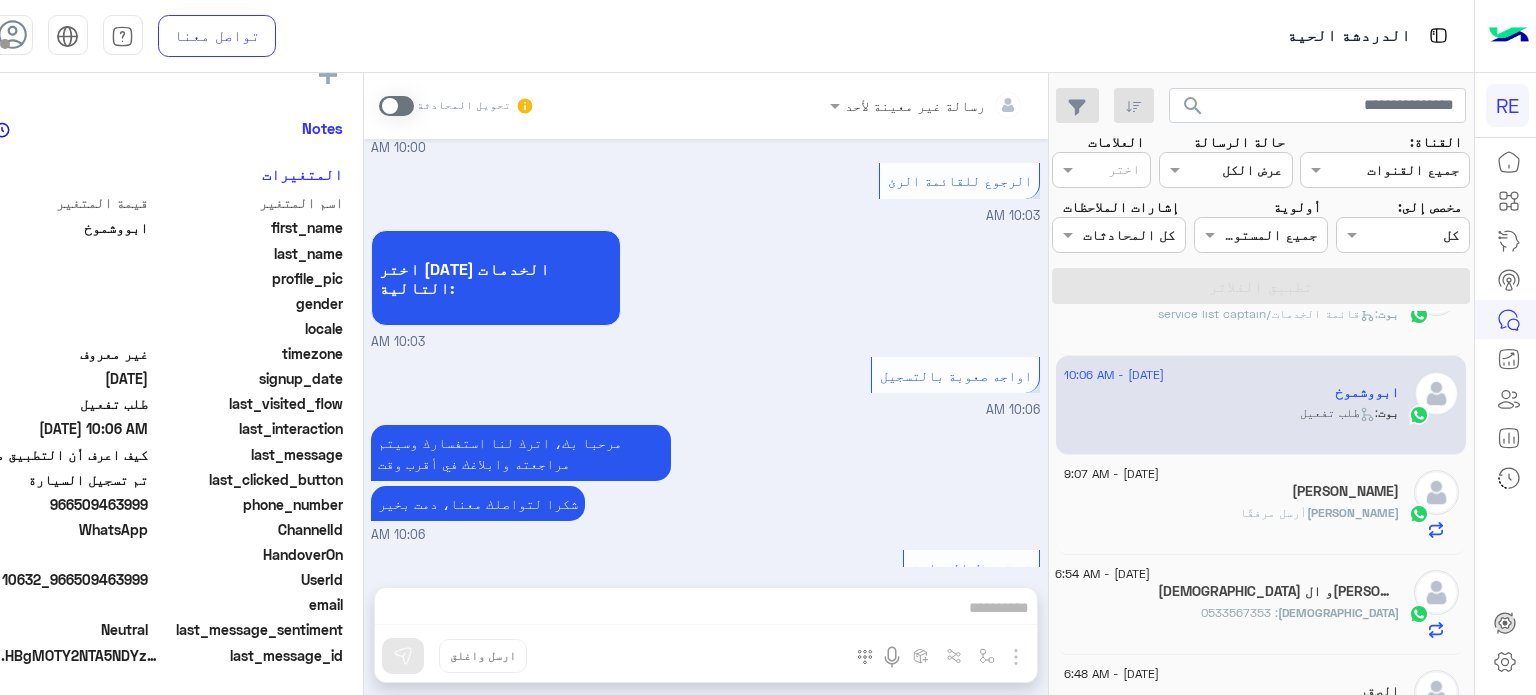 drag, startPoint x: 213, startPoint y: 577, endPoint x: 140, endPoint y: 586, distance: 73.552704 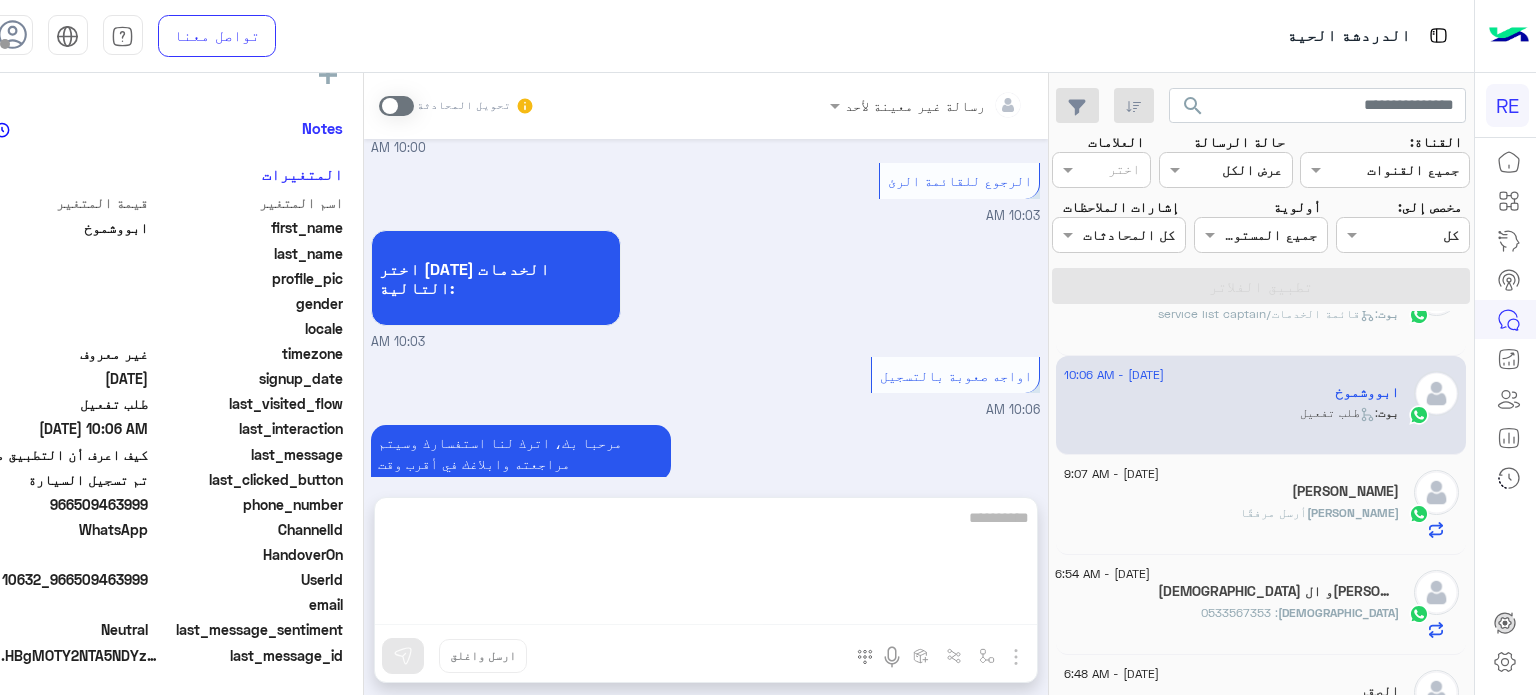 click at bounding box center (706, 565) 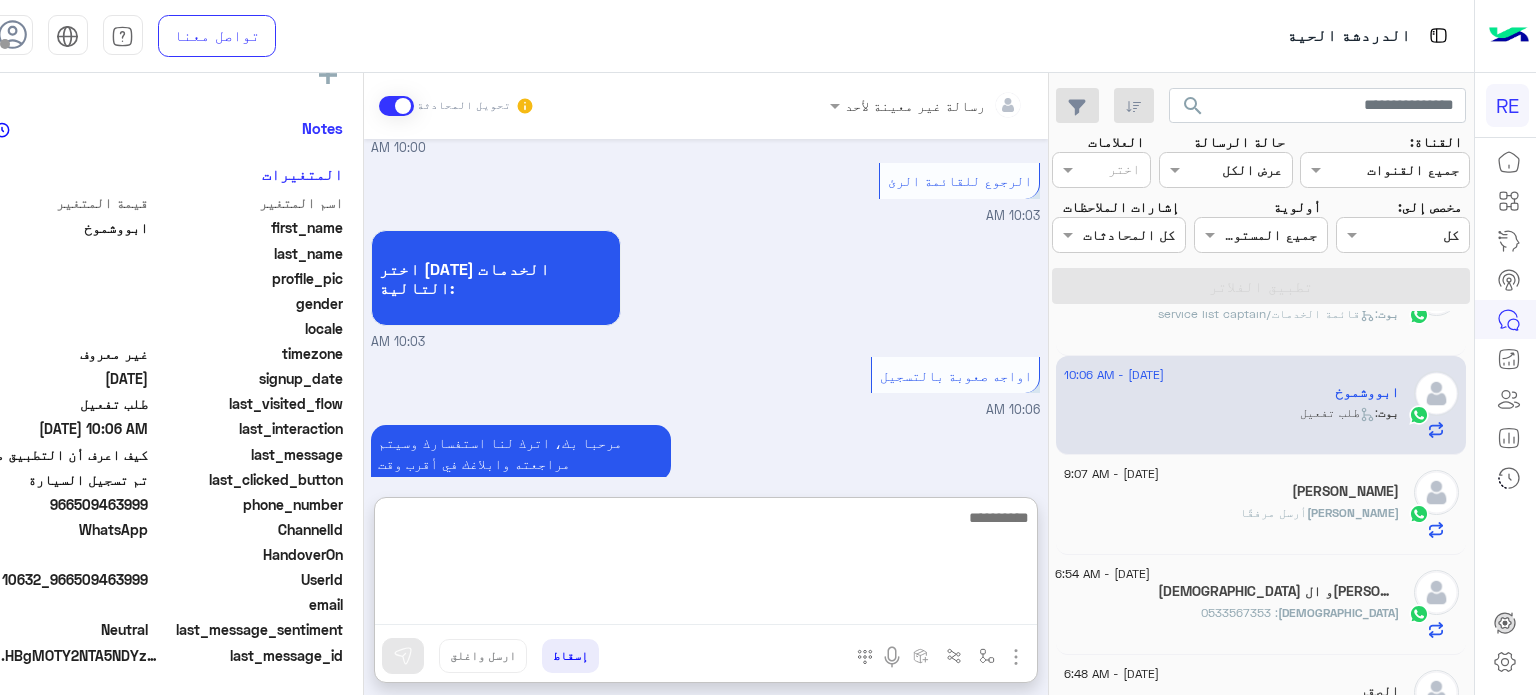click at bounding box center [706, 565] 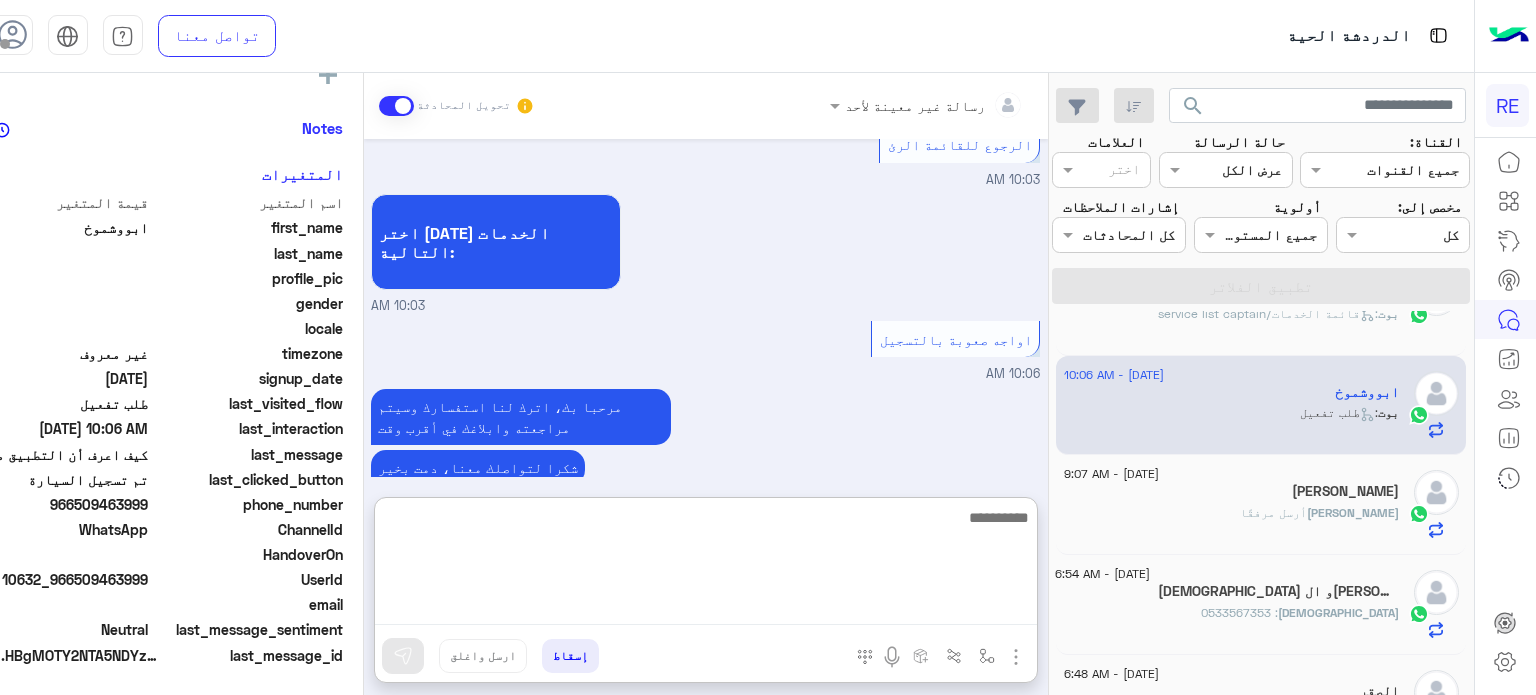 click at bounding box center (706, 565) 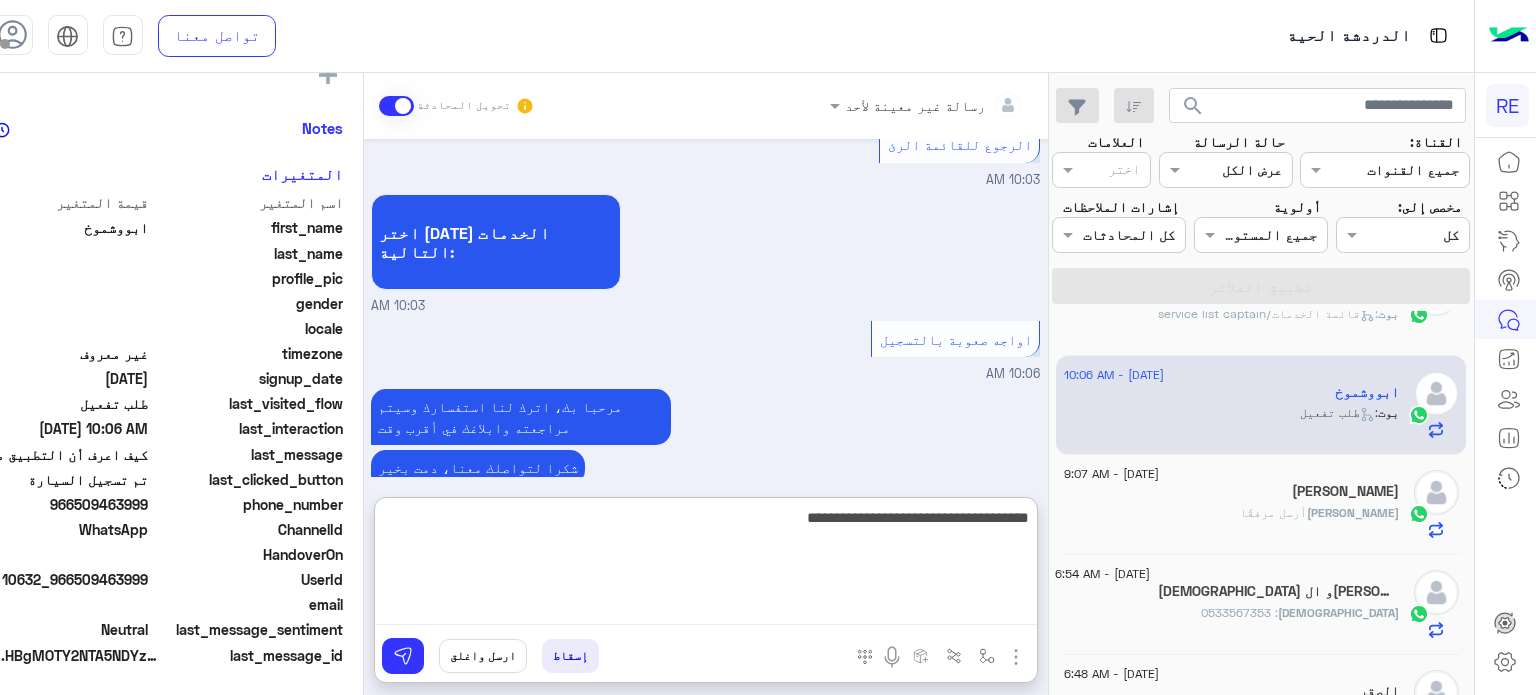 type on "**********" 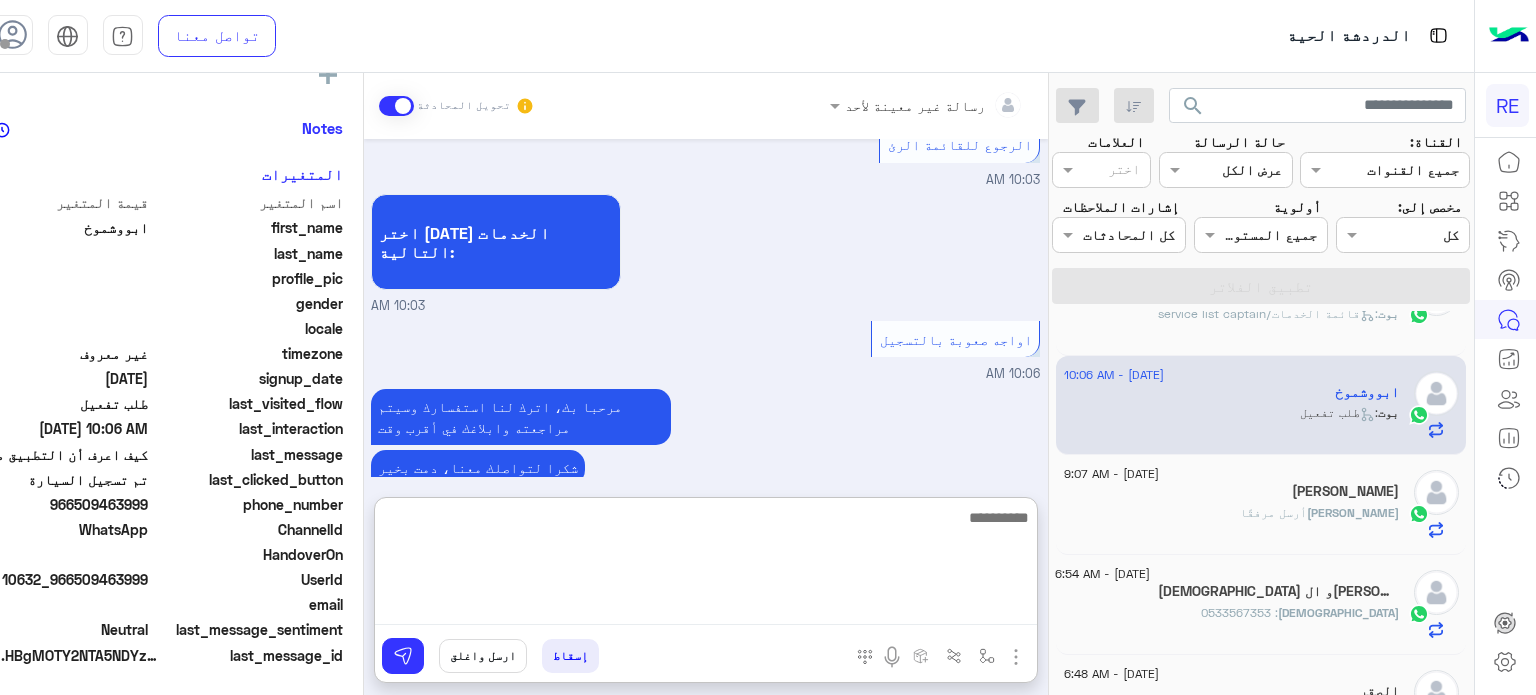 scroll, scrollTop: 2146, scrollLeft: 0, axis: vertical 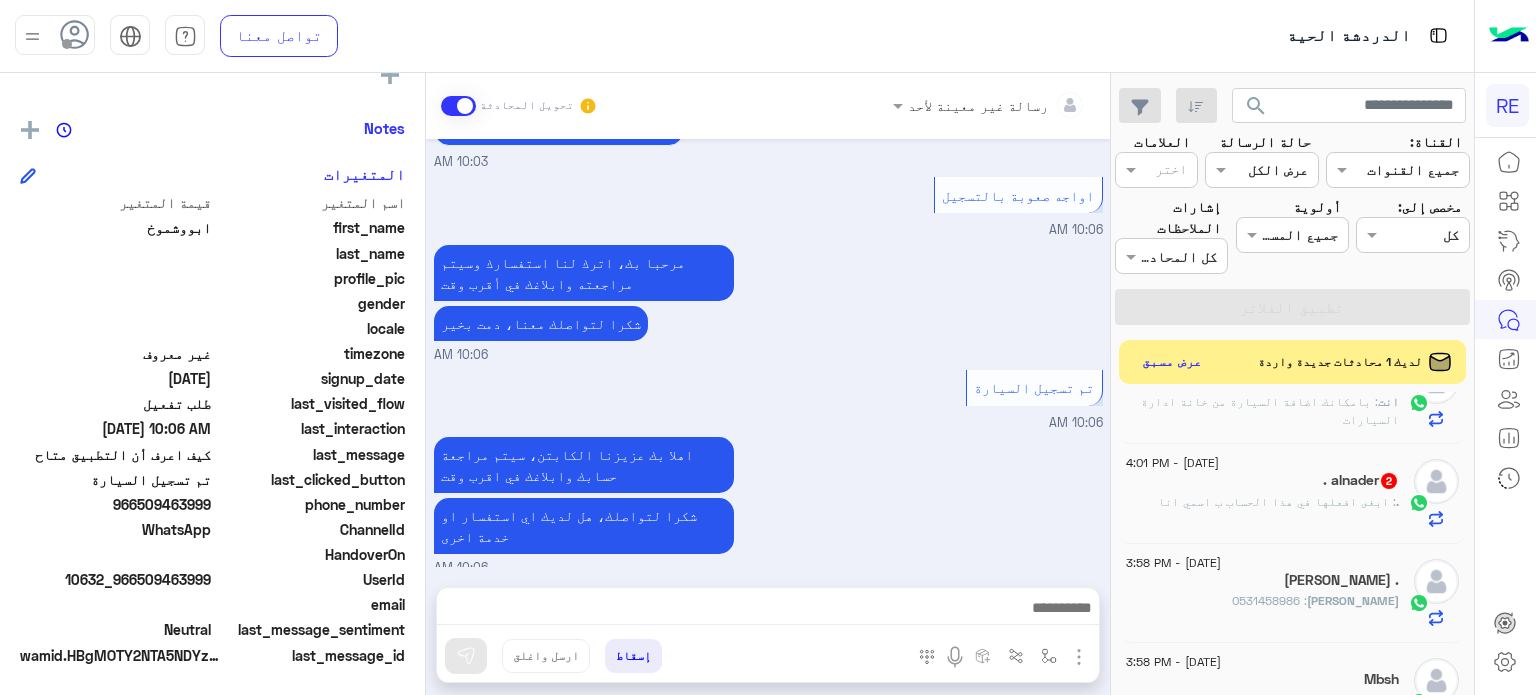 click on ". : ابغى افعلها في هذا الحساب ب اسمي انا" 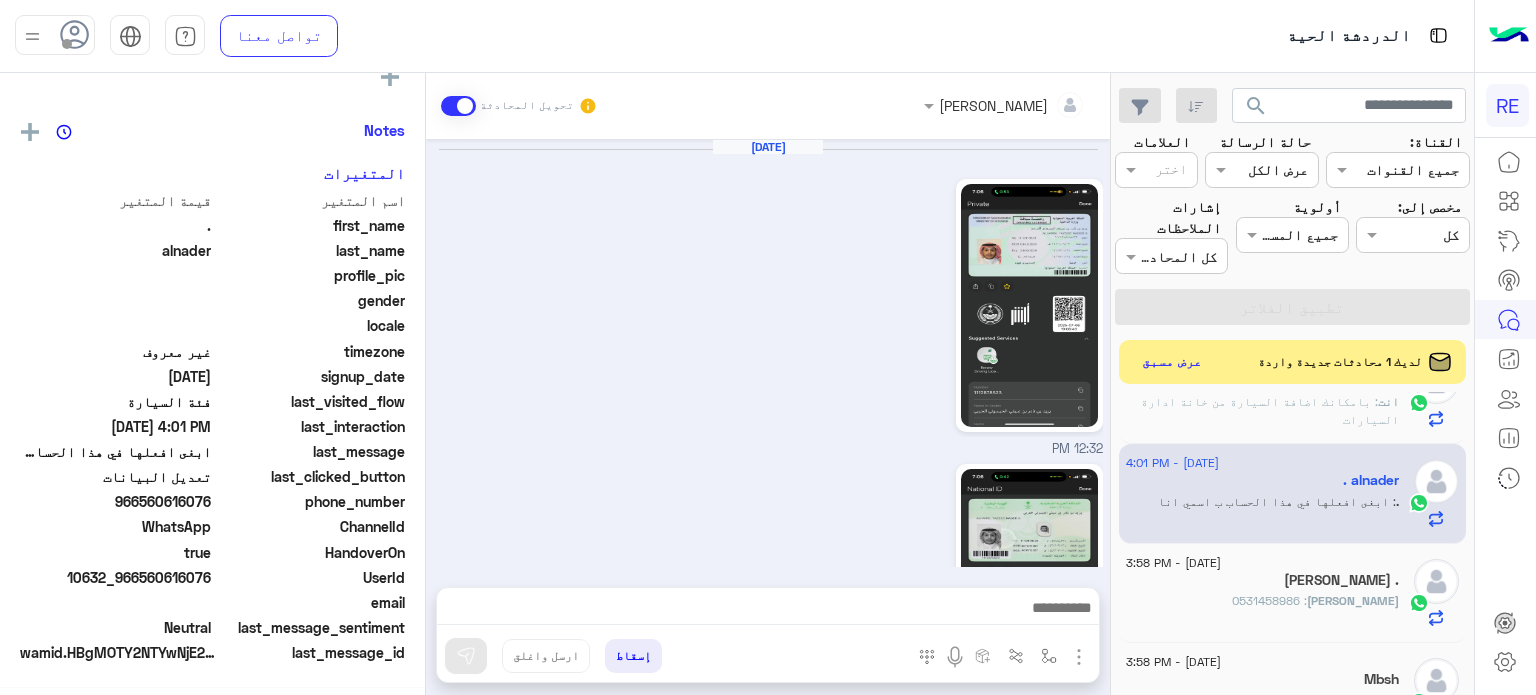 scroll, scrollTop: 944, scrollLeft: 0, axis: vertical 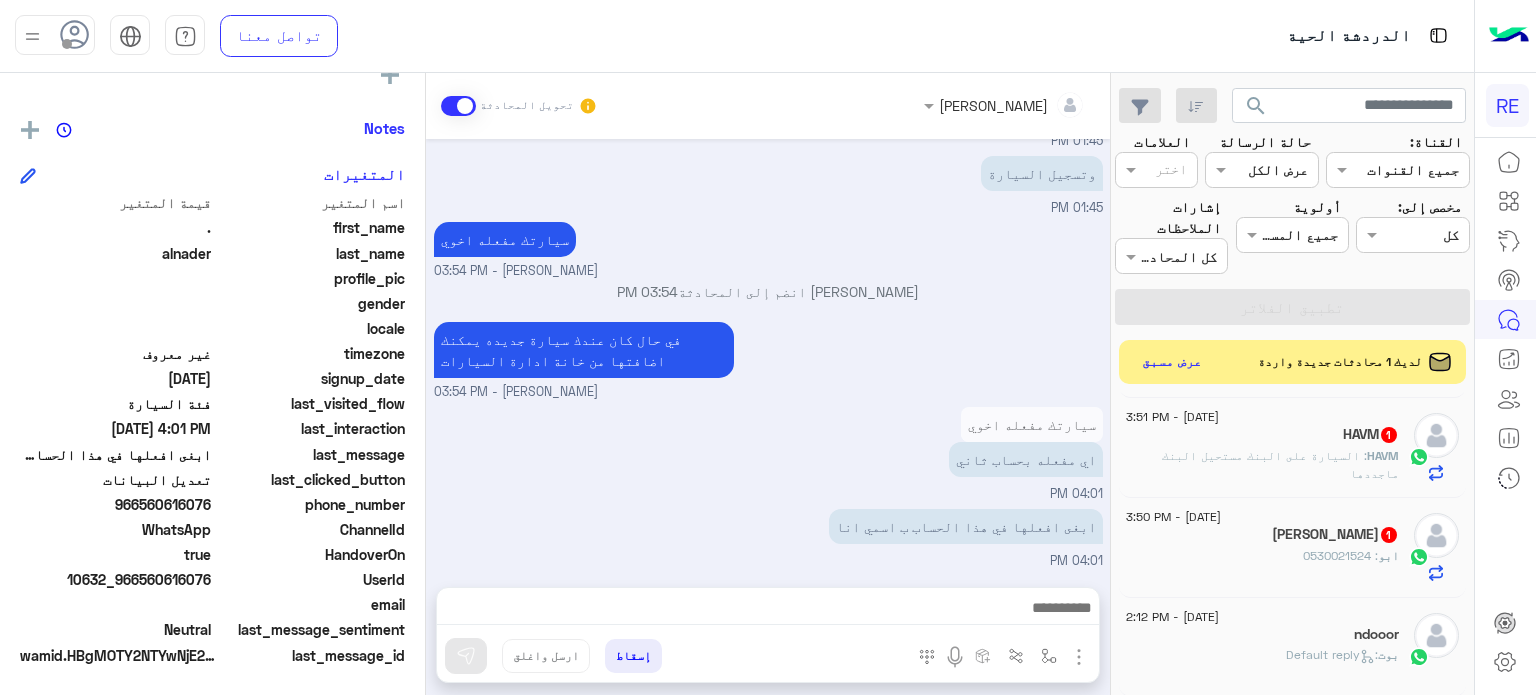 click on "HAVM" 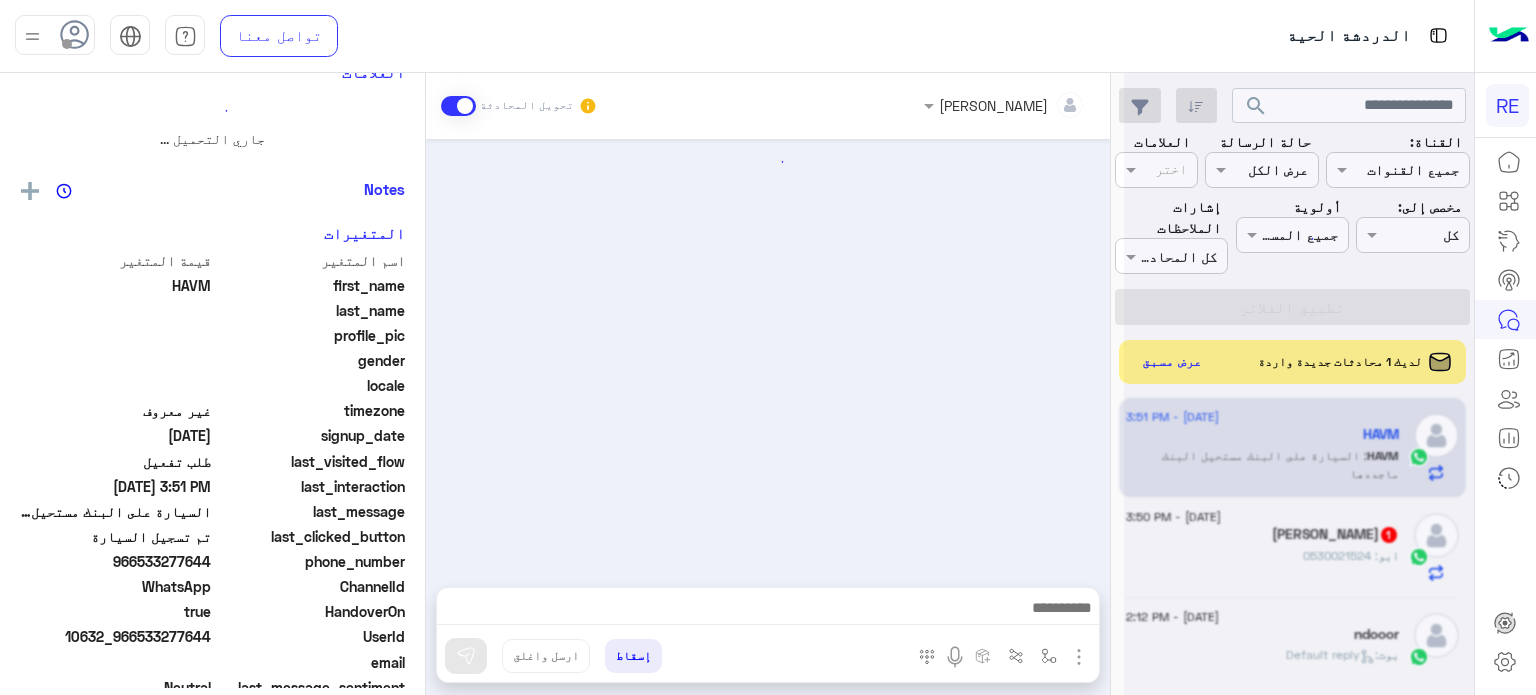 scroll, scrollTop: 0, scrollLeft: 0, axis: both 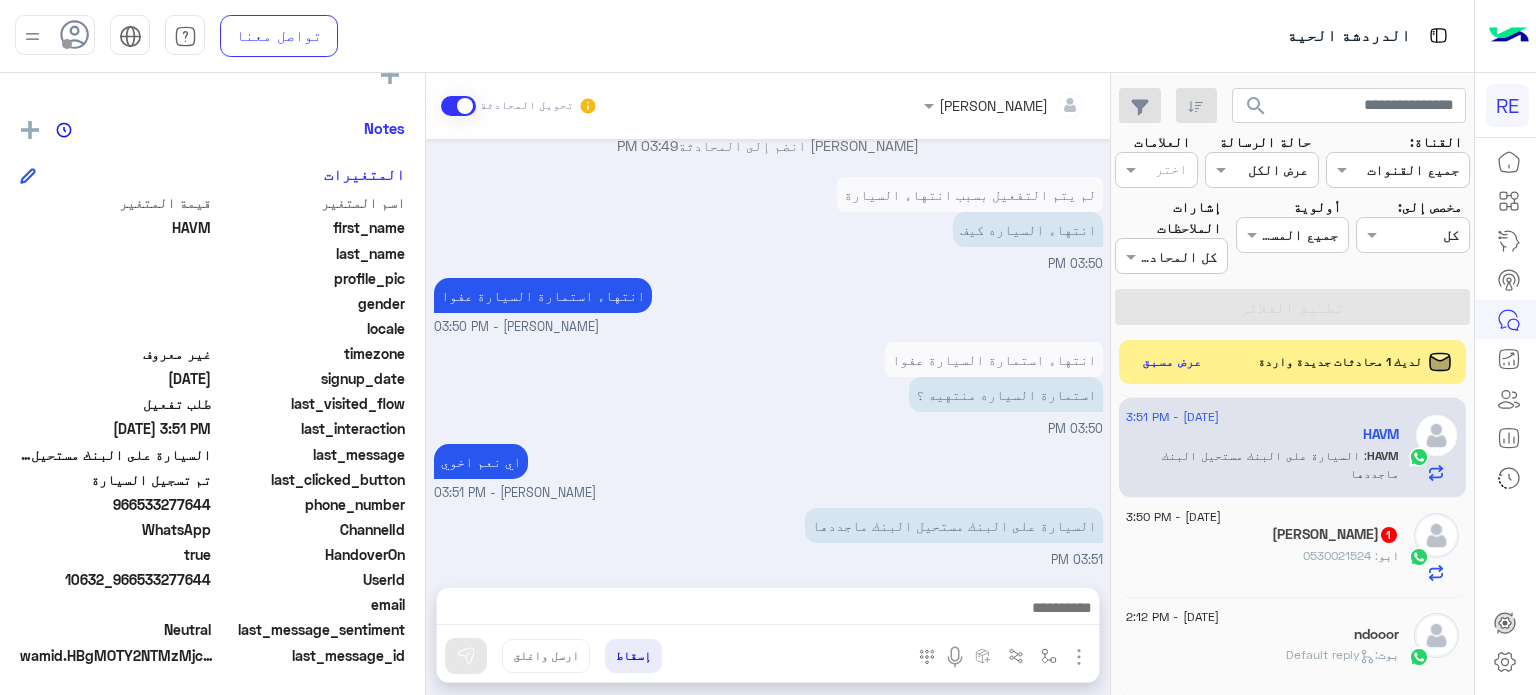 click on "ابو : 0530021524" 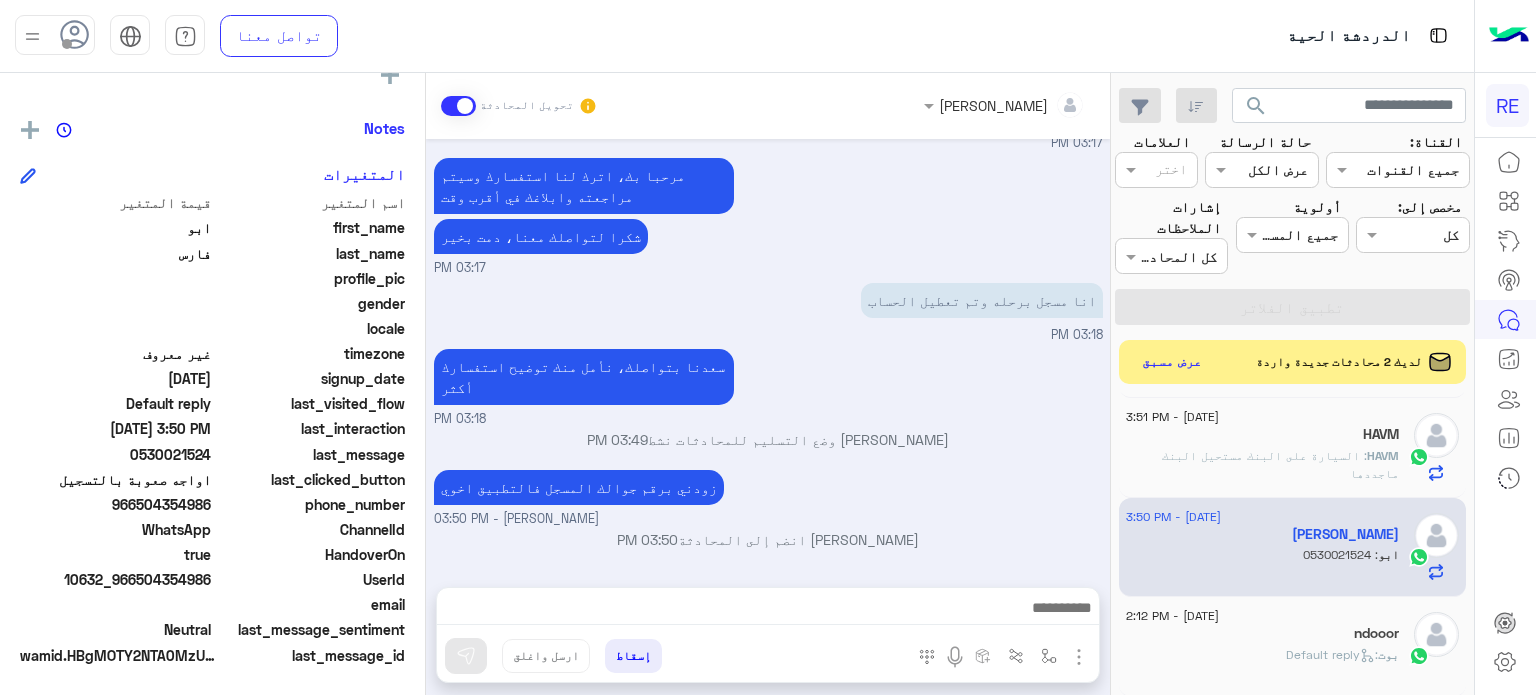 drag, startPoint x: 1096, startPoint y: 524, endPoint x: 1017, endPoint y: 523, distance: 79.00633 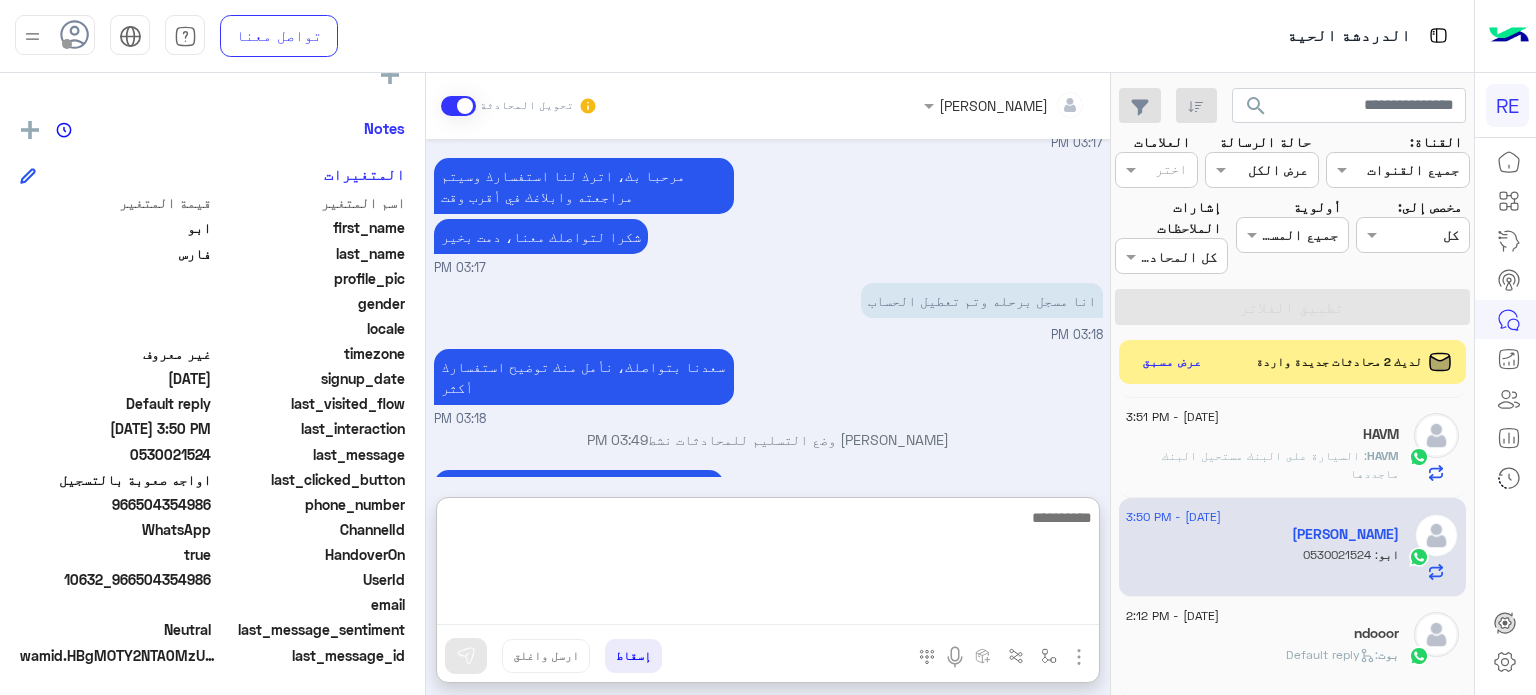 click at bounding box center (768, 565) 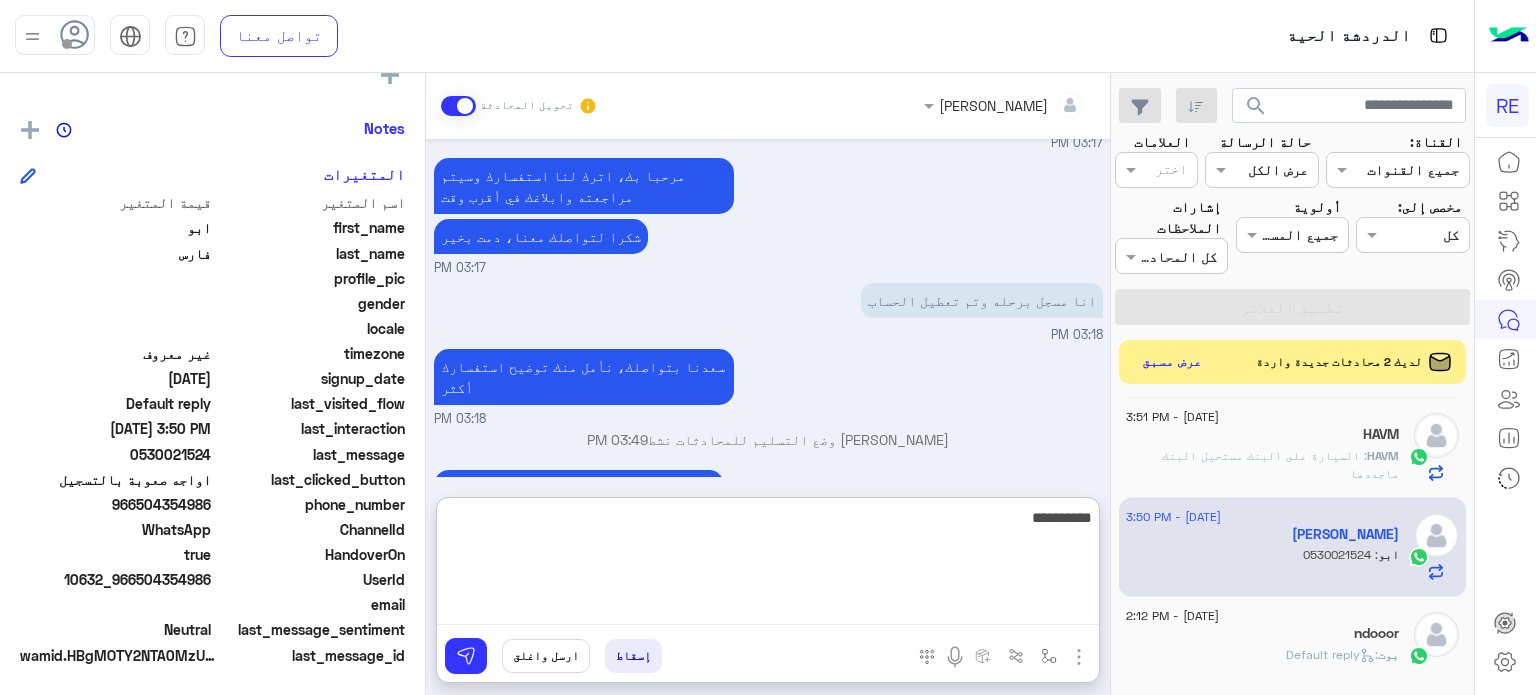 scroll, scrollTop: 898, scrollLeft: 0, axis: vertical 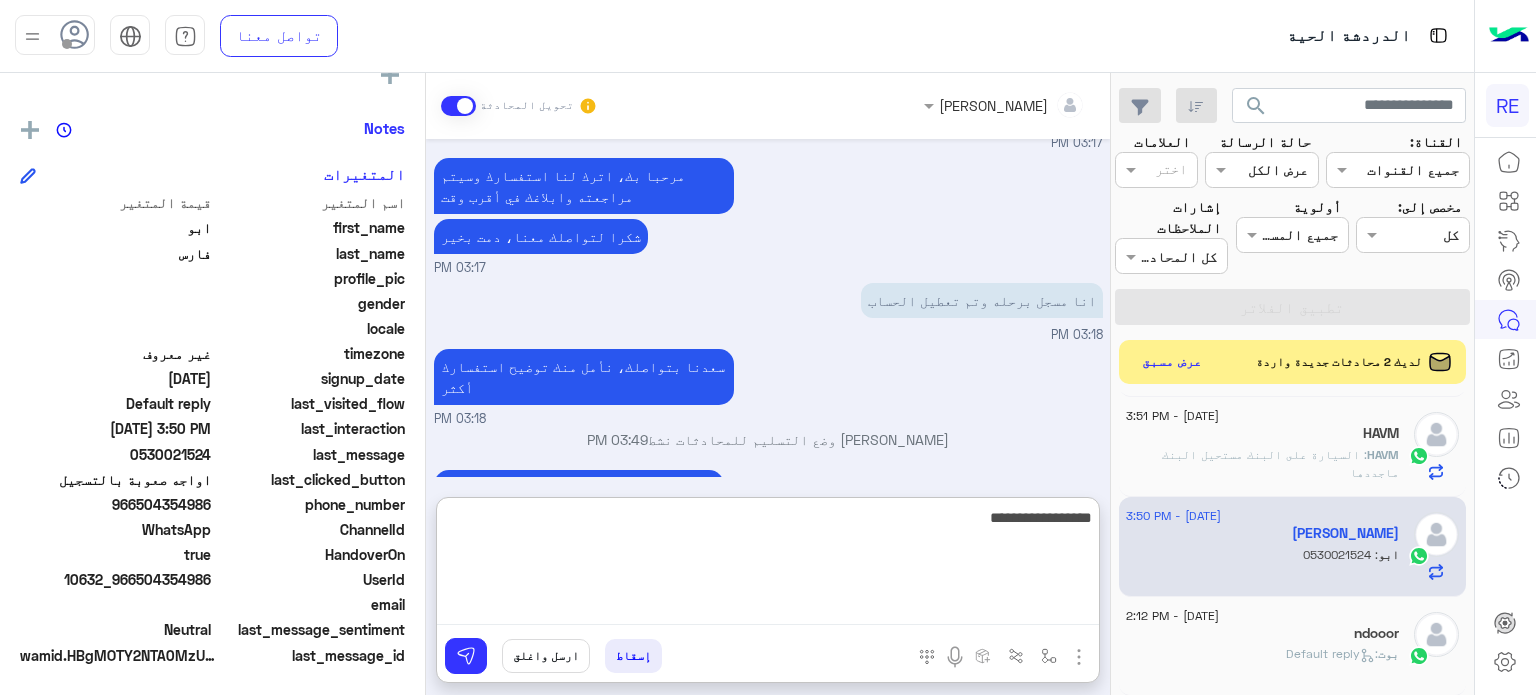 type on "**********" 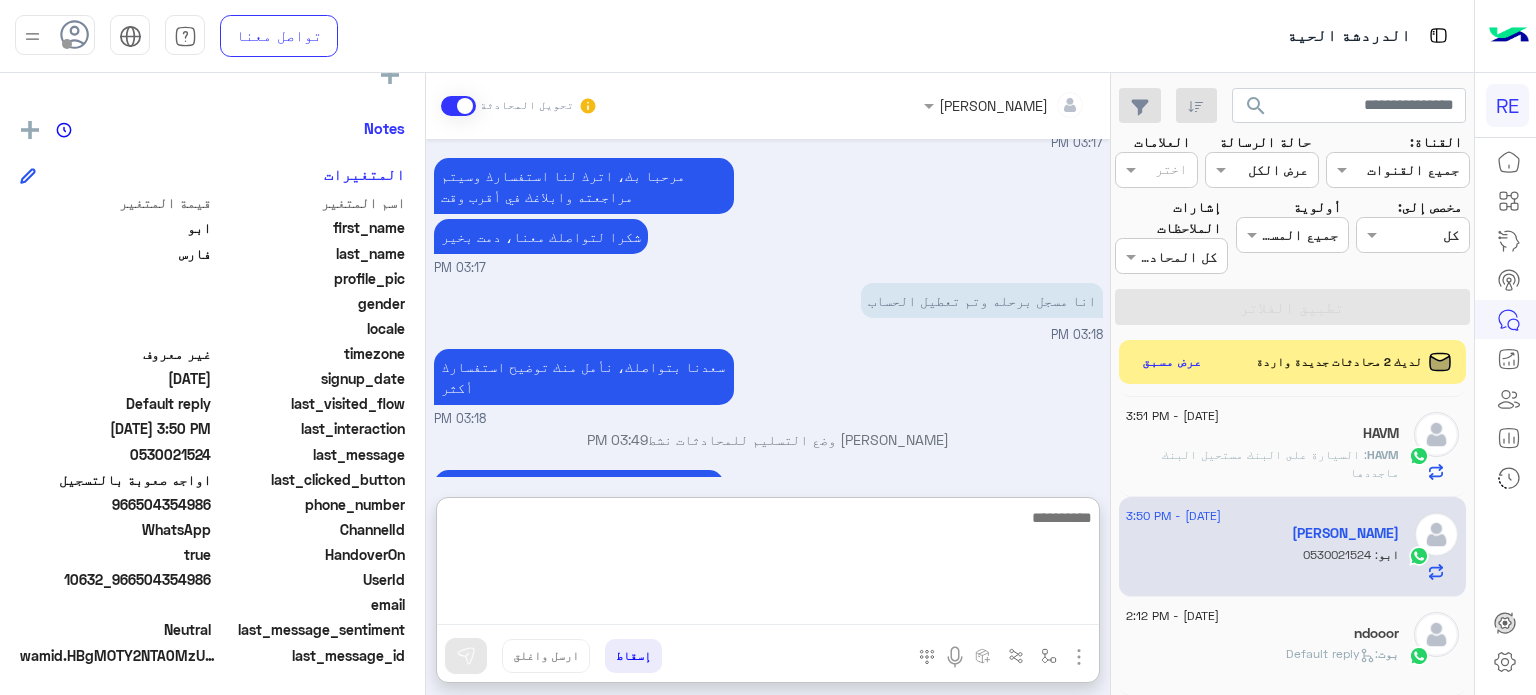 scroll, scrollTop: 1233, scrollLeft: 0, axis: vertical 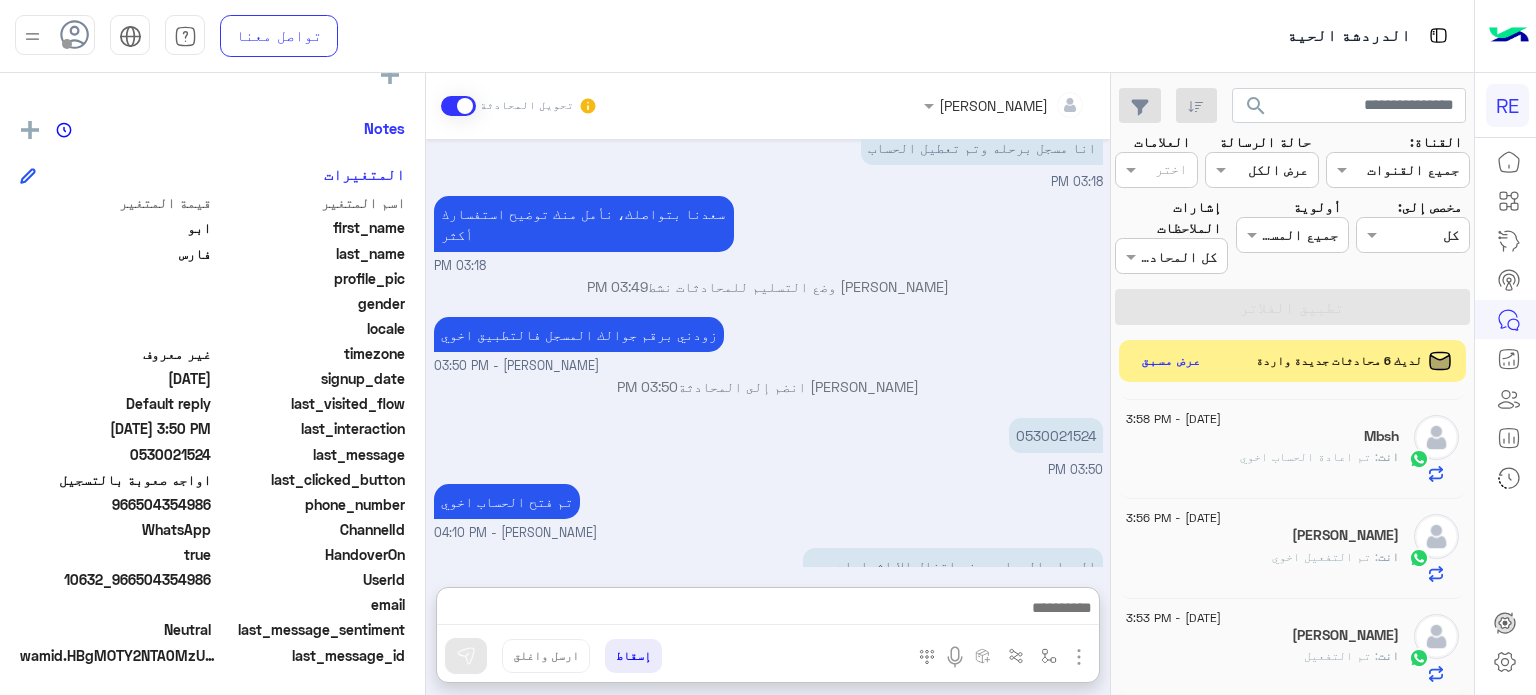 click on "عرض مسبق" 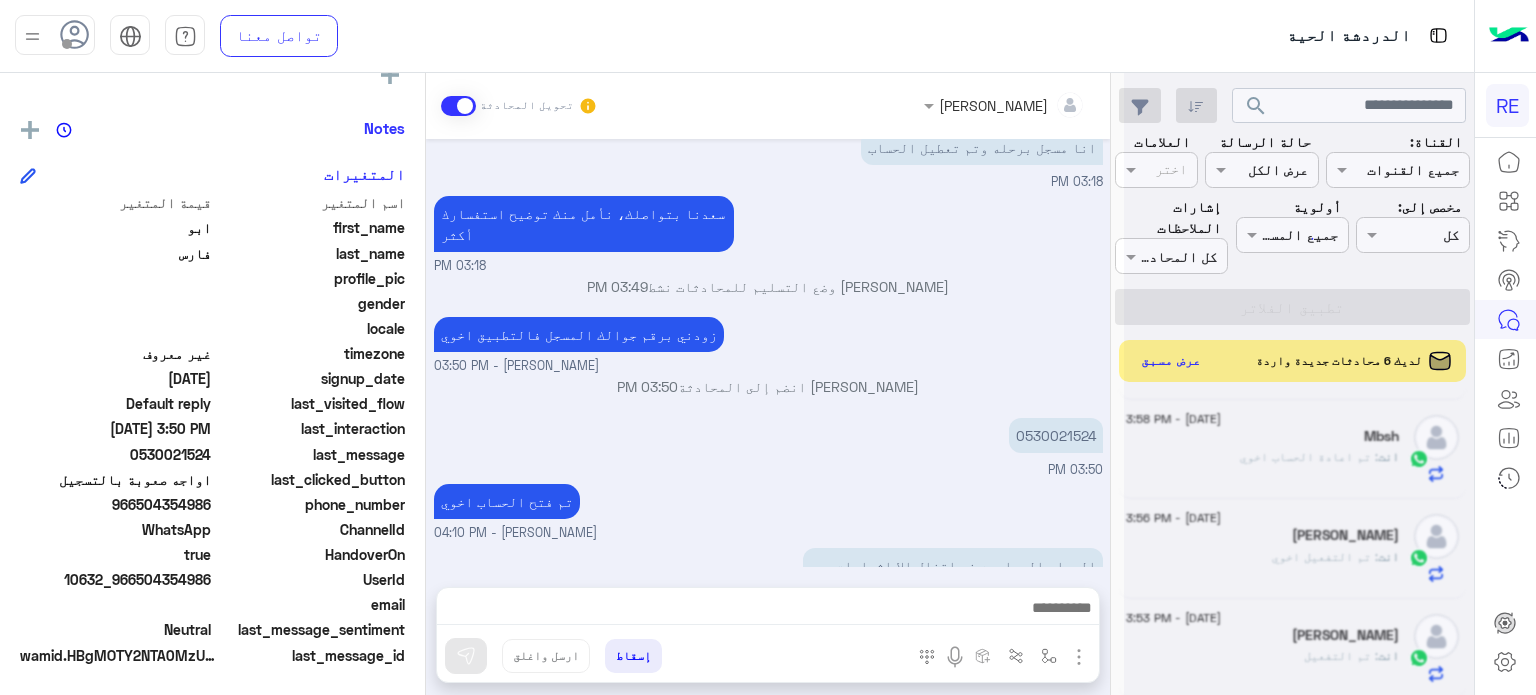 scroll, scrollTop: 1209, scrollLeft: 0, axis: vertical 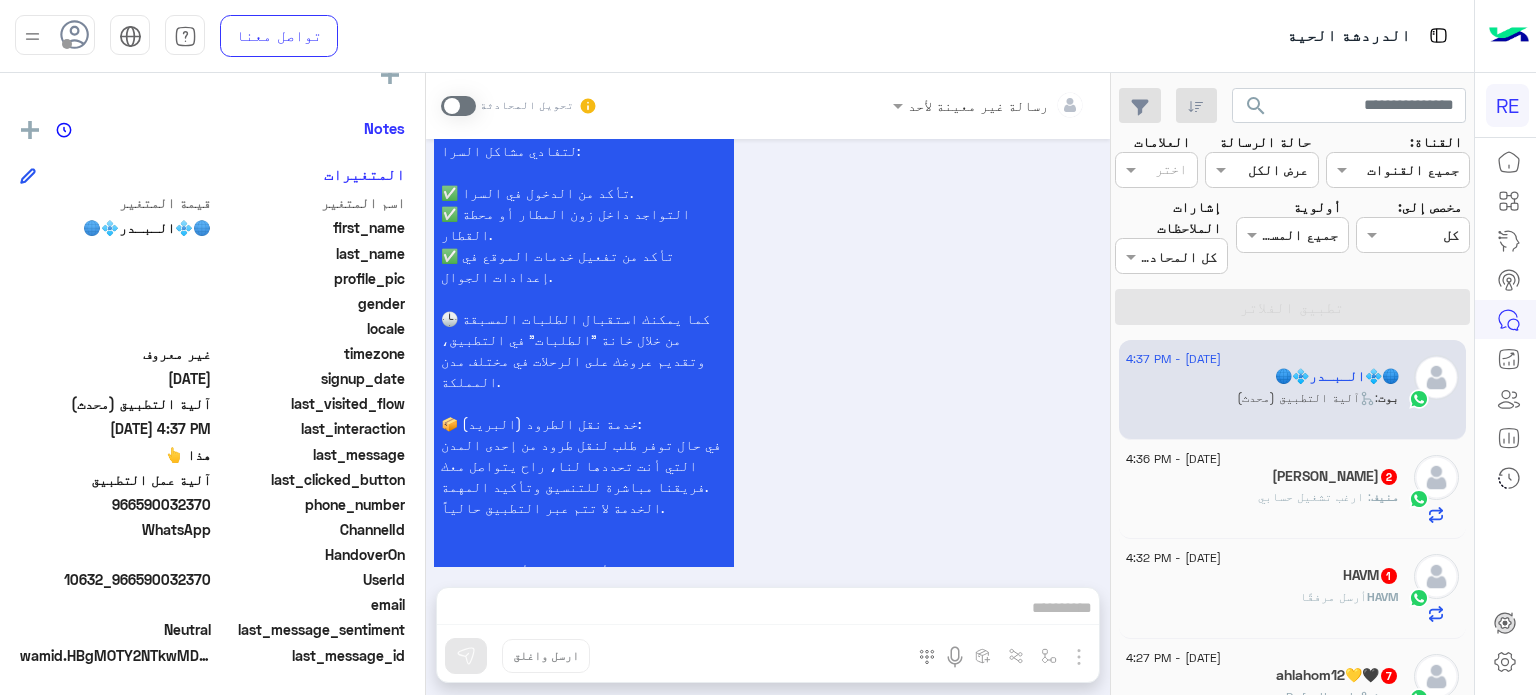 click on "[PERSON_NAME]  2" 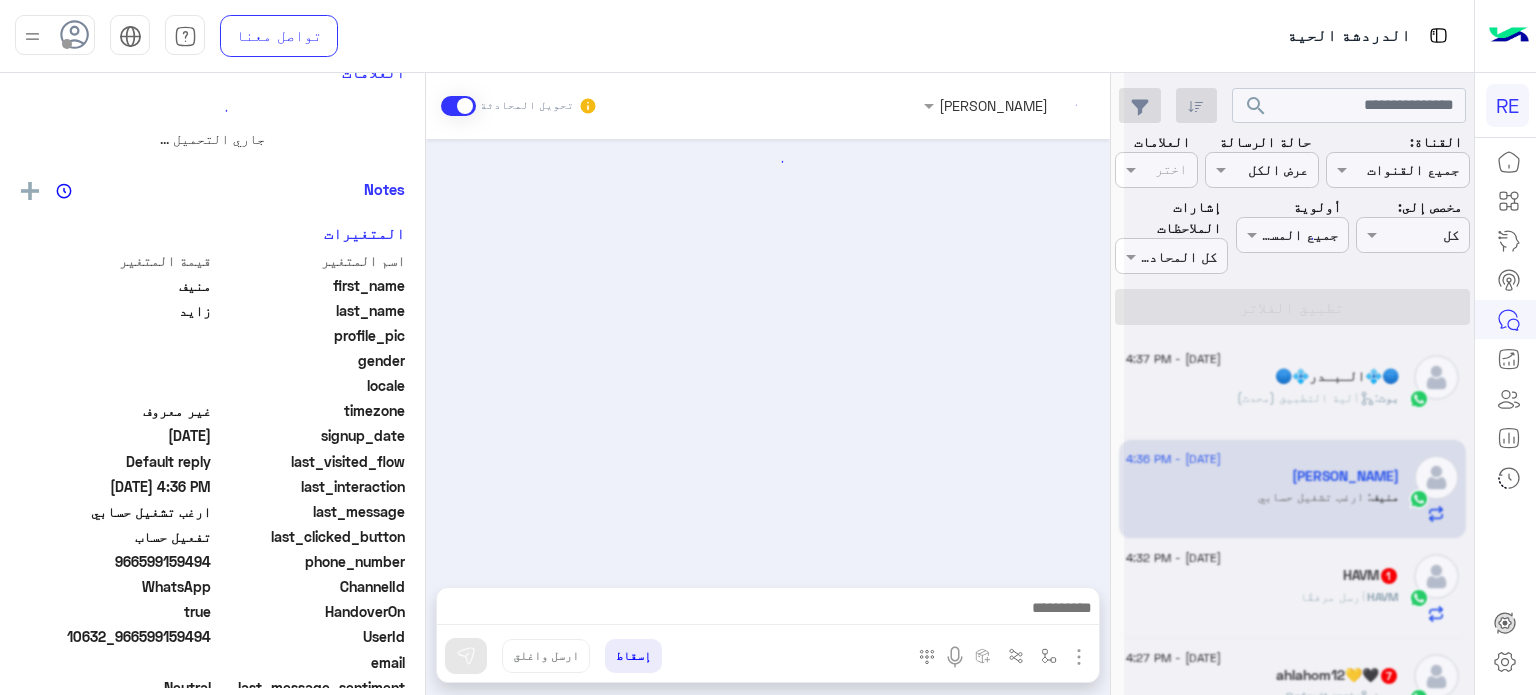 scroll, scrollTop: 0, scrollLeft: 0, axis: both 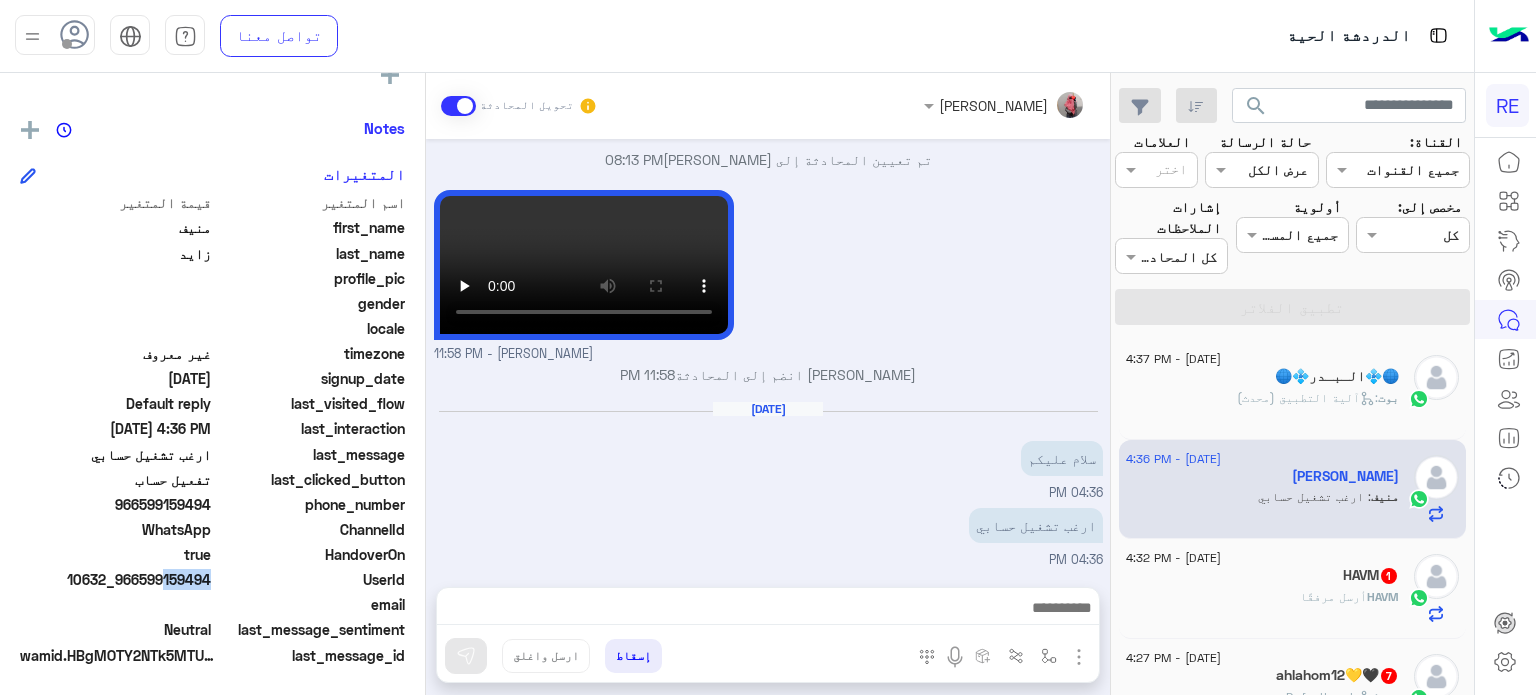 drag, startPoint x: 208, startPoint y: 574, endPoint x: 154, endPoint y: 587, distance: 55.542778 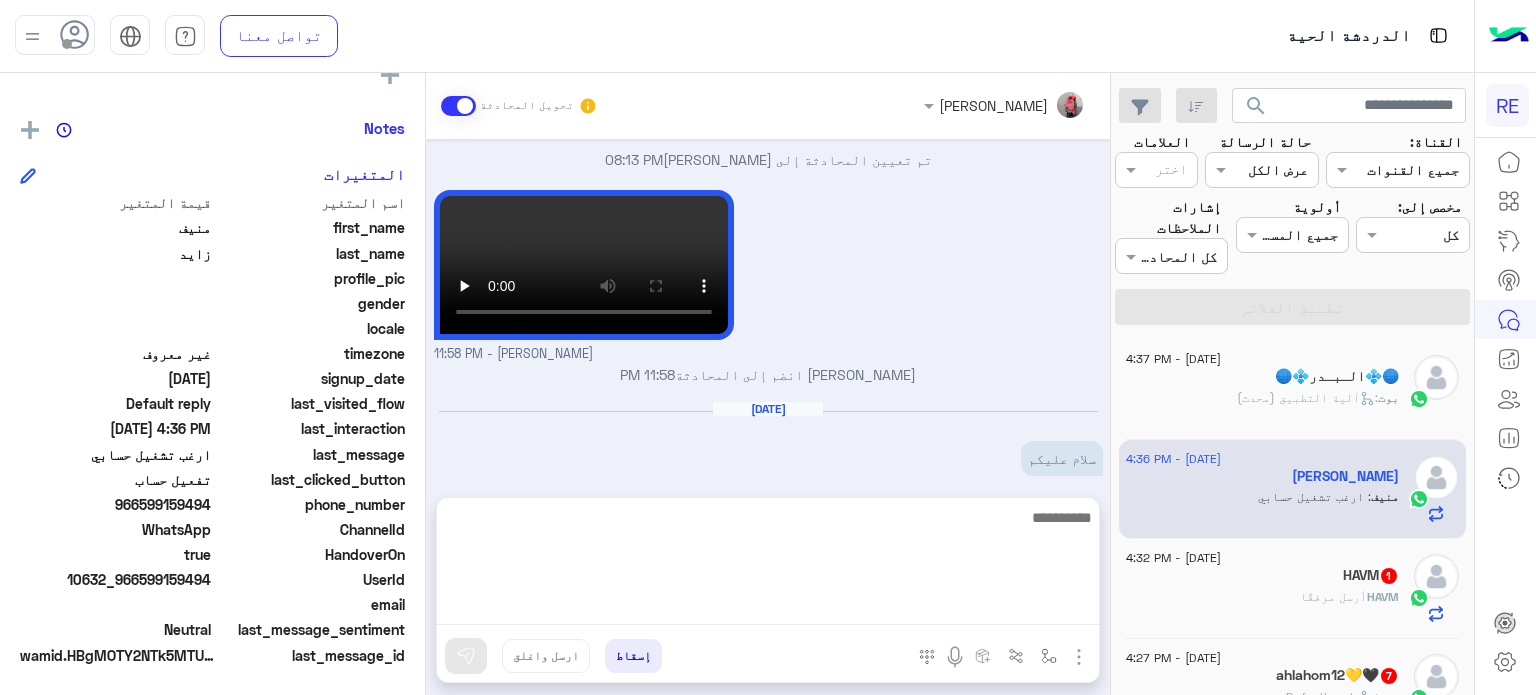 click at bounding box center [768, 565] 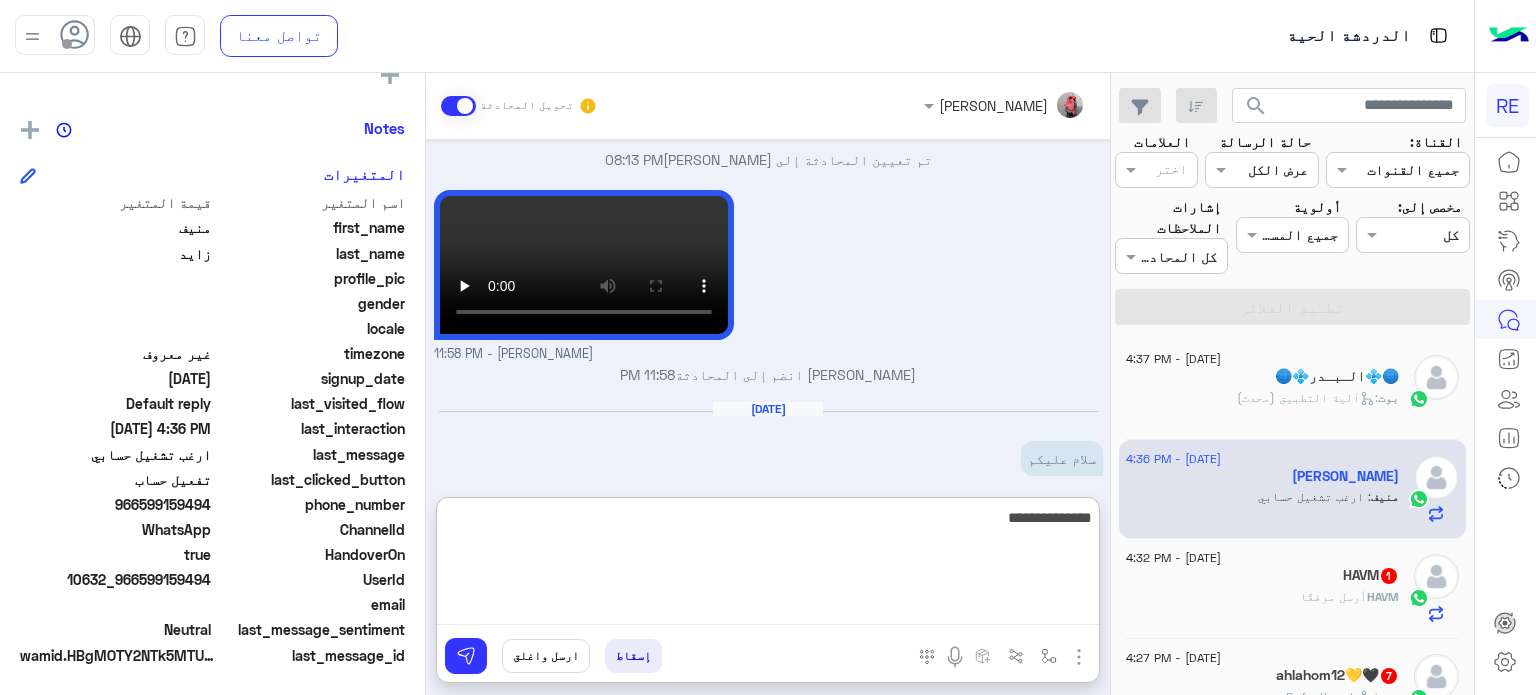 type on "**********" 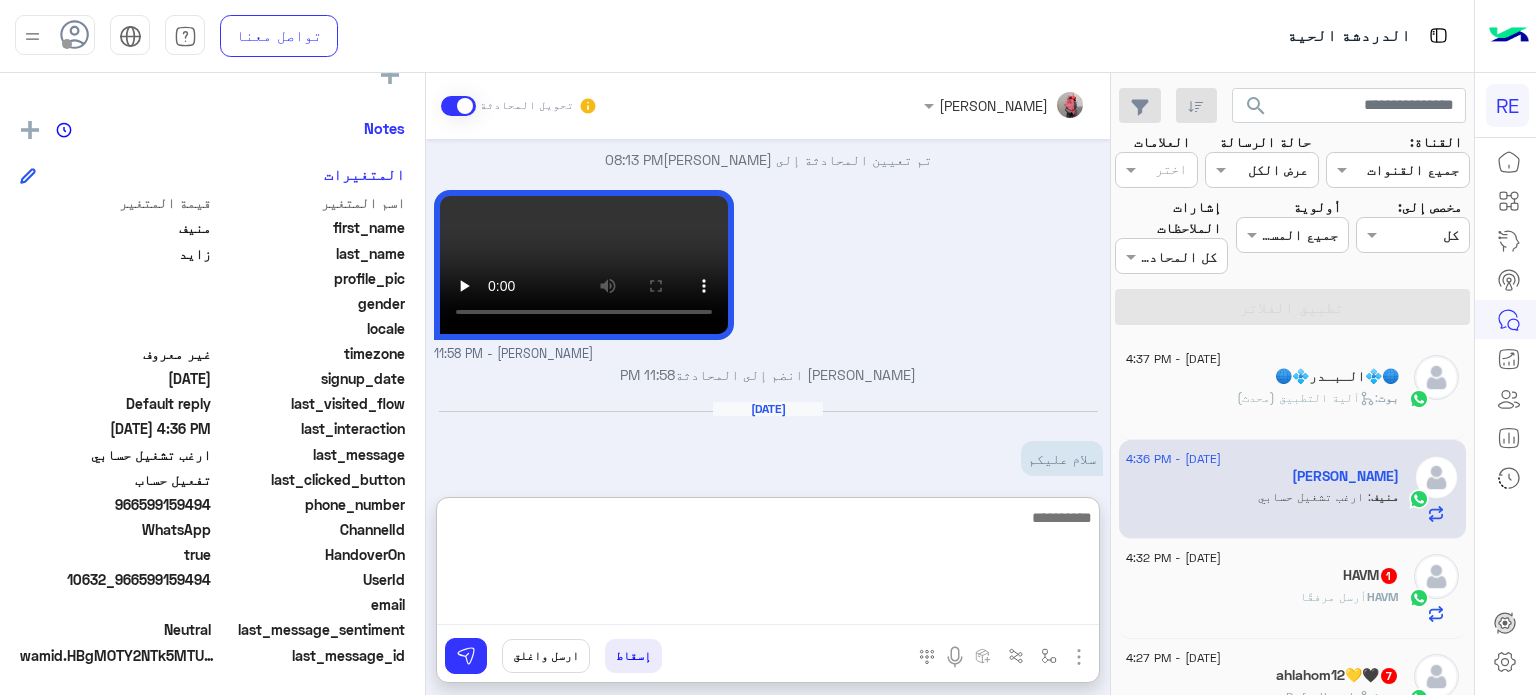 scroll, scrollTop: 1026, scrollLeft: 0, axis: vertical 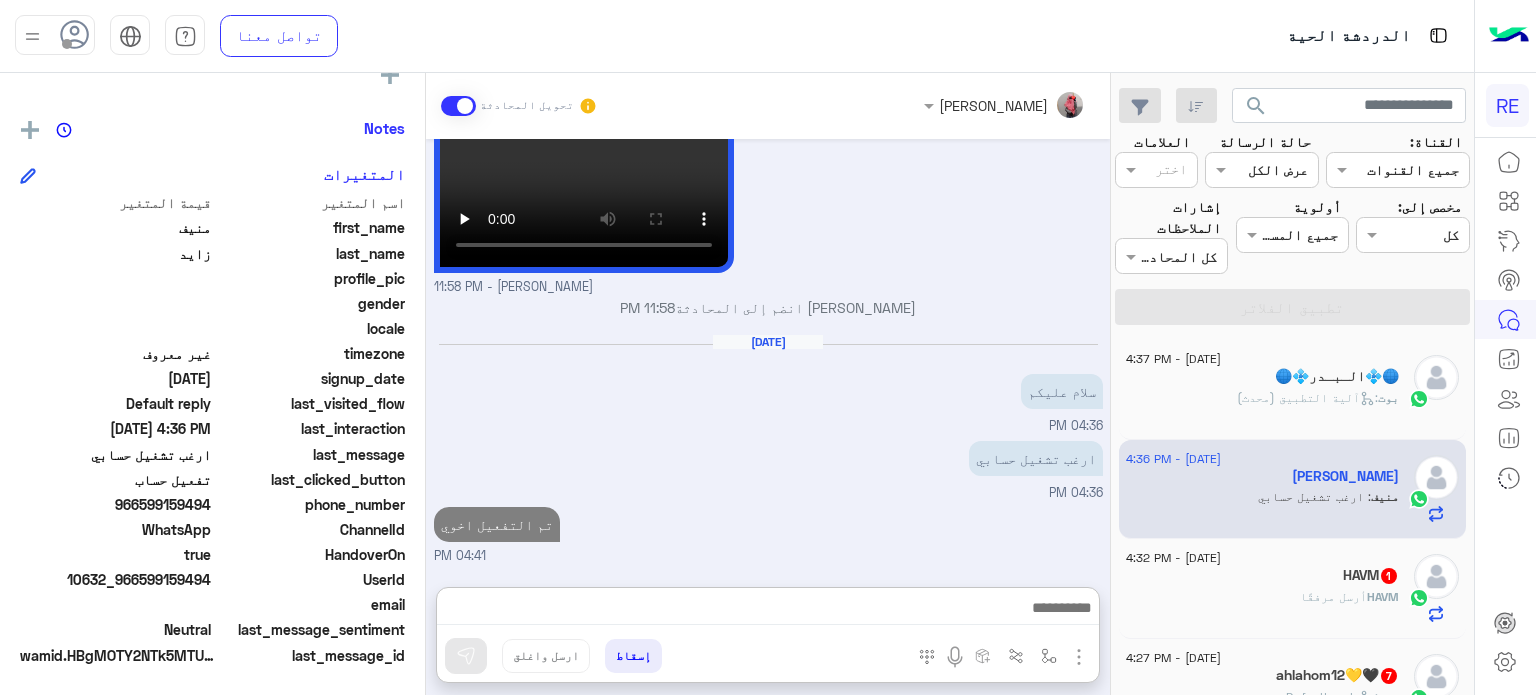 click on "HAVM  أرسل مرفقًا" 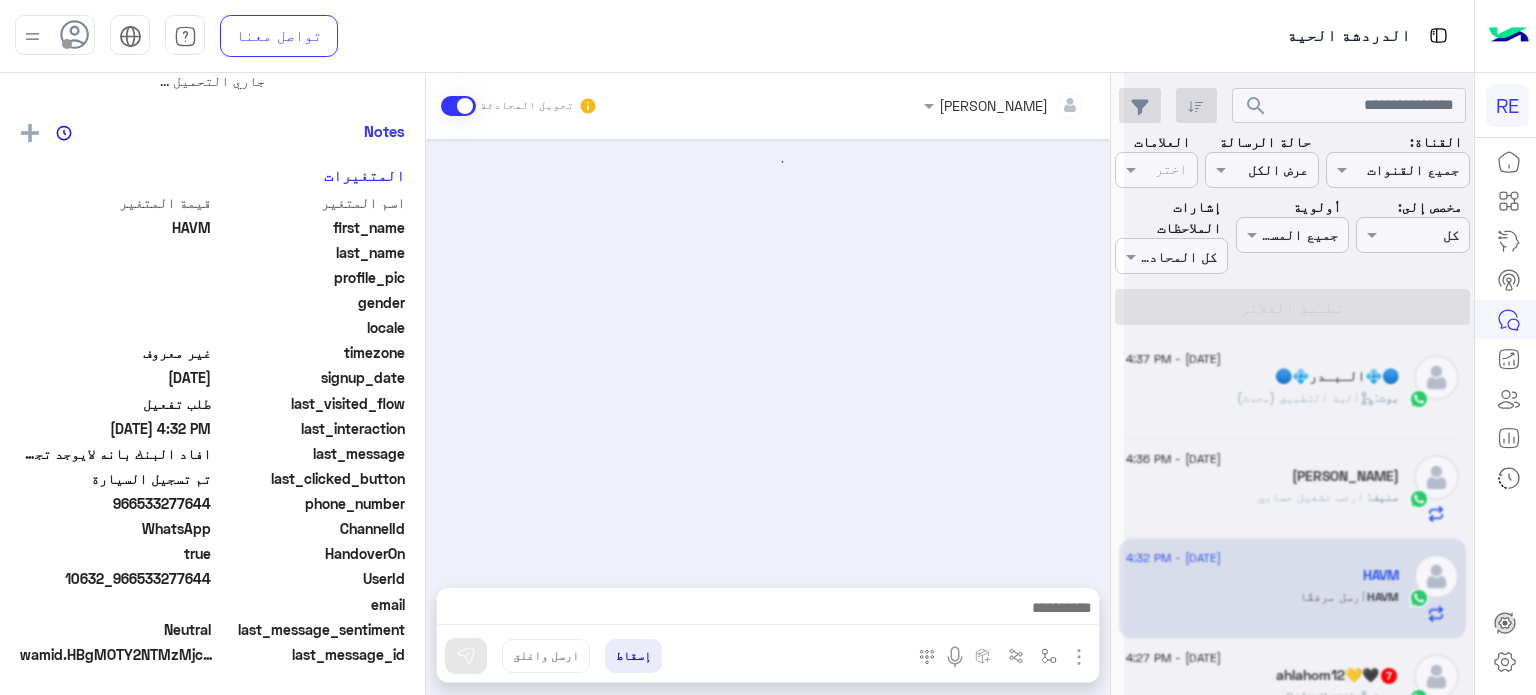 scroll, scrollTop: 376, scrollLeft: 0, axis: vertical 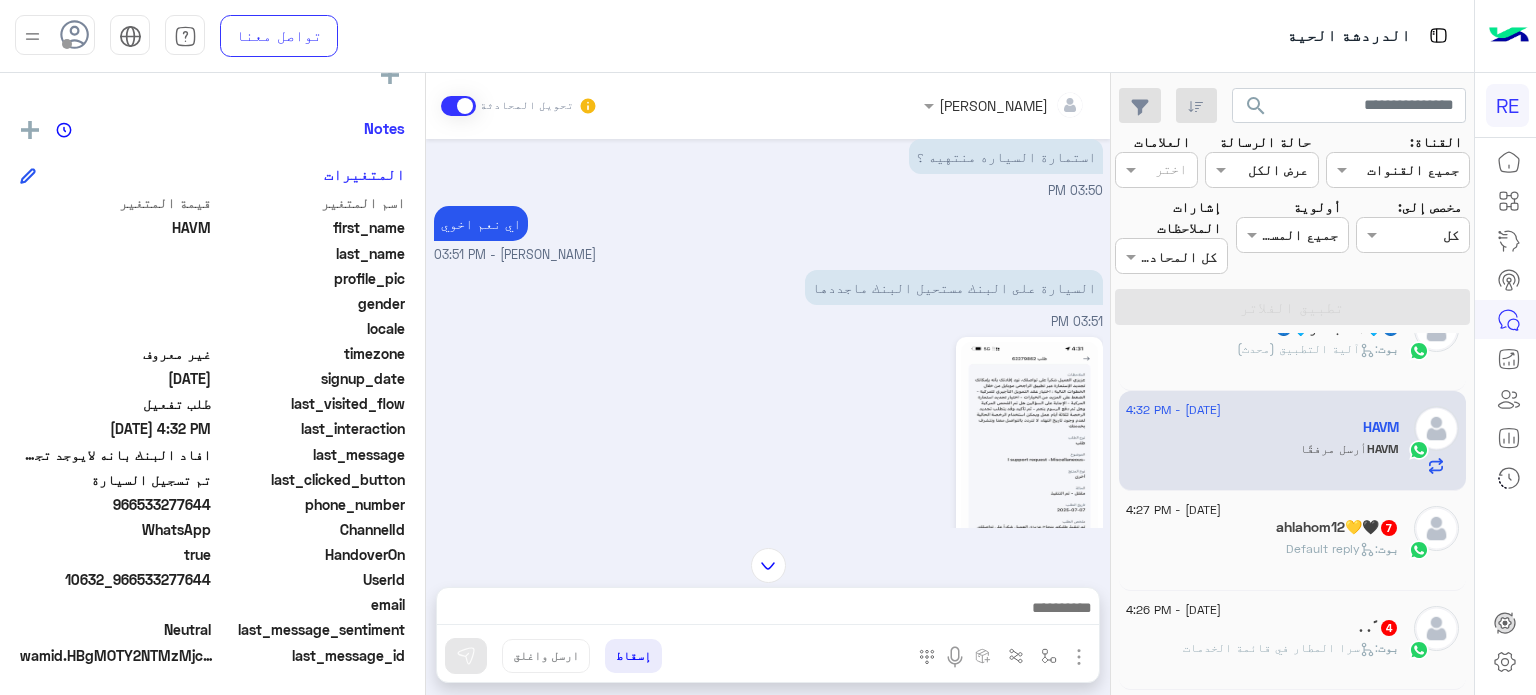 click on "ahlahom12💛🖤   7" 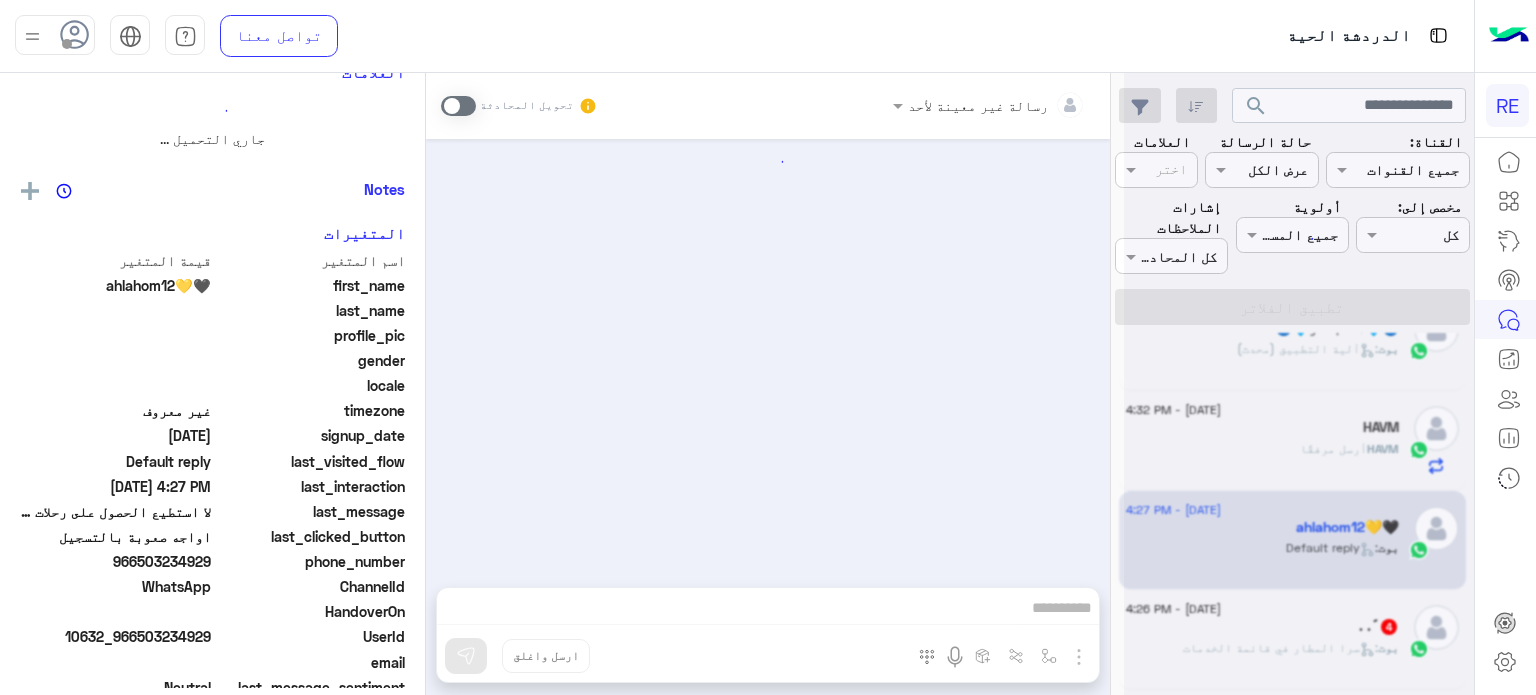 scroll, scrollTop: 0, scrollLeft: 0, axis: both 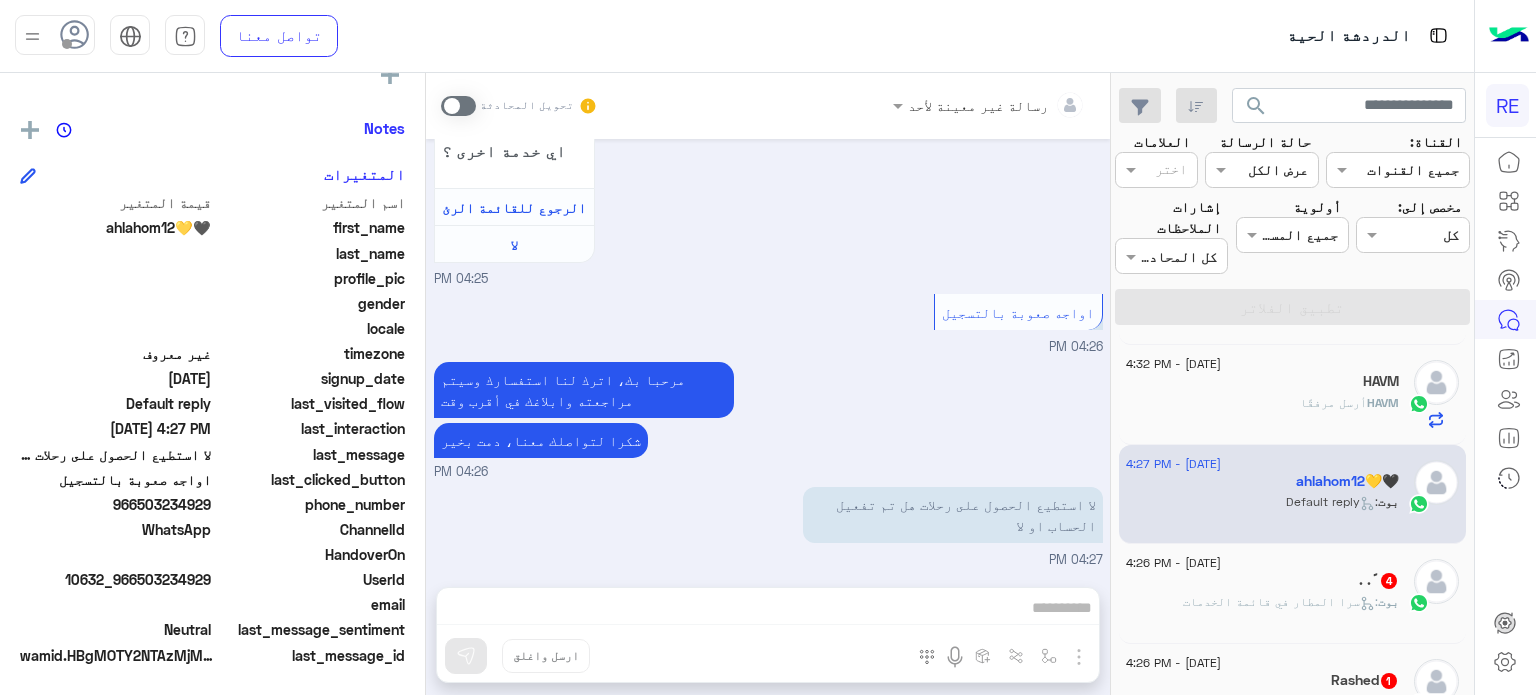 drag, startPoint x: 213, startPoint y: 580, endPoint x: 139, endPoint y: 579, distance: 74.00676 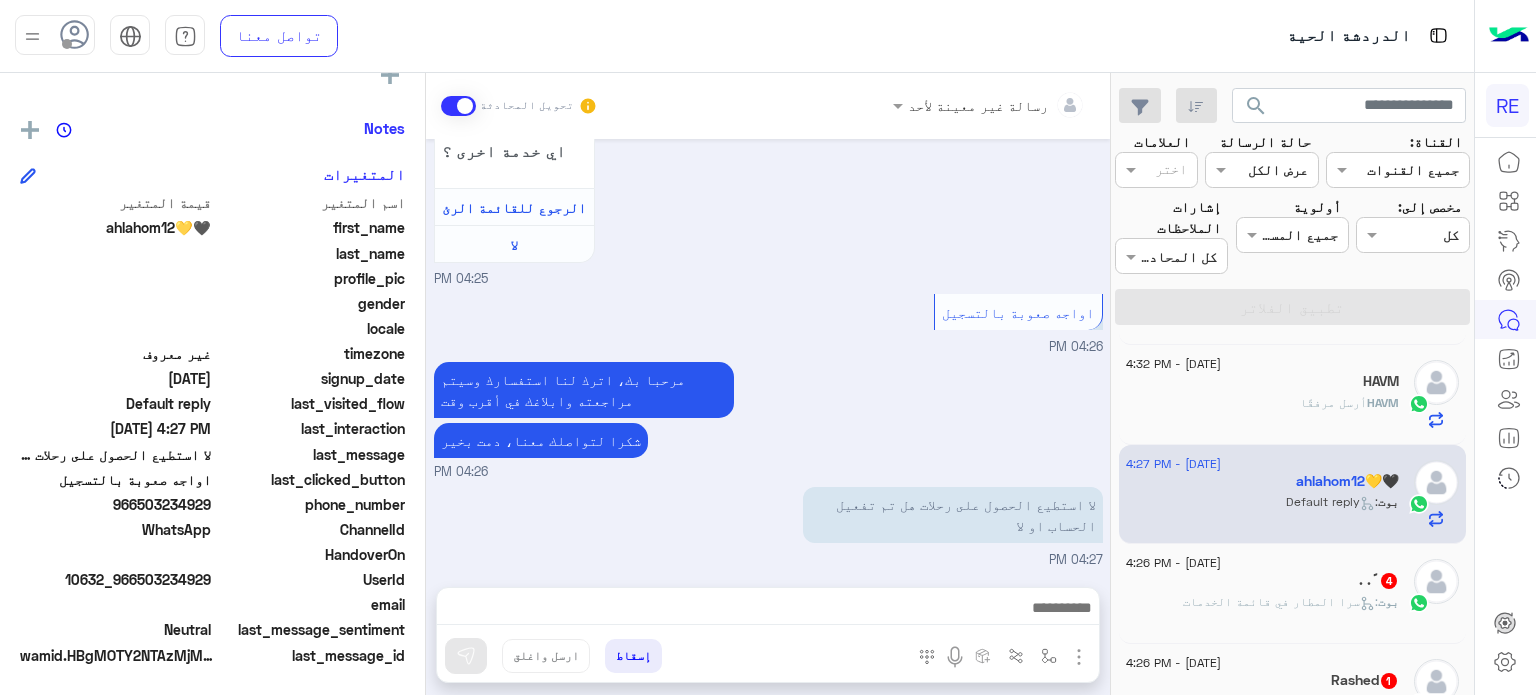 scroll, scrollTop: 1394, scrollLeft: 0, axis: vertical 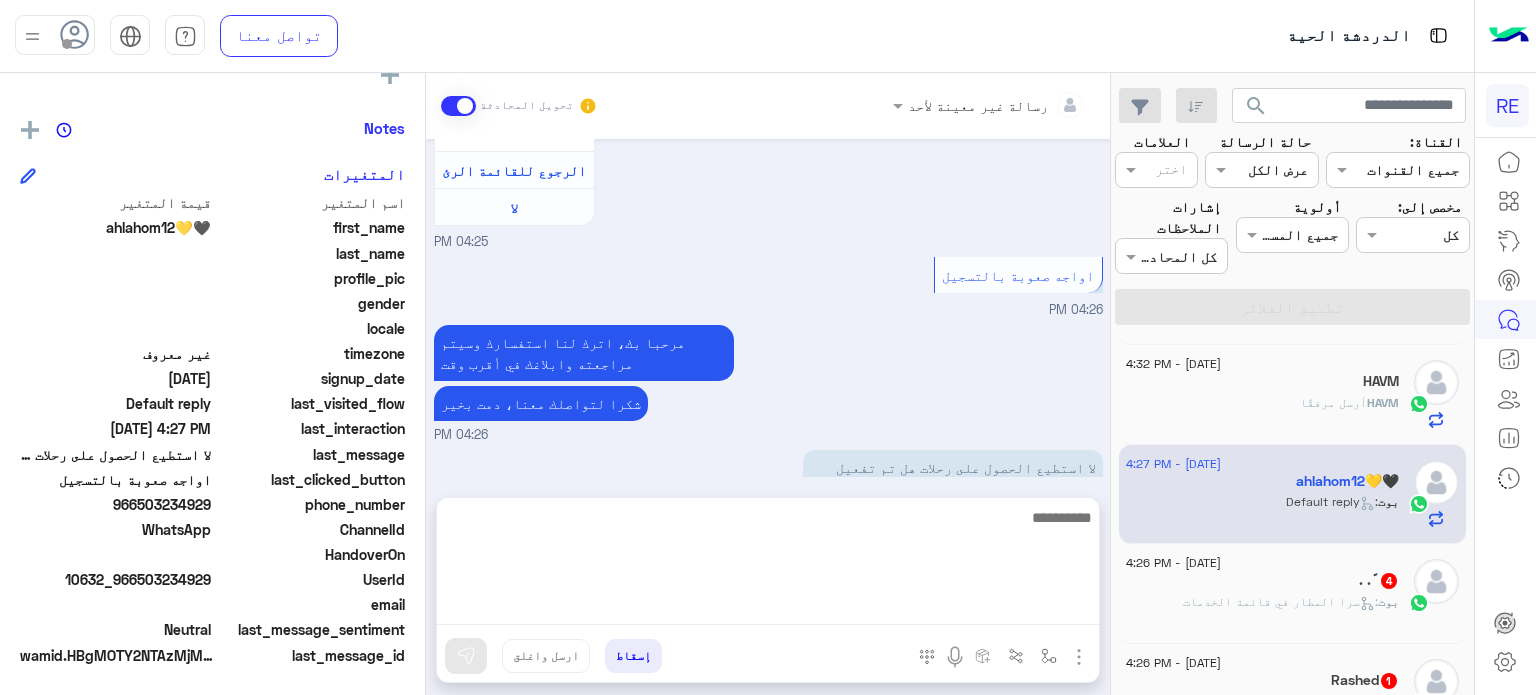 click at bounding box center [768, 565] 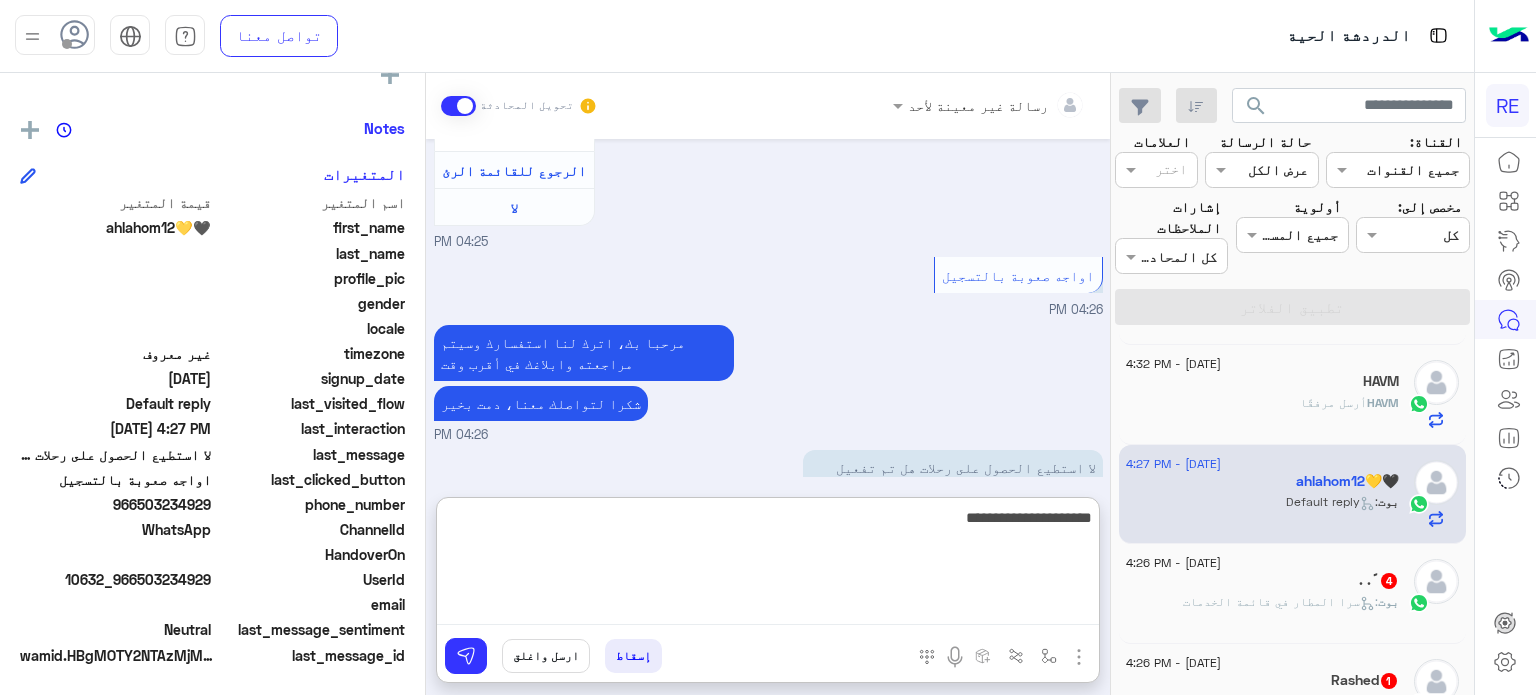 type on "**********" 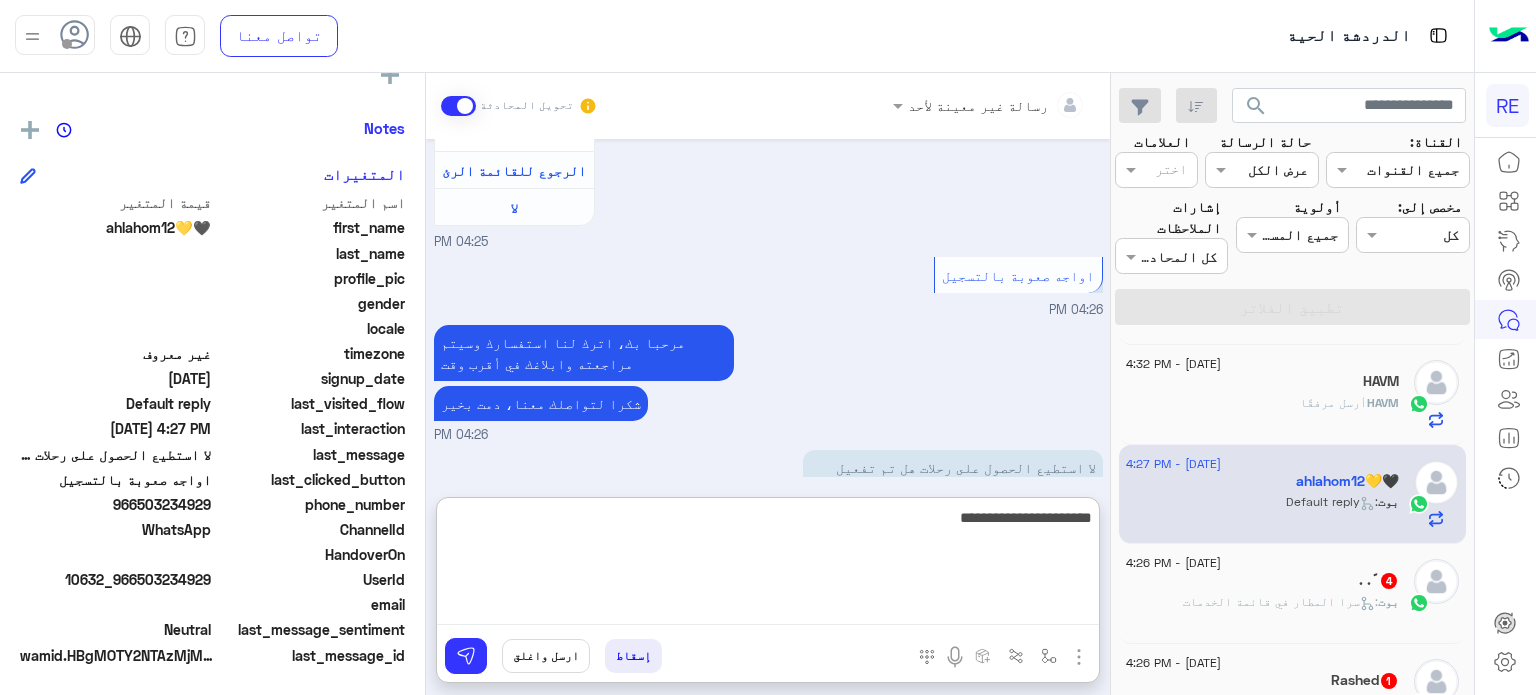 type 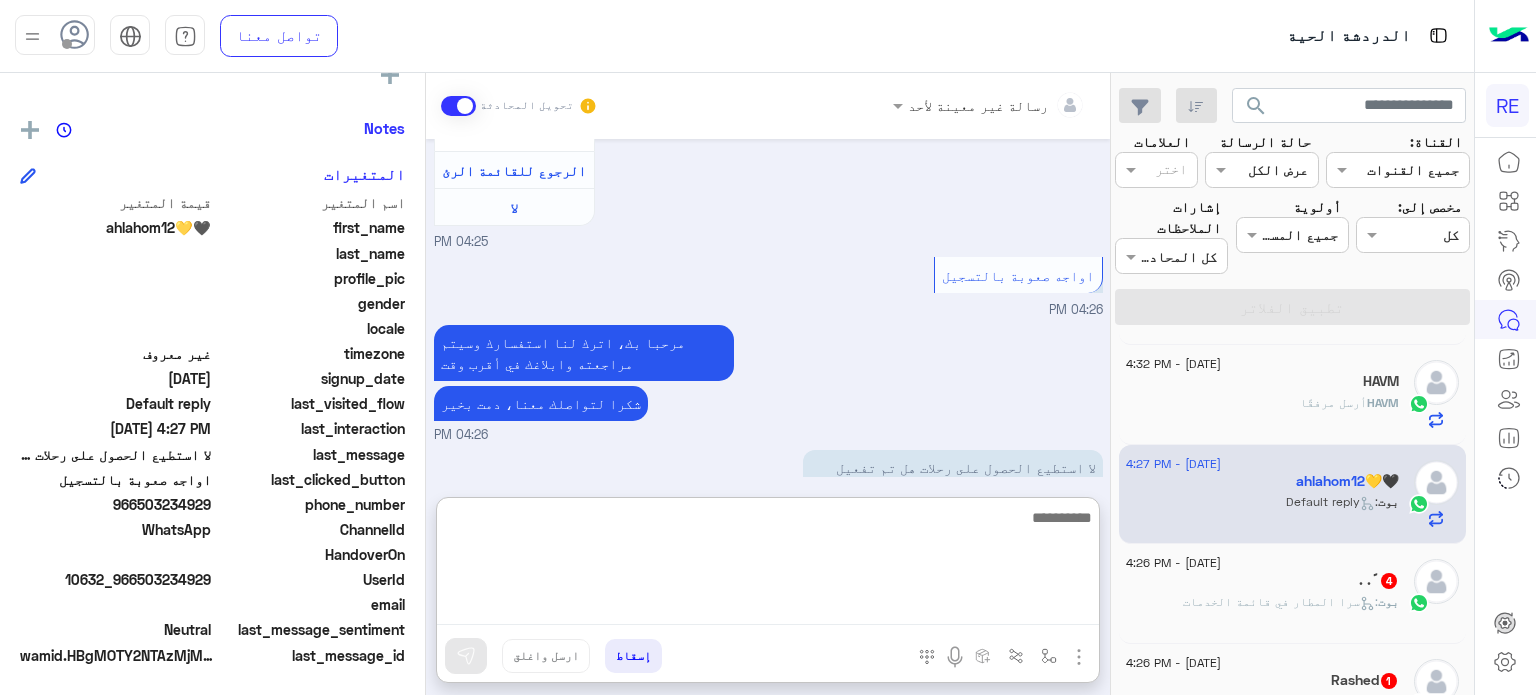 scroll, scrollTop: 1548, scrollLeft: 0, axis: vertical 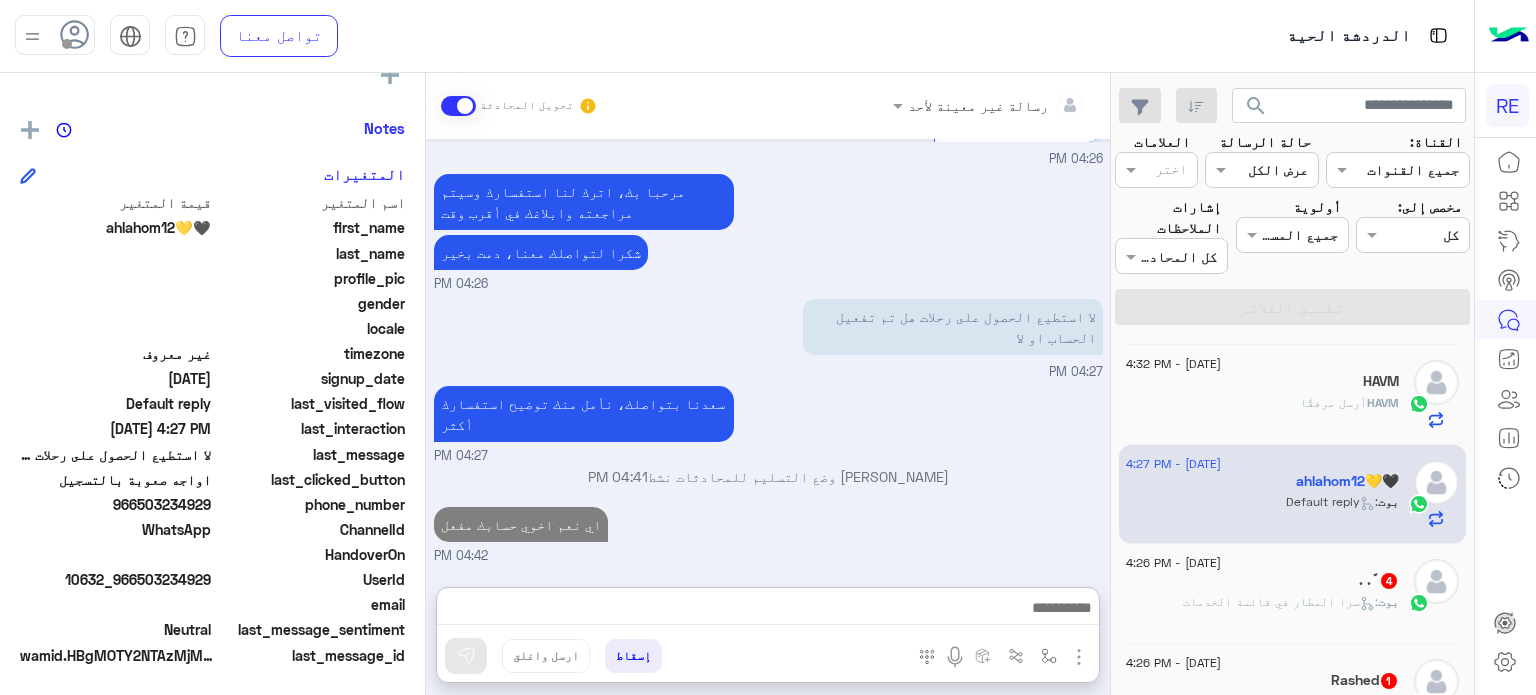 click on ":   سرا المطار في قائمة الخدمات" 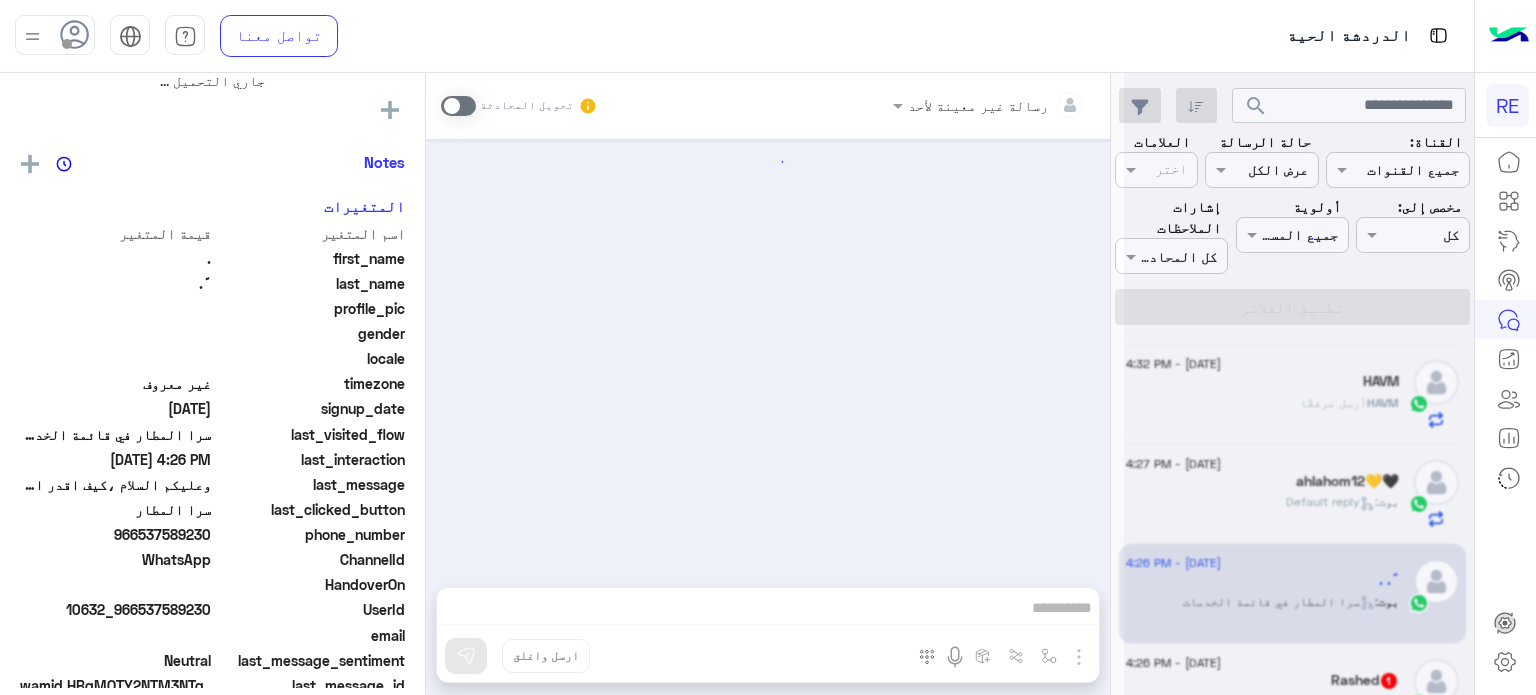 scroll, scrollTop: 469, scrollLeft: 0, axis: vertical 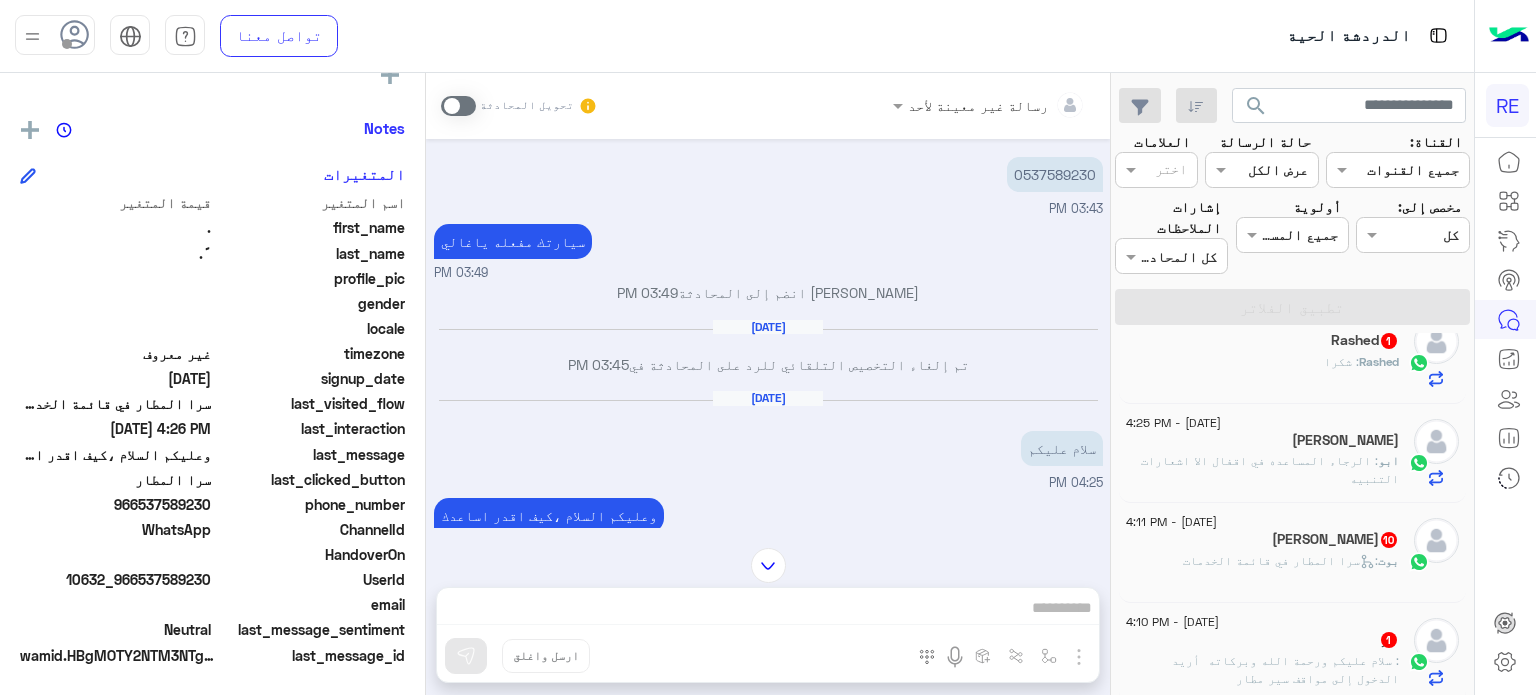 click on "Rashed : شكرا" 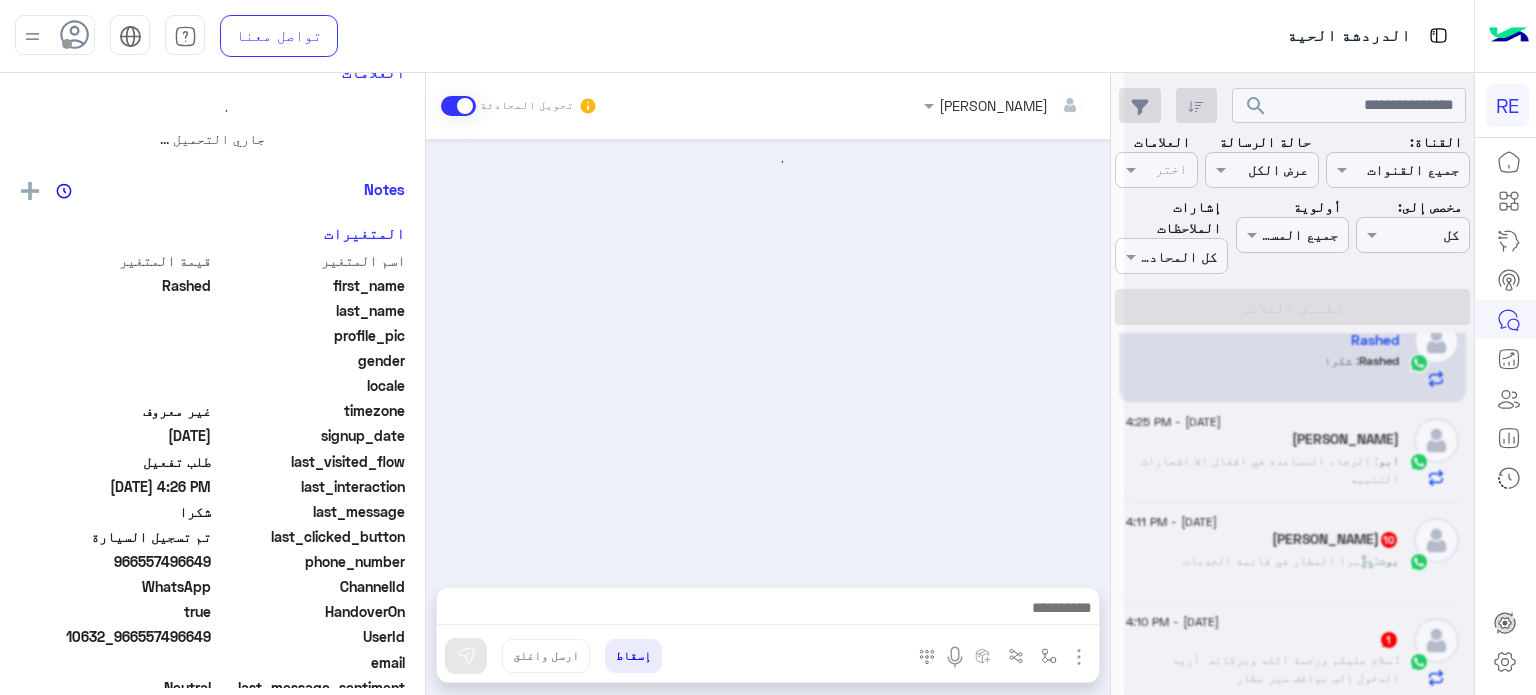 scroll, scrollTop: 0, scrollLeft: 0, axis: both 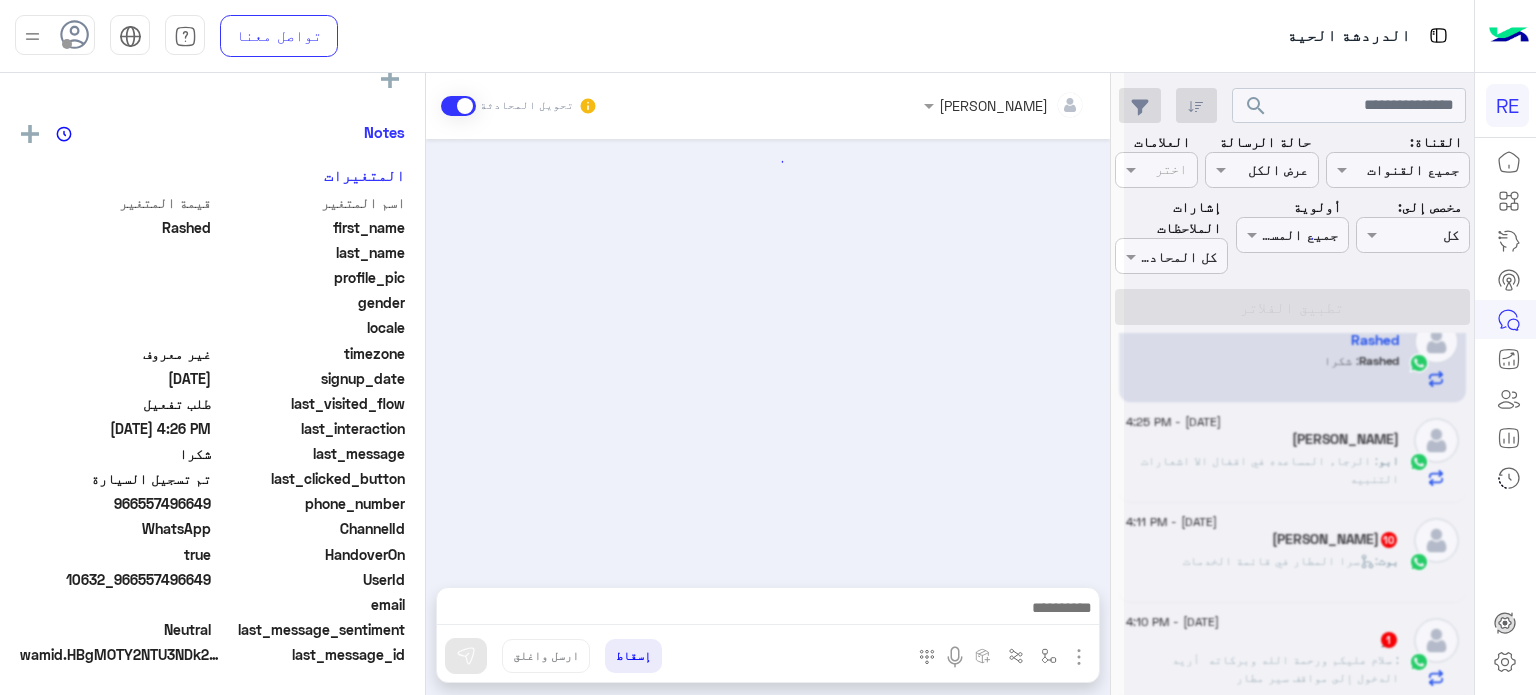click on ":   سرا المطار في قائمة الخدمات" 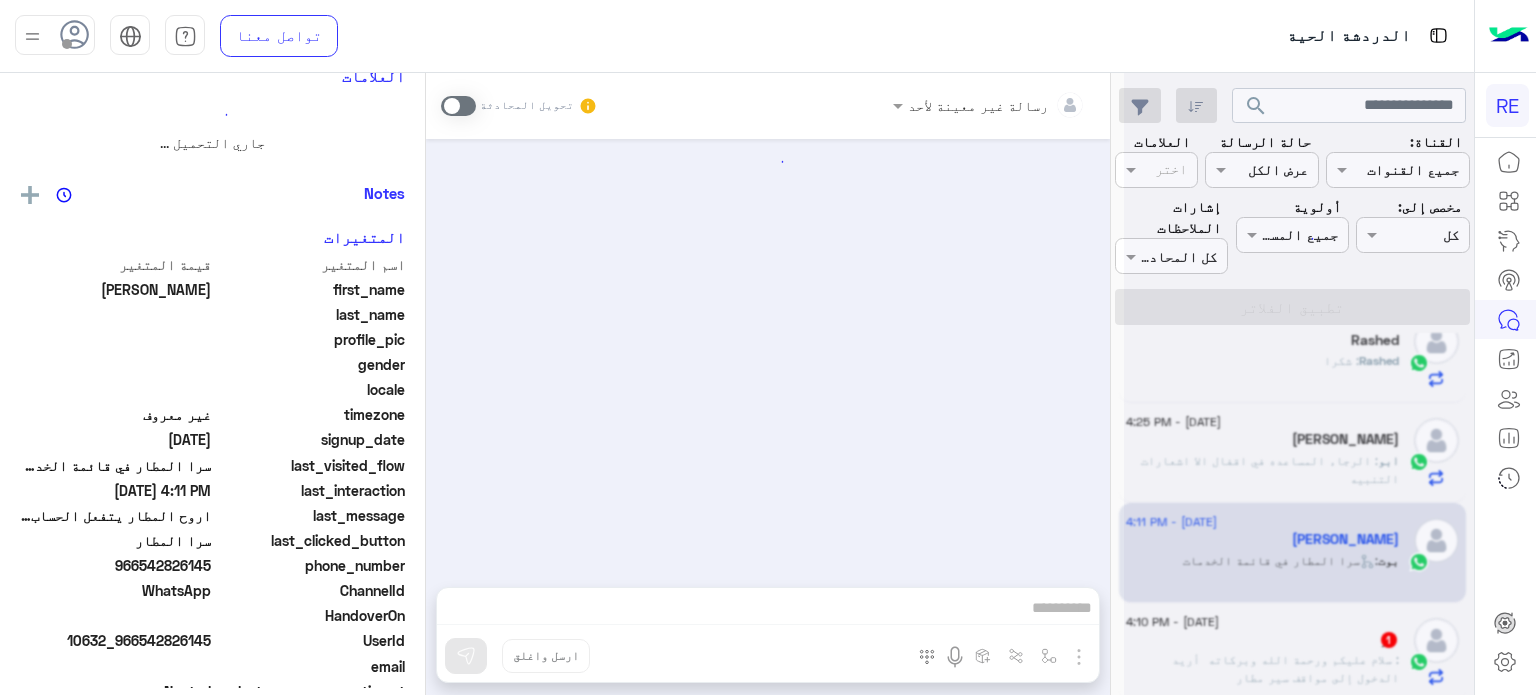 scroll, scrollTop: 0, scrollLeft: 0, axis: both 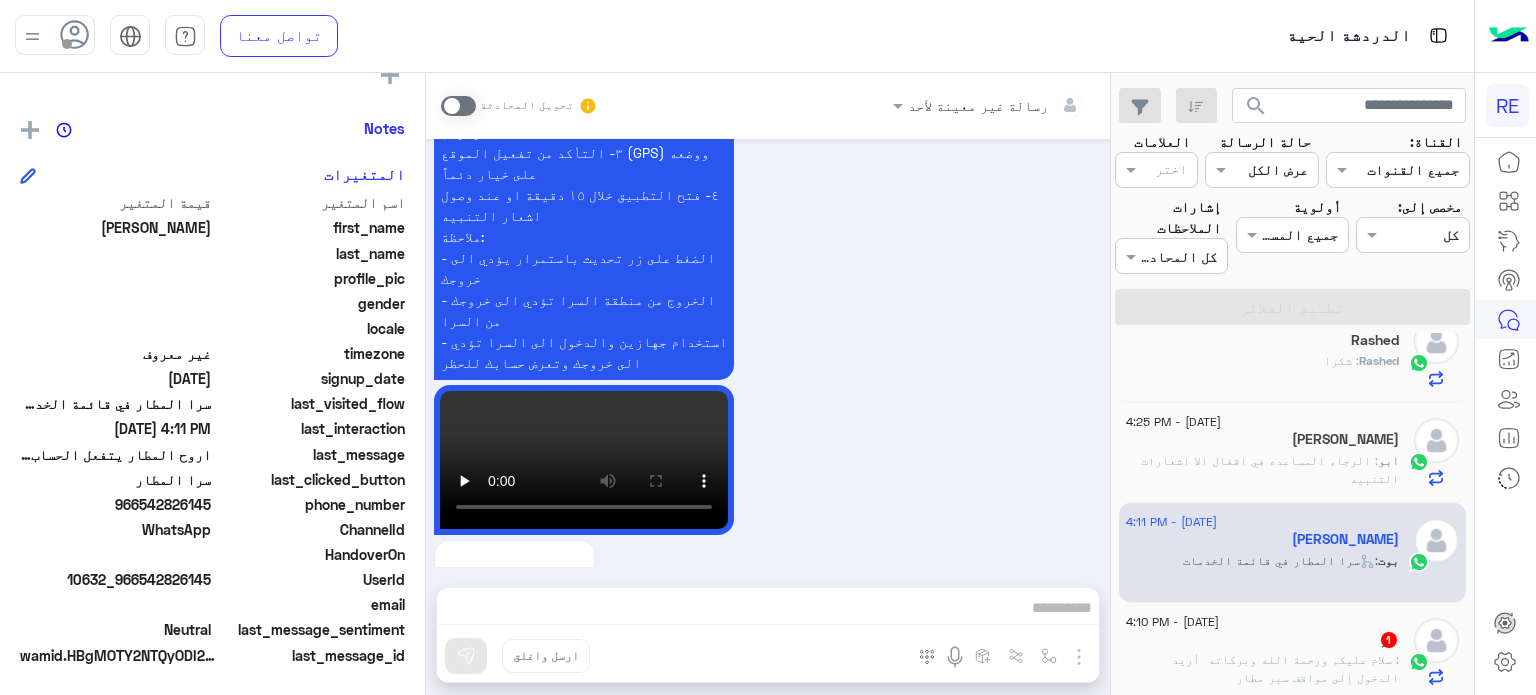 click on "ِ : ‏سلام عليكم ورحمة الله وبركاته
‏ أريد الدخول إلى مواقف سير مطار [GEOGRAPHIC_DATA]" 